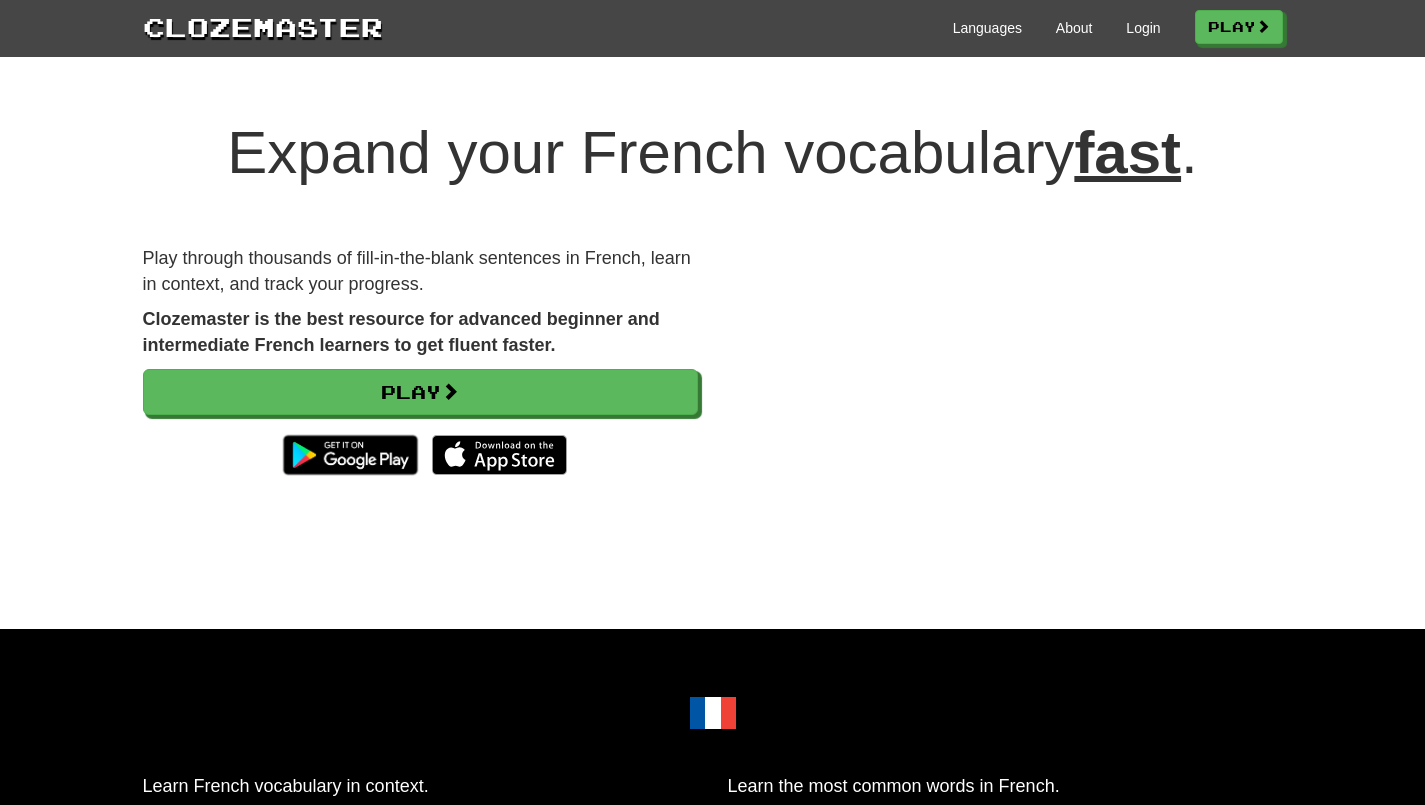 scroll, scrollTop: 0, scrollLeft: 0, axis: both 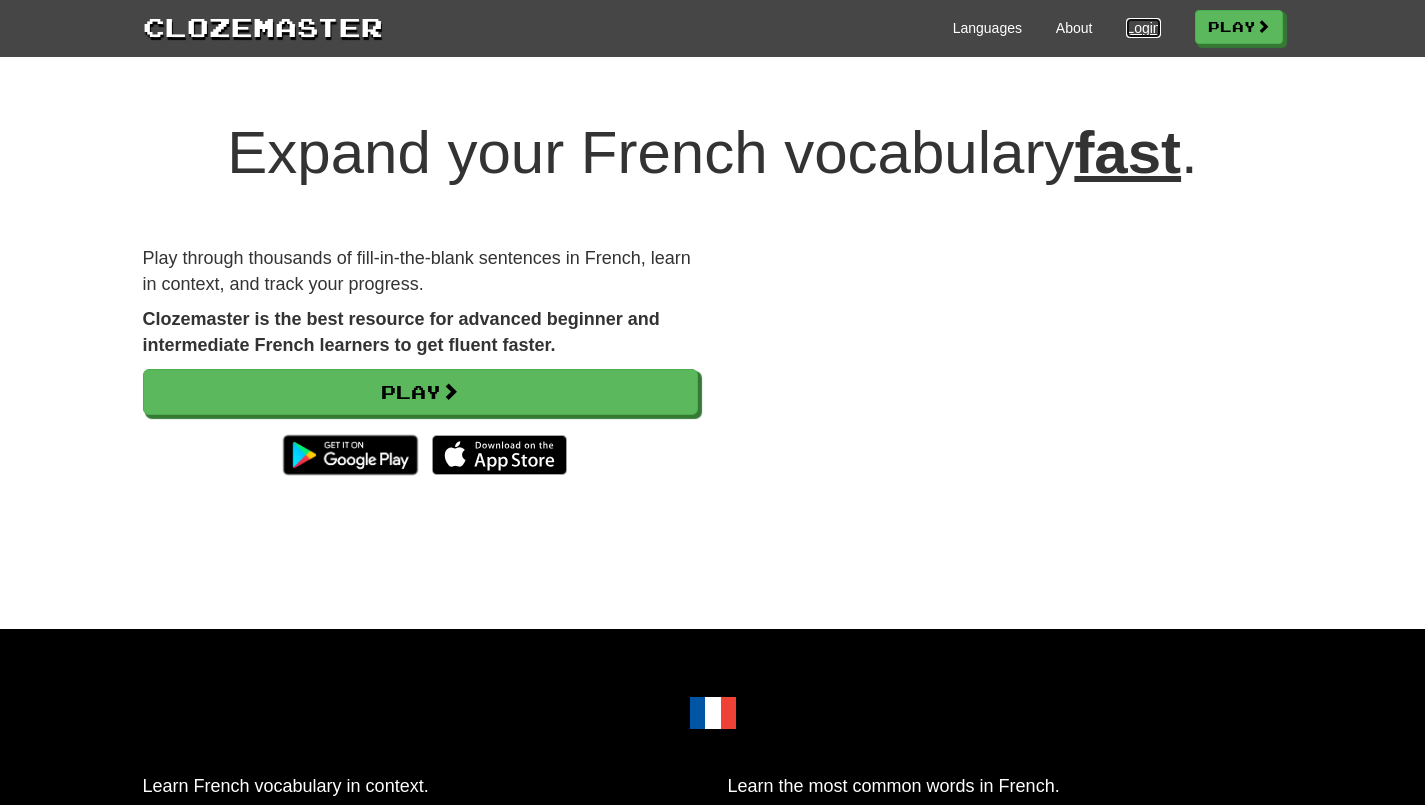 click on "Login" at bounding box center (1143, 28) 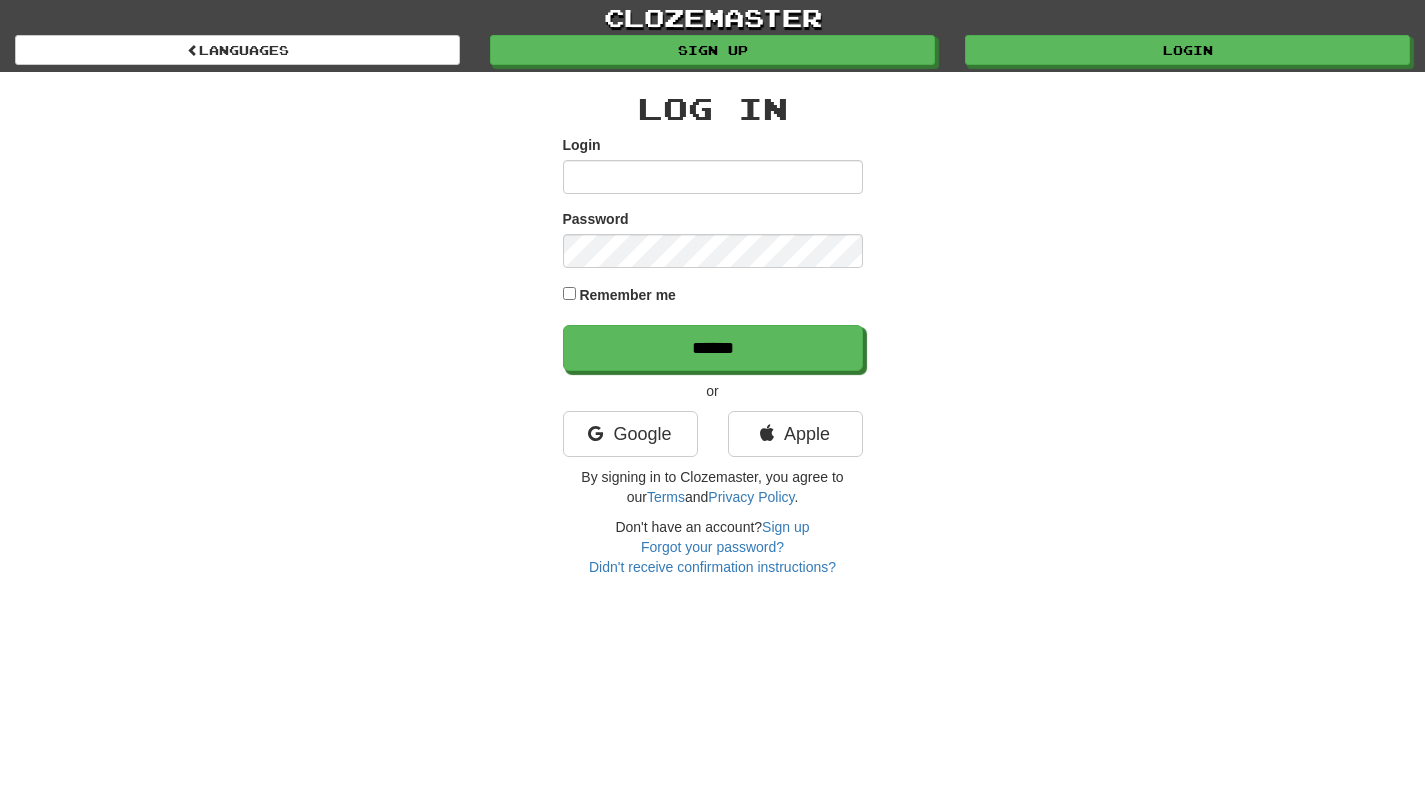 scroll, scrollTop: 0, scrollLeft: 0, axis: both 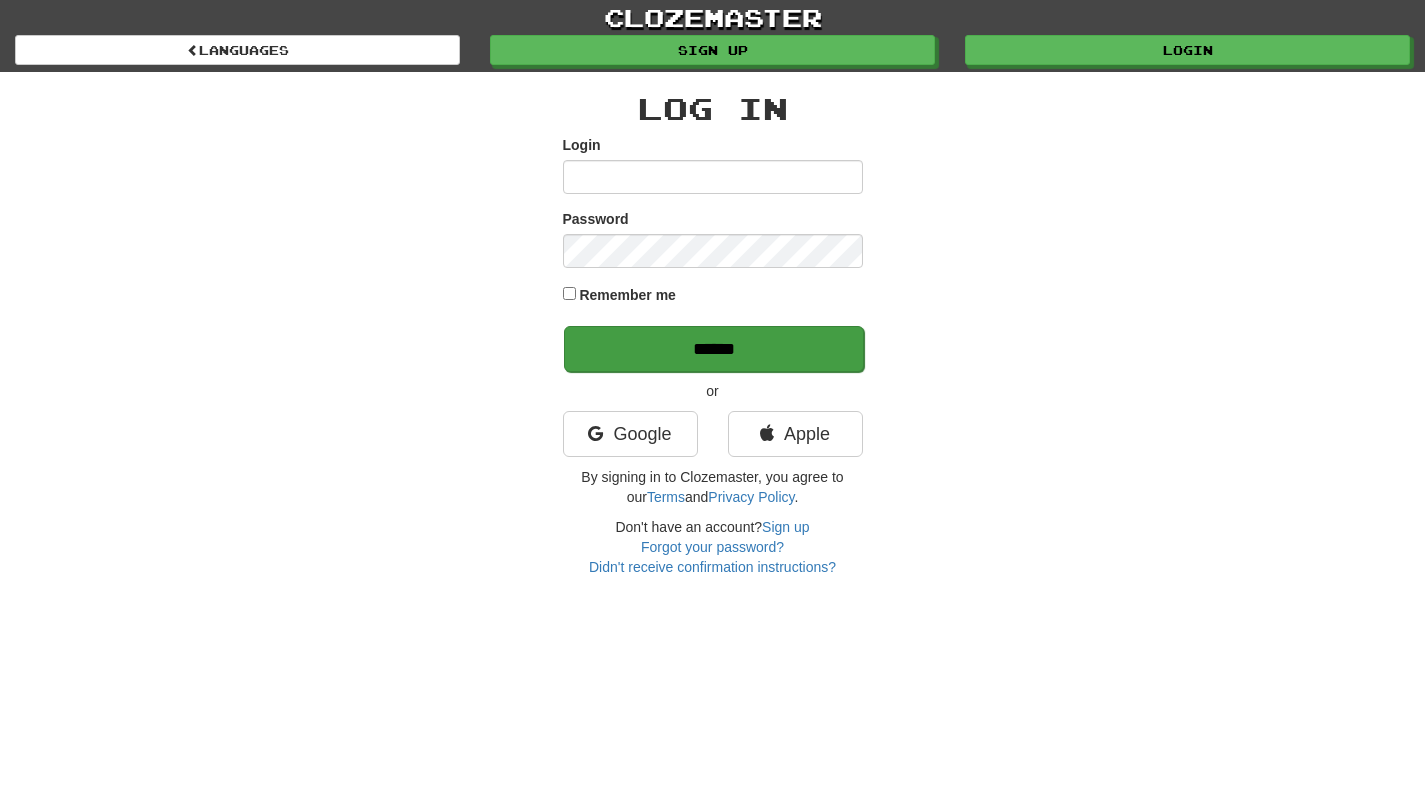 type on "*******" 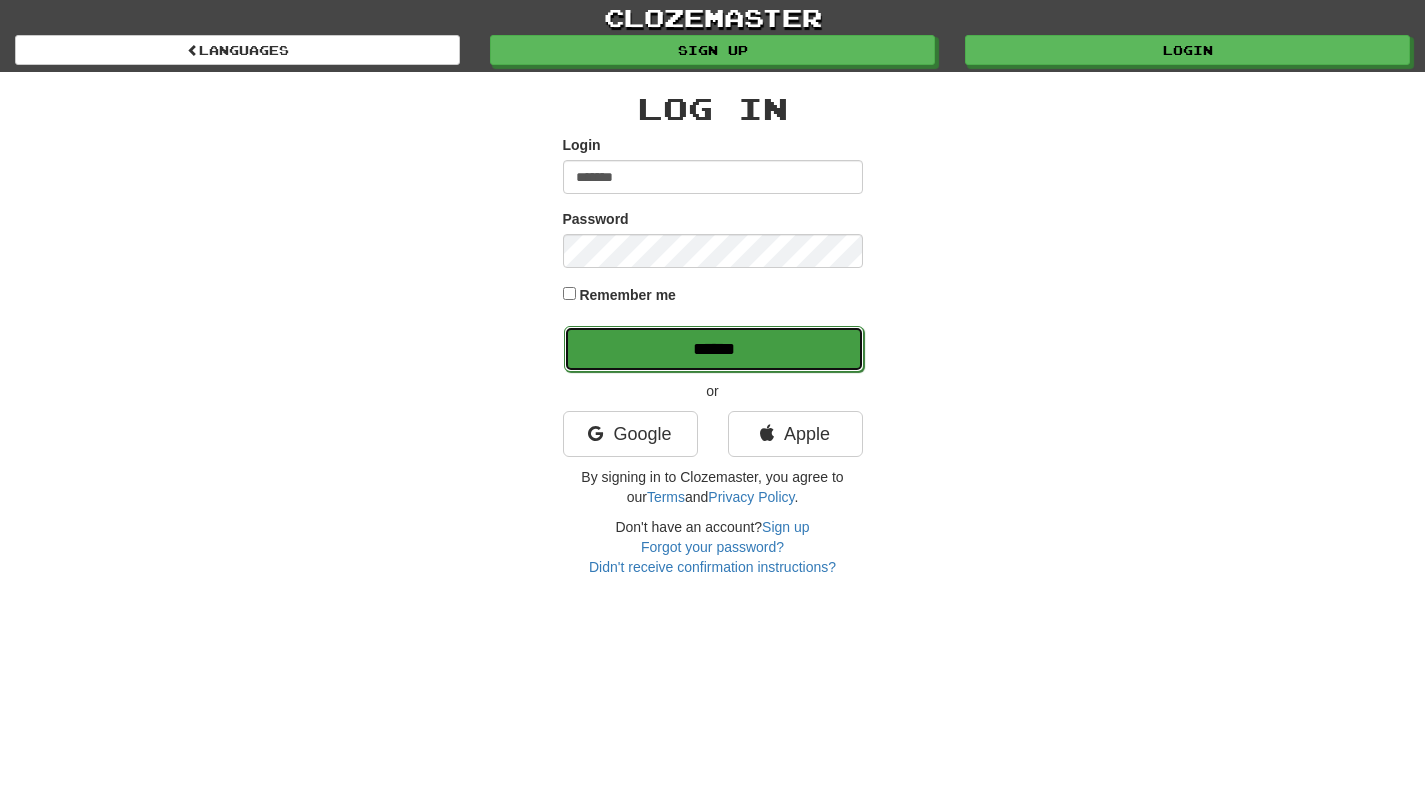 click on "******" at bounding box center (714, 349) 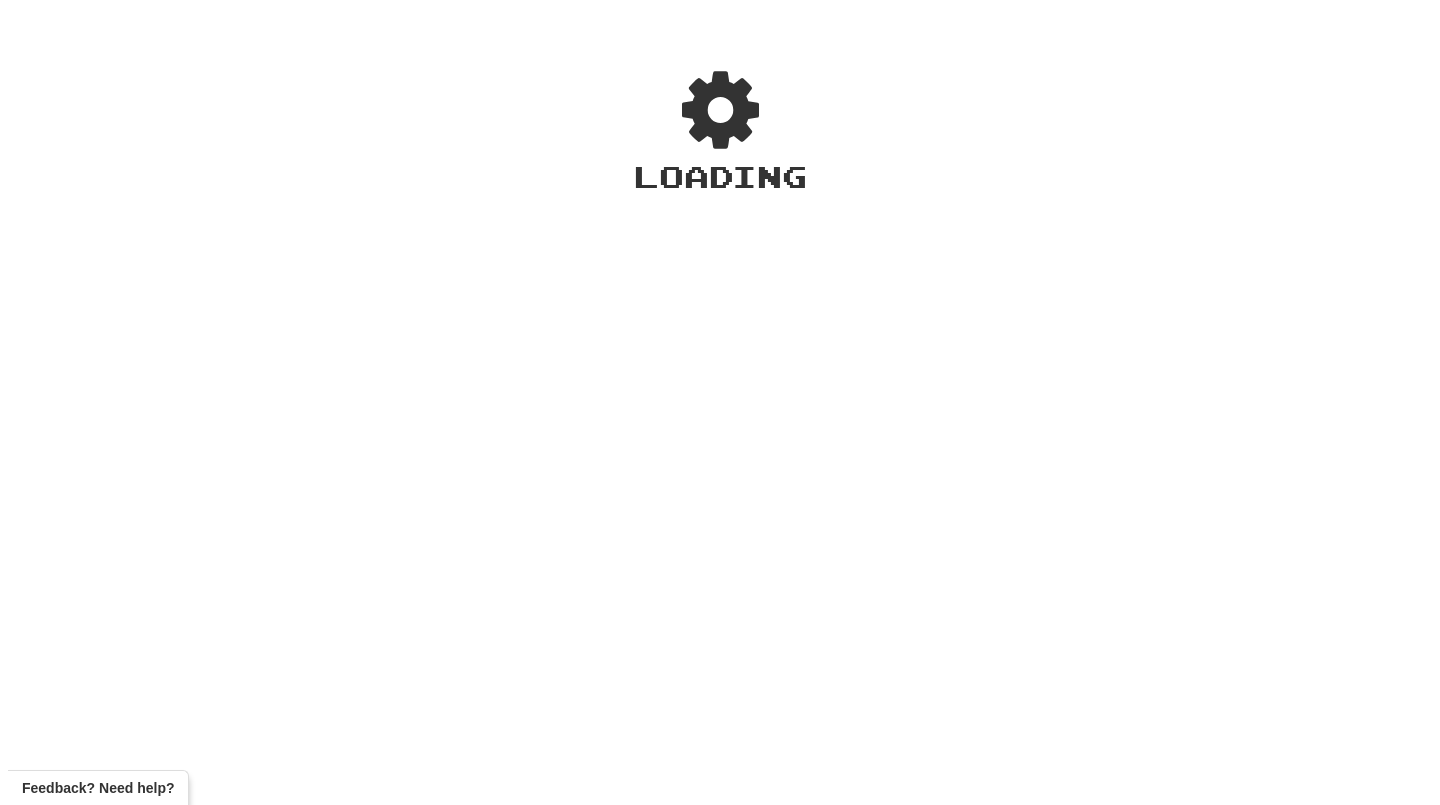 scroll, scrollTop: 0, scrollLeft: 0, axis: both 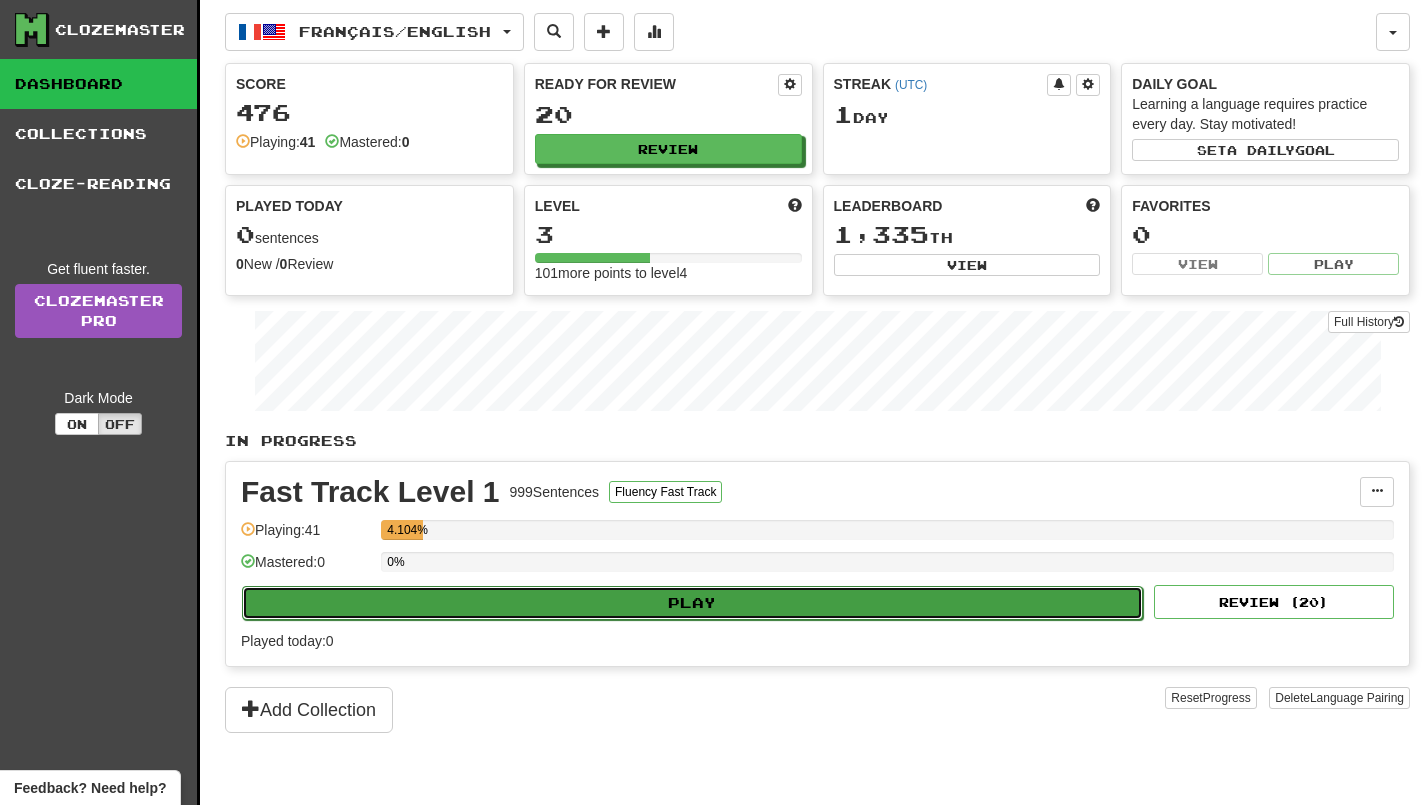 click on "Play" at bounding box center [692, 603] 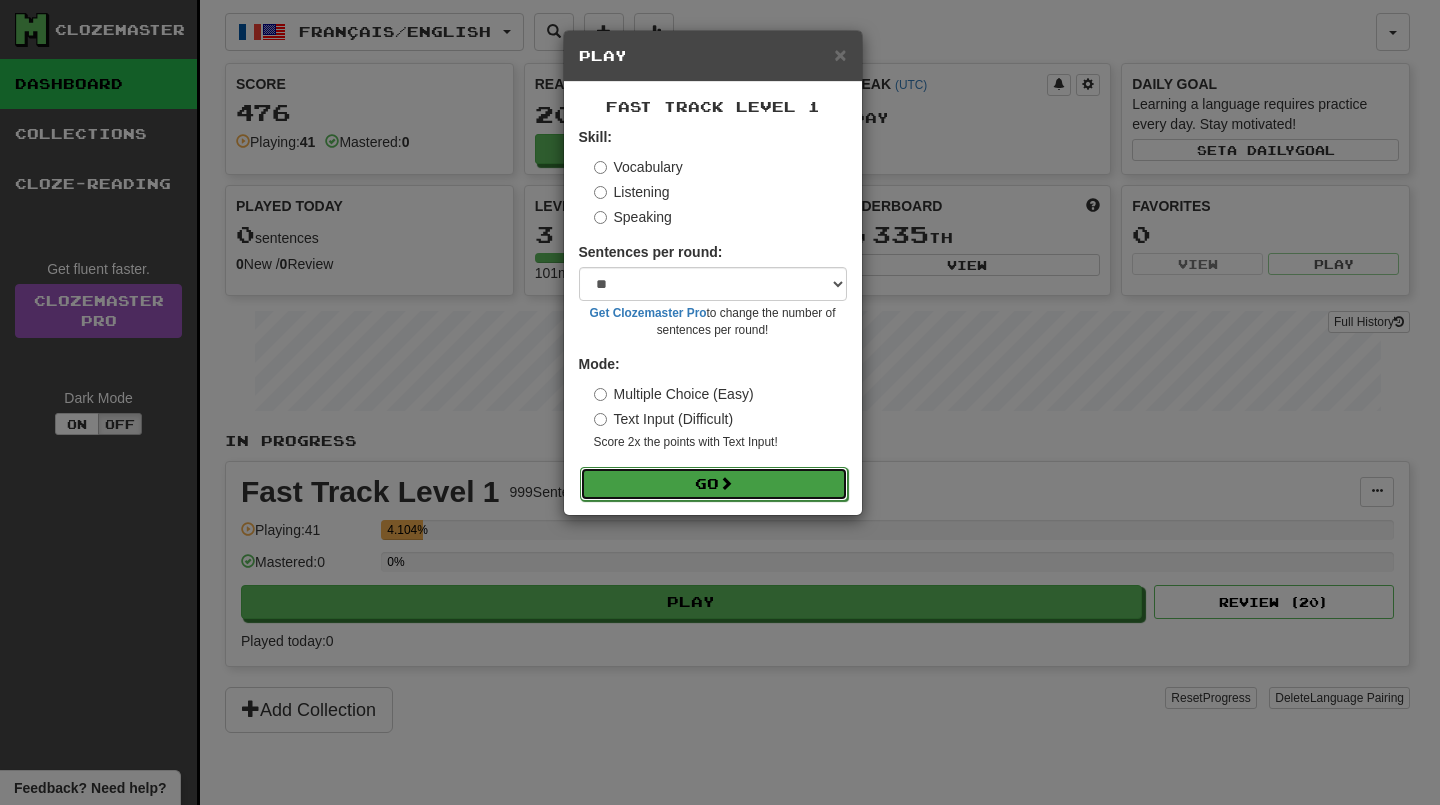 click on "Go" at bounding box center (714, 484) 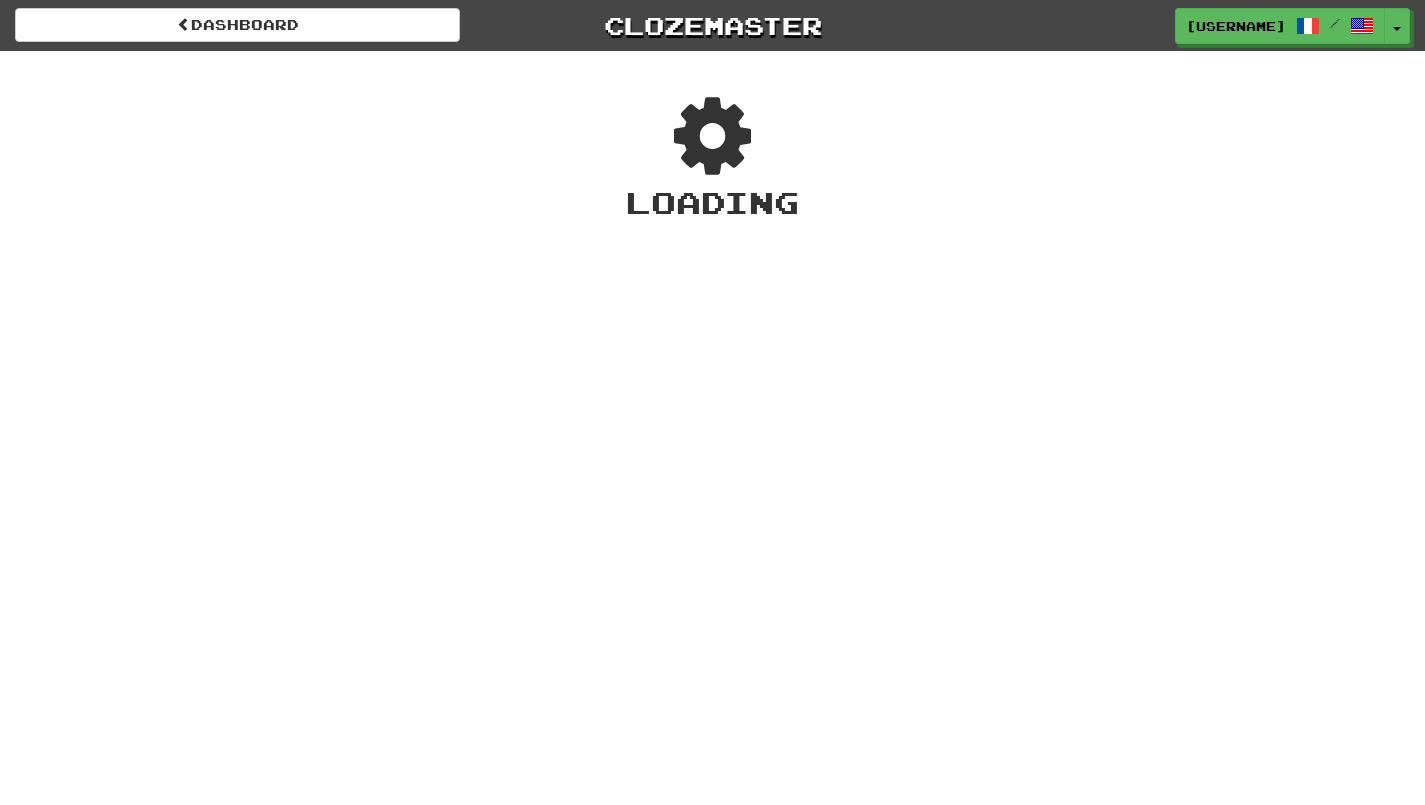scroll, scrollTop: 0, scrollLeft: 0, axis: both 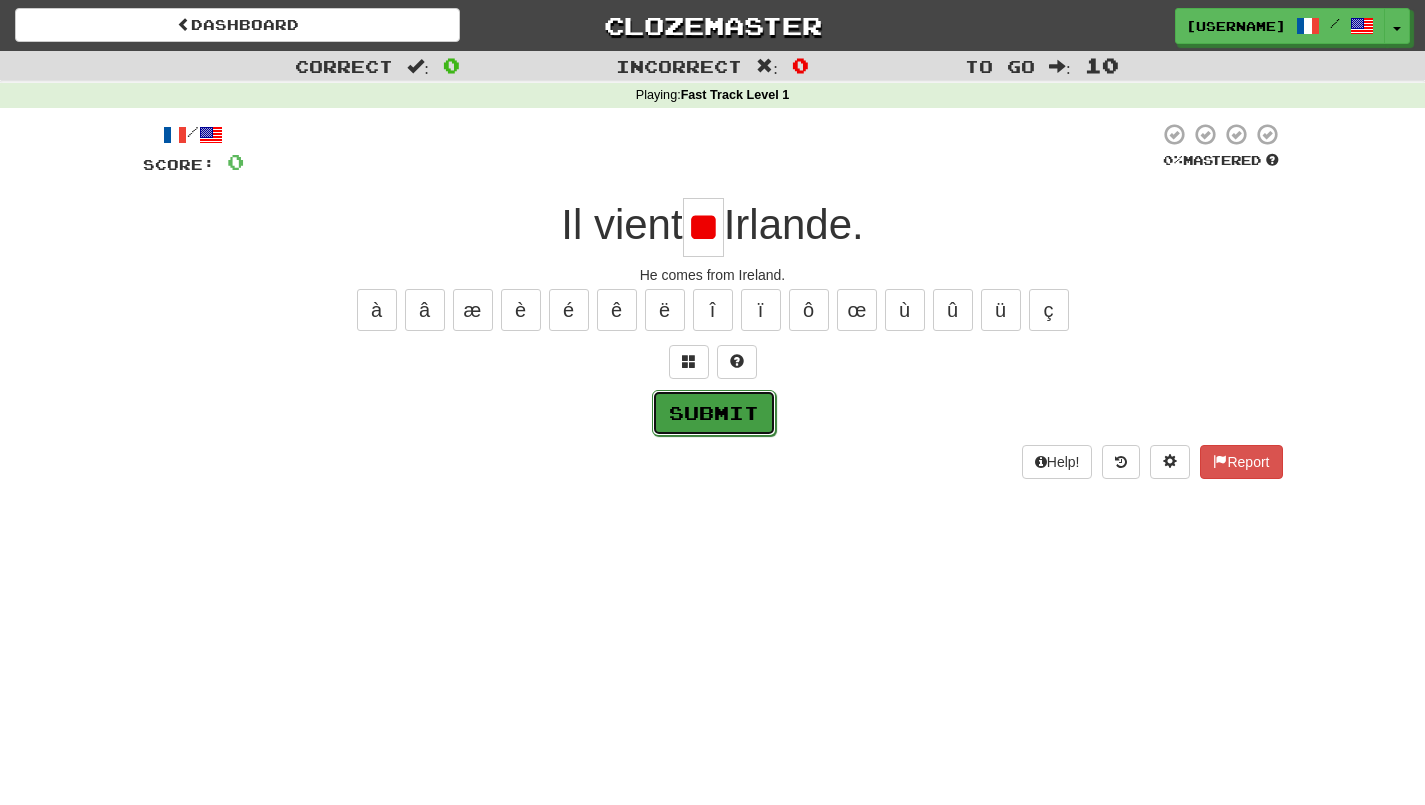 click on "Submit" at bounding box center [714, 413] 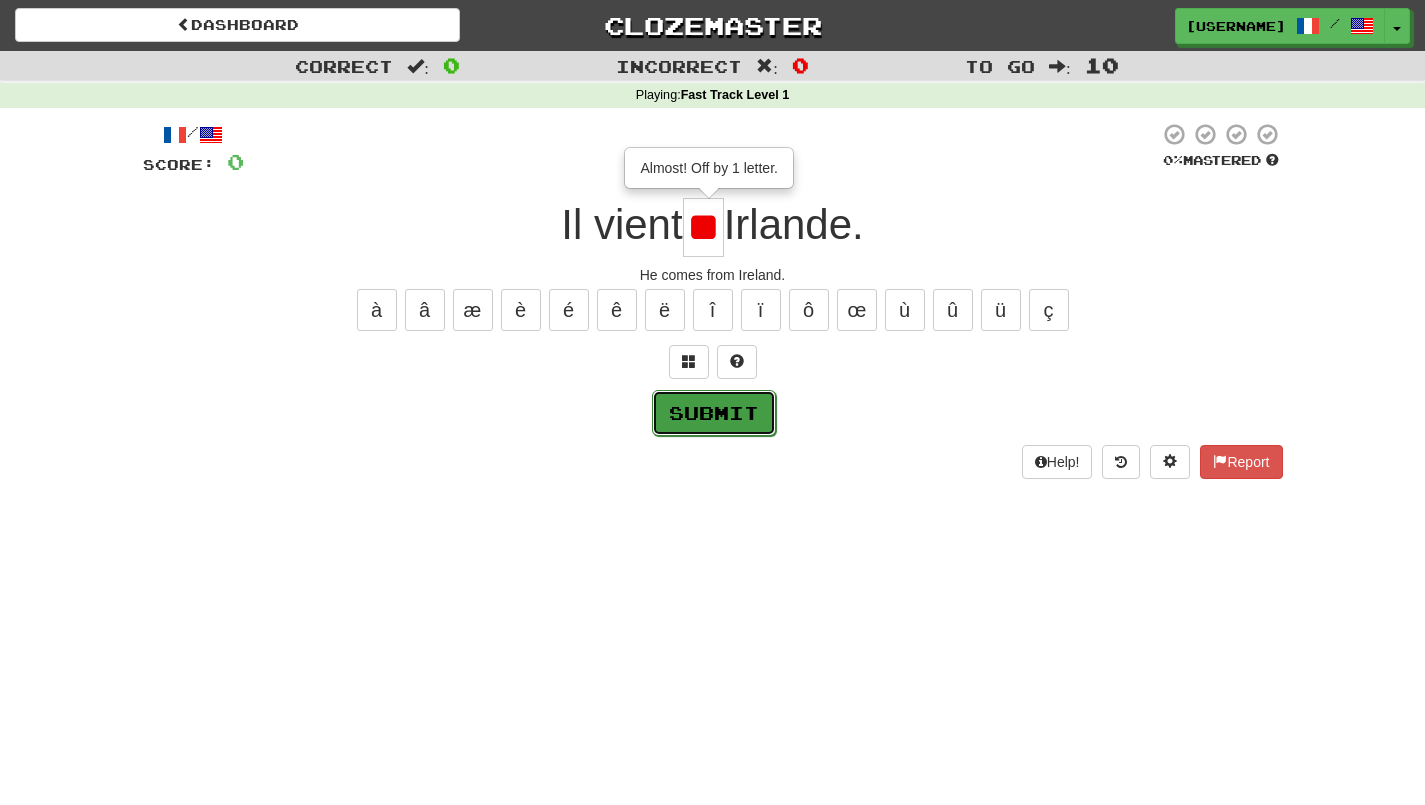 click on "Submit" at bounding box center (714, 413) 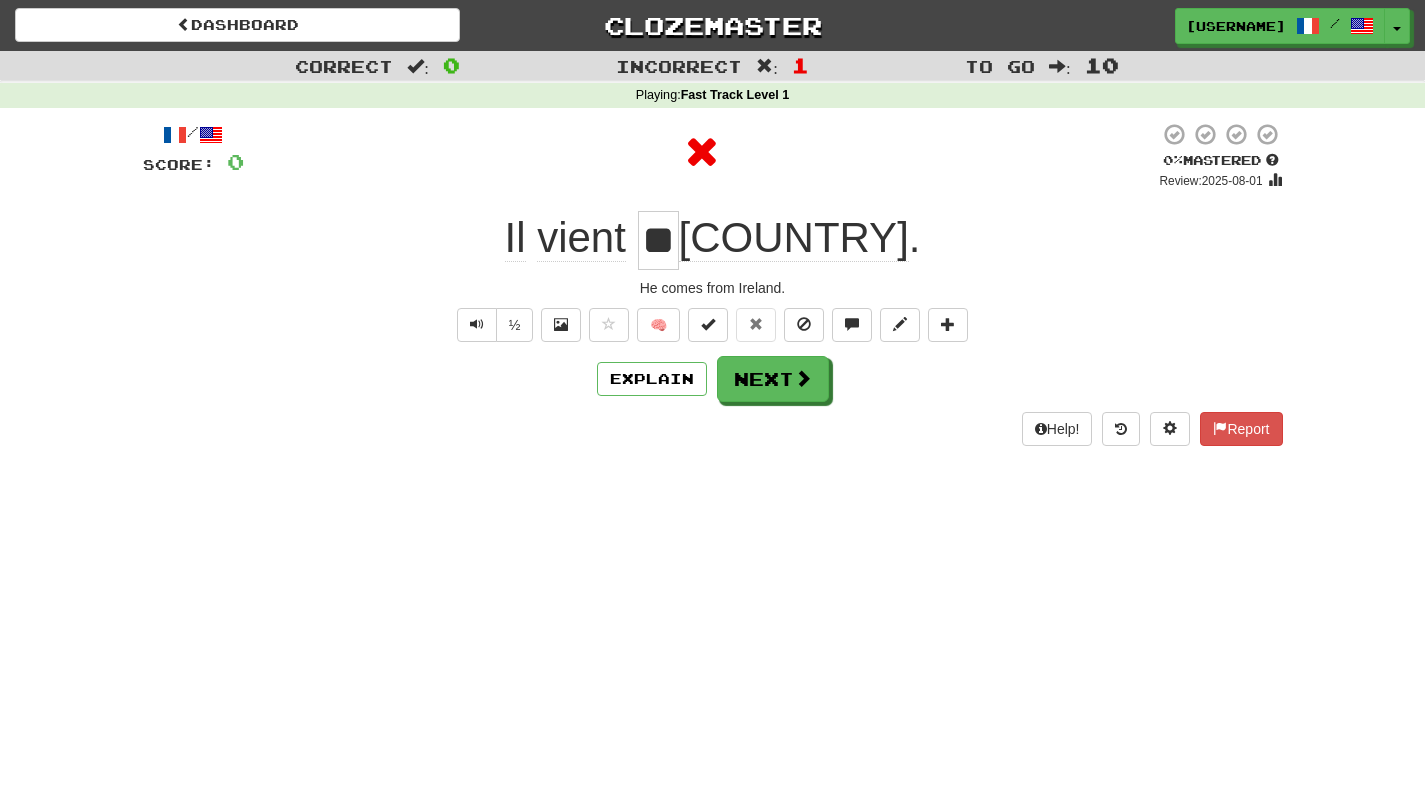 type on "**" 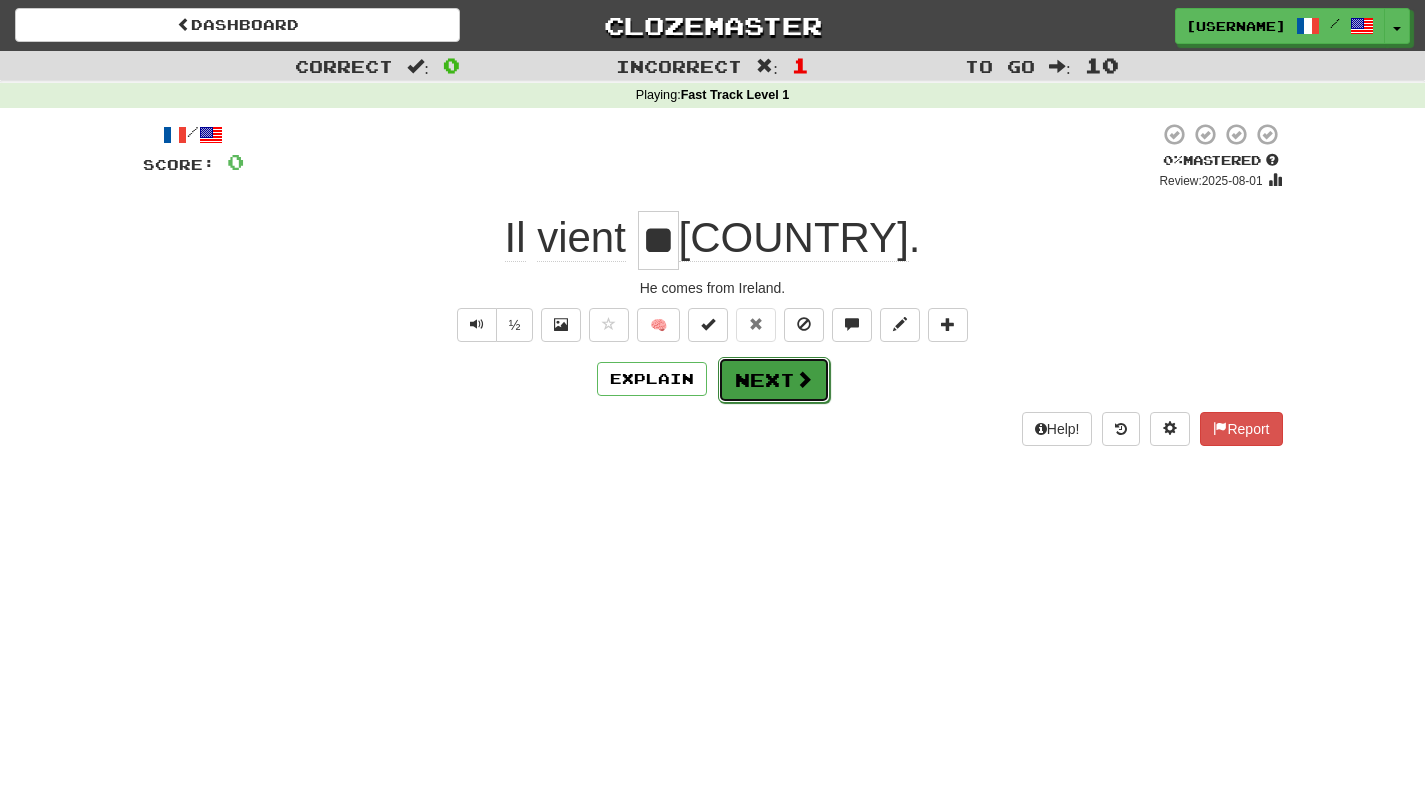 click on "Next" at bounding box center [774, 380] 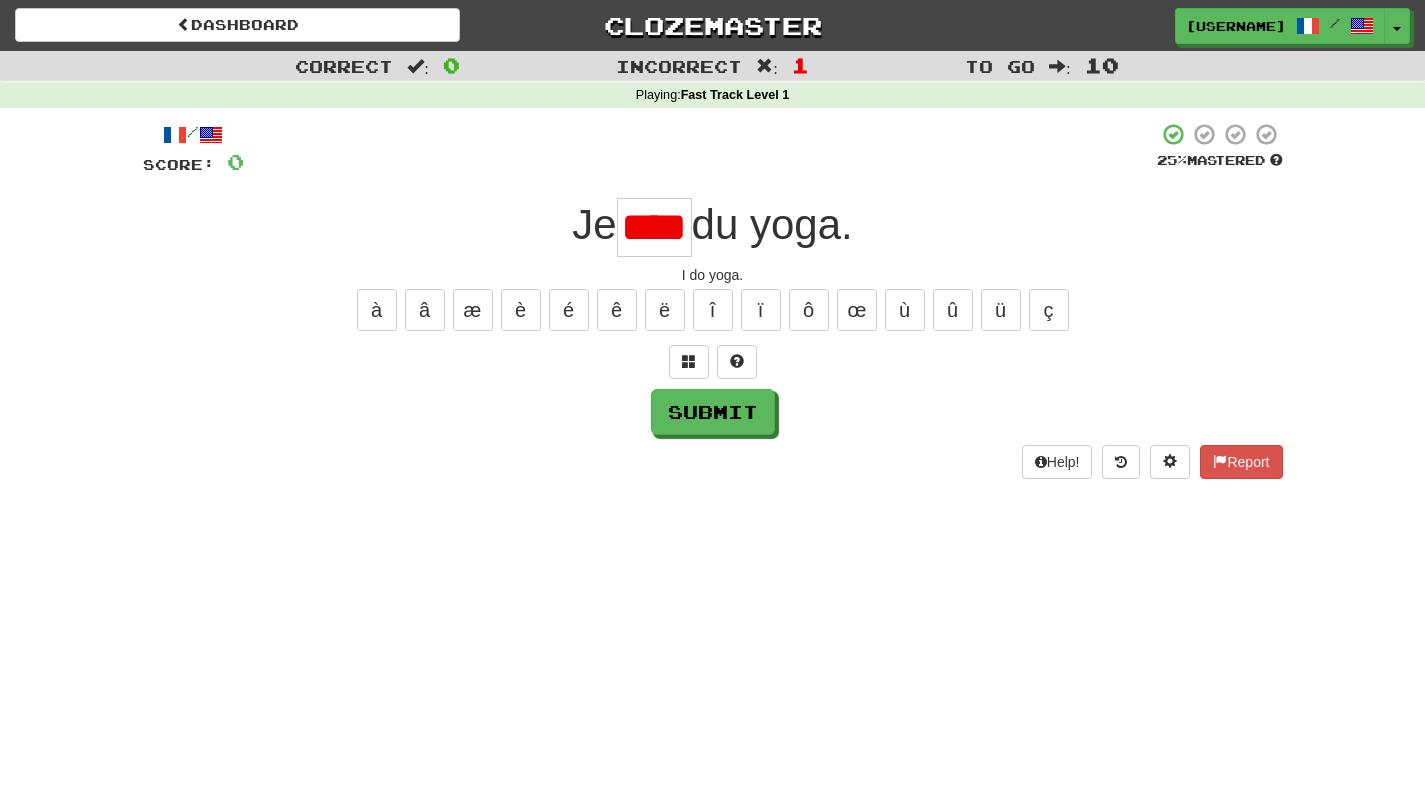 click at bounding box center [713, 362] 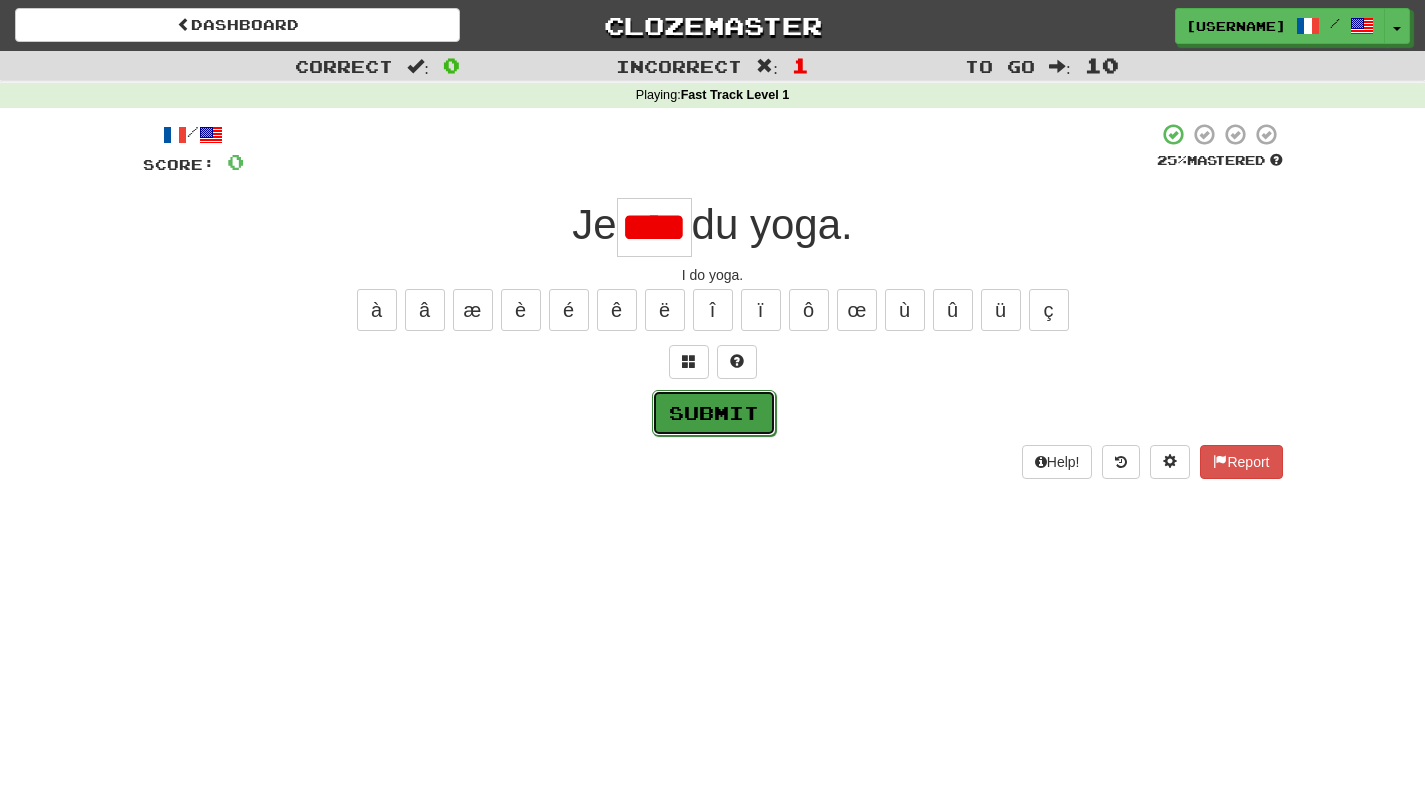 click on "Submit" at bounding box center [714, 413] 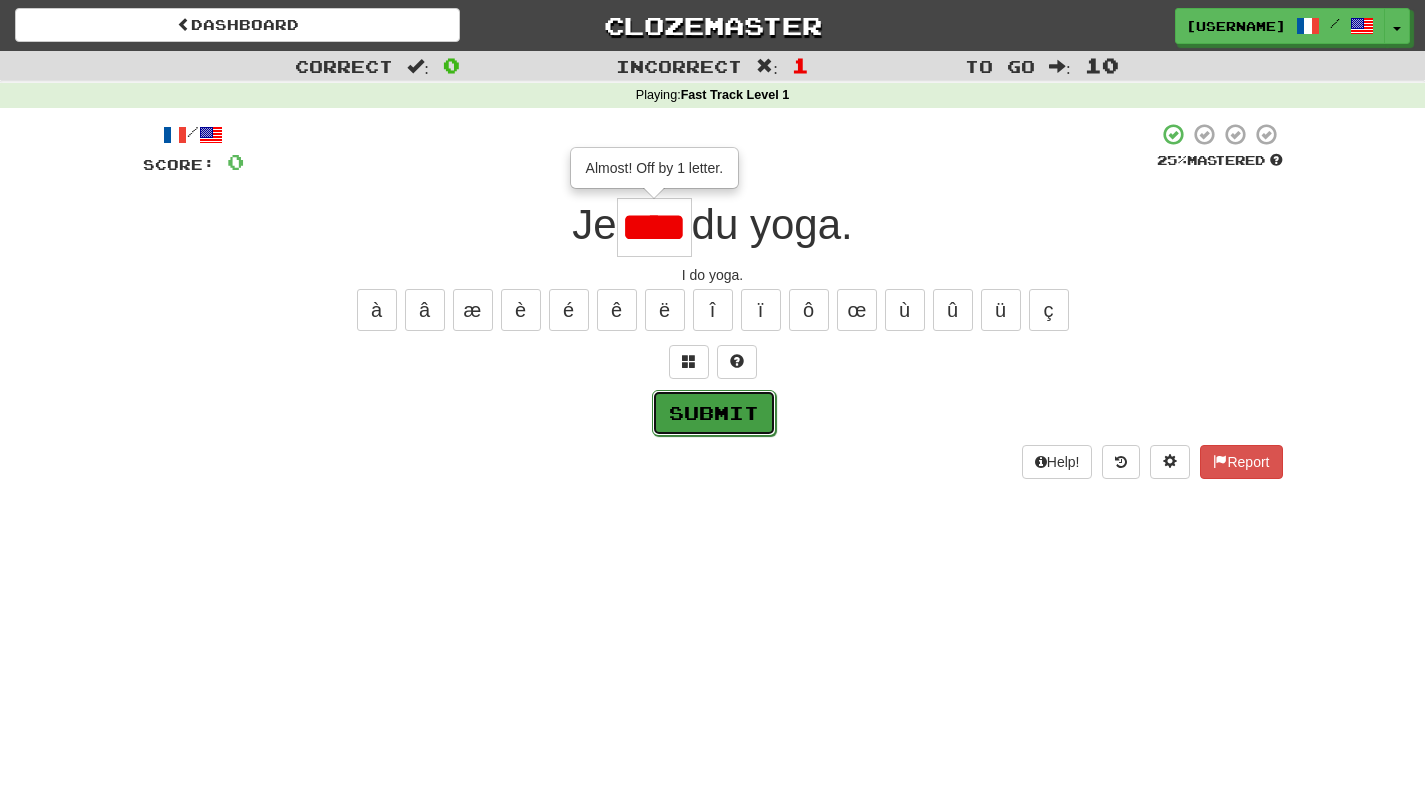 click on "Submit" at bounding box center [714, 413] 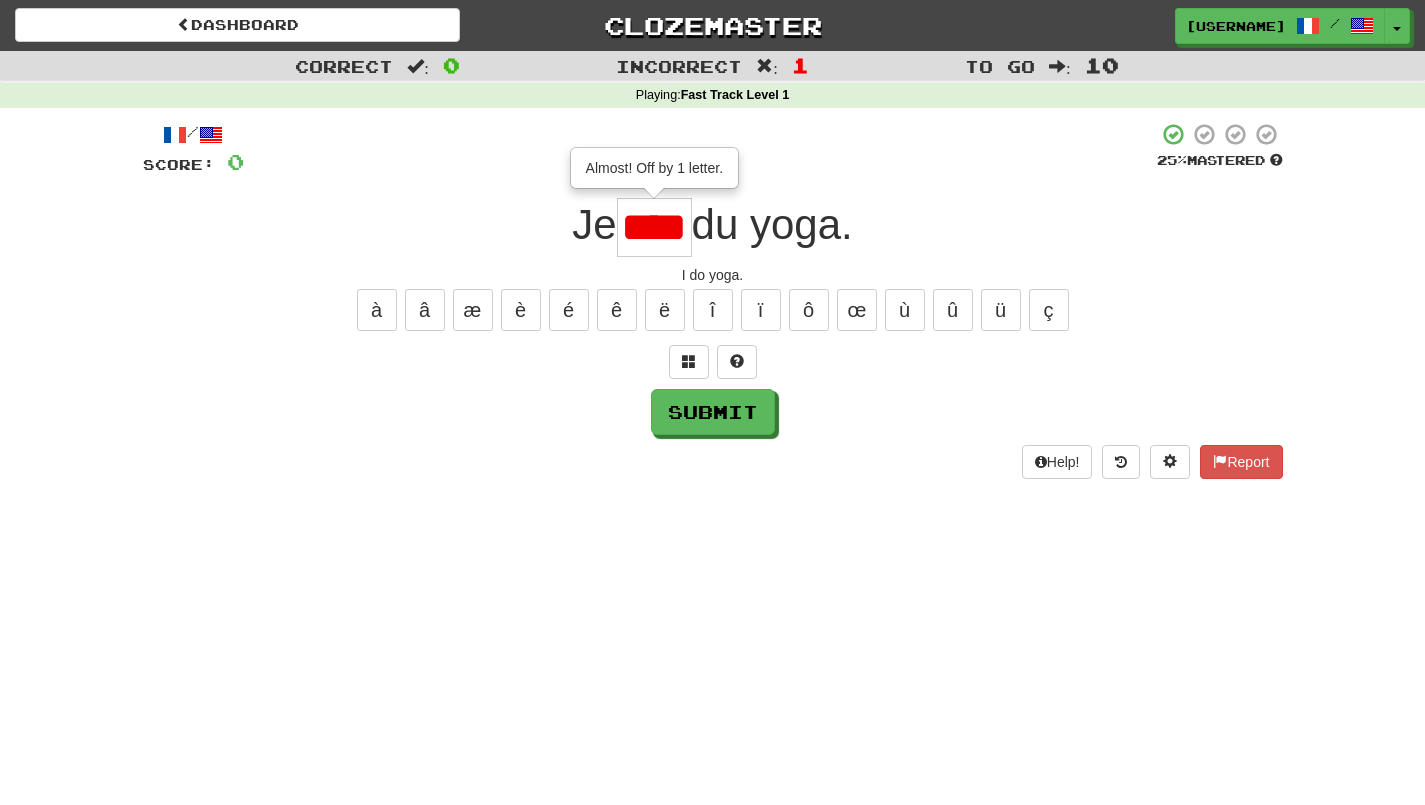 type on "****" 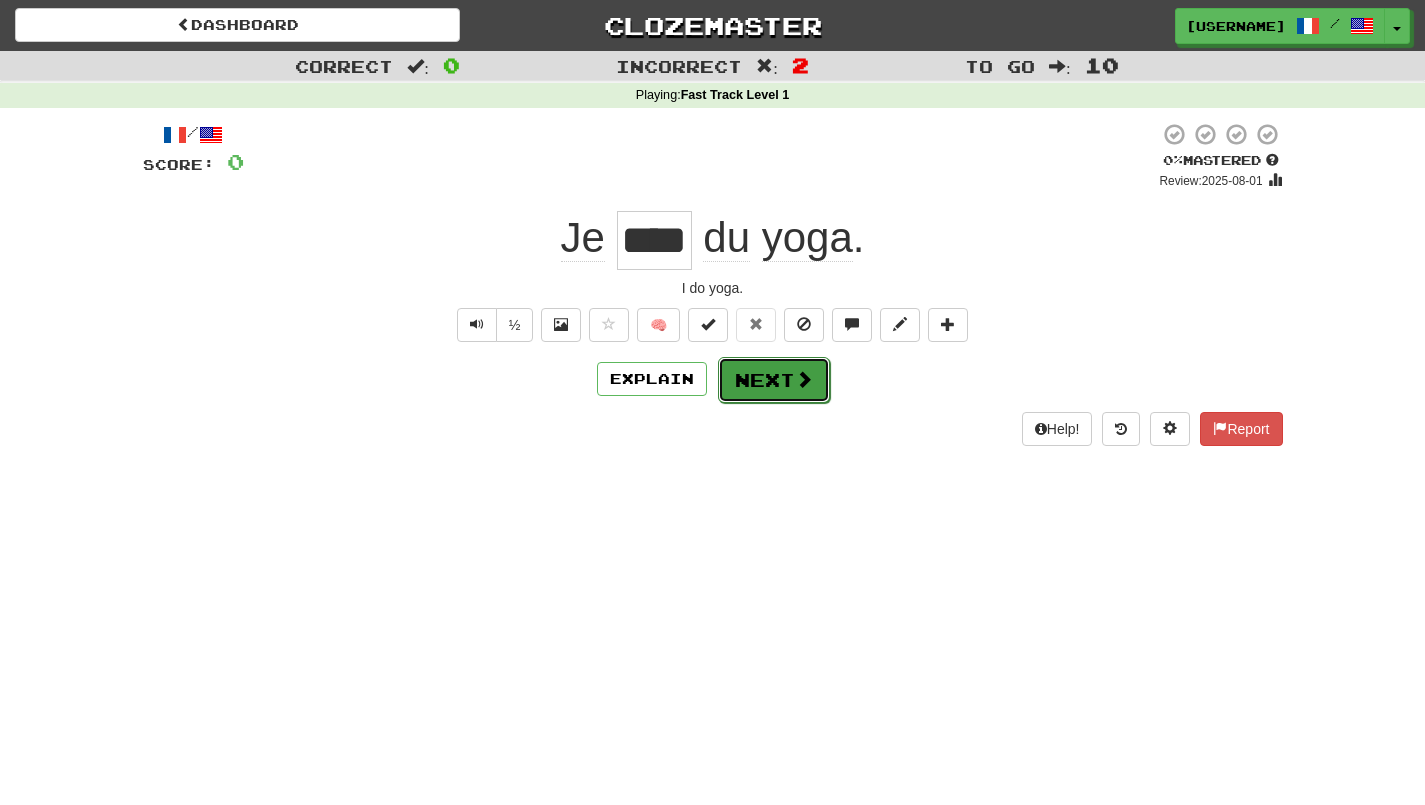click on "Next" at bounding box center [774, 380] 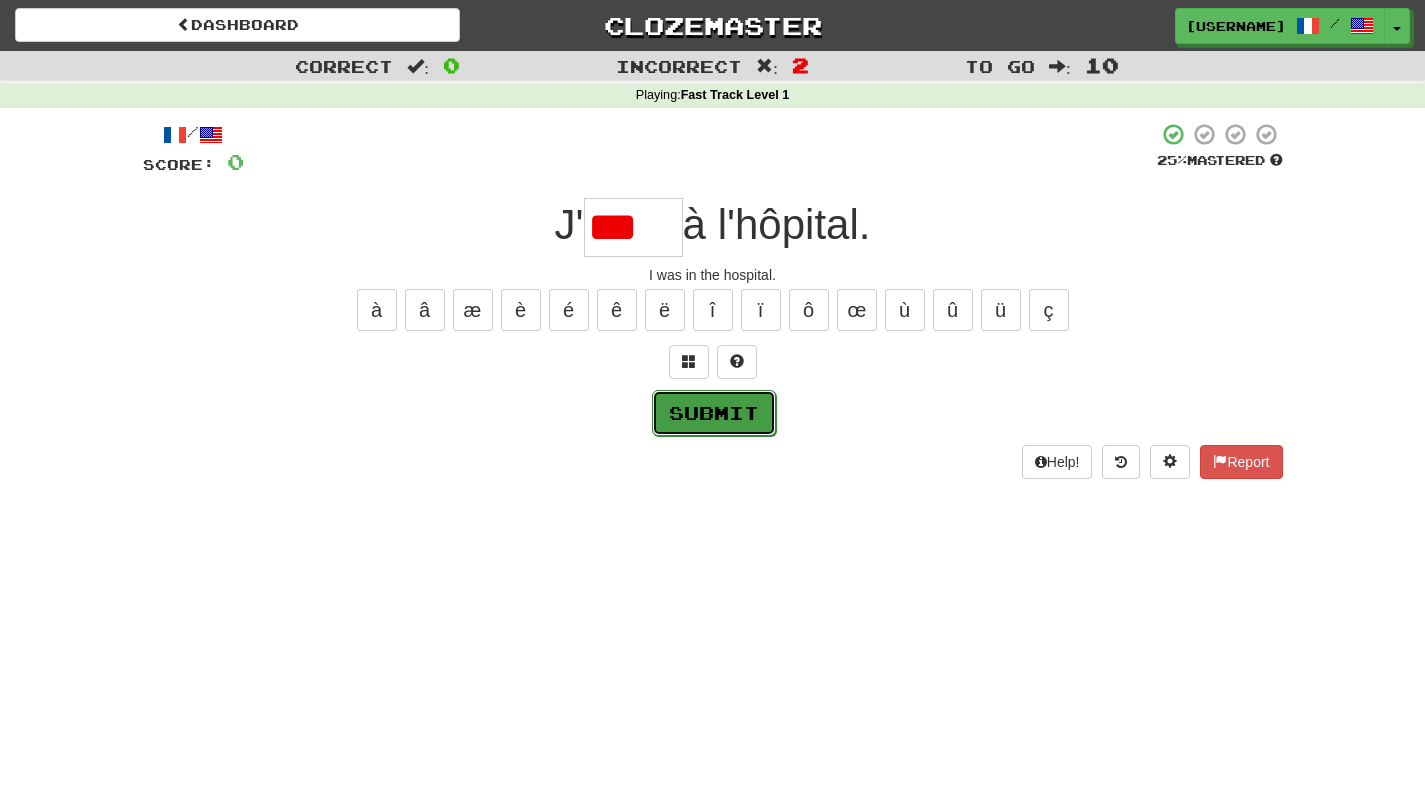 click on "Submit" at bounding box center (714, 413) 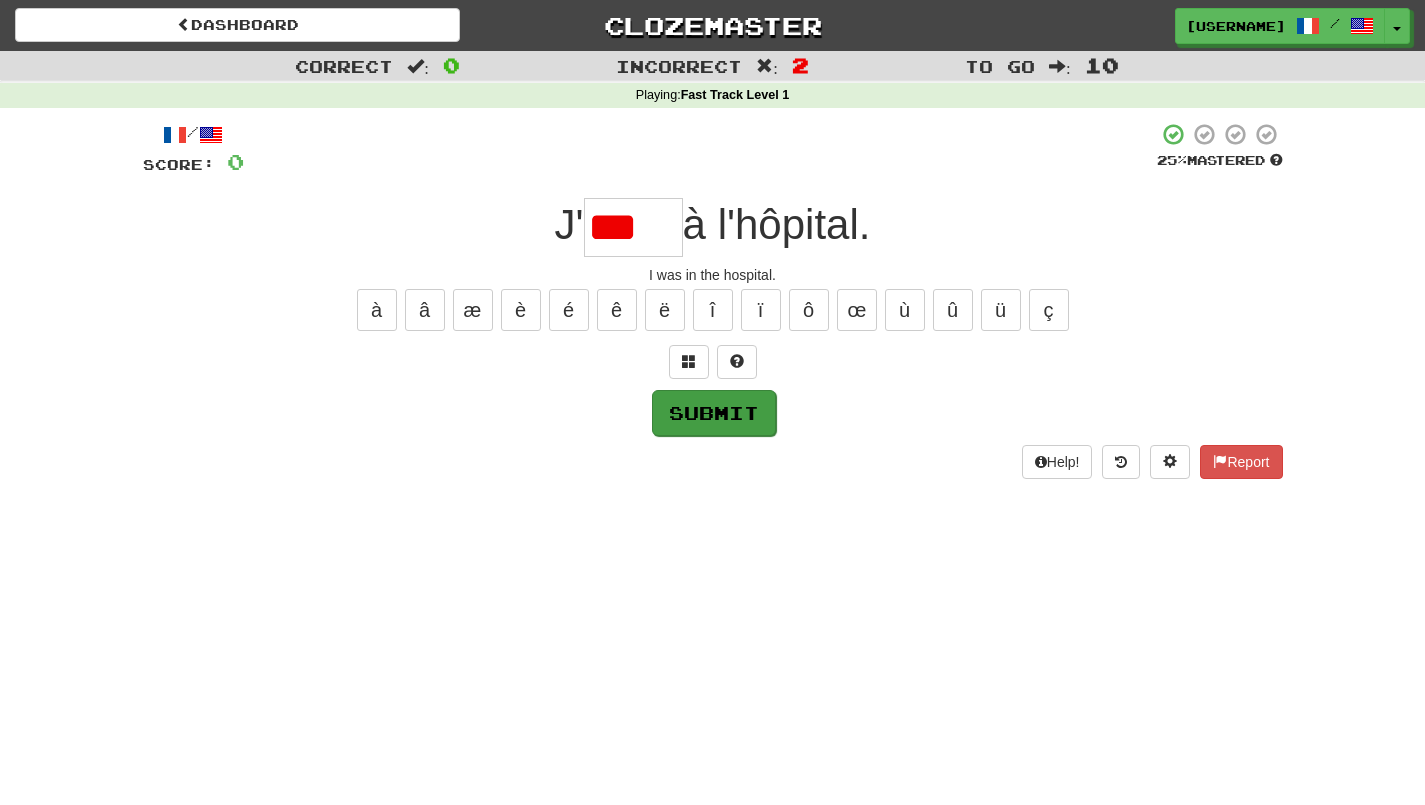 type on "*****" 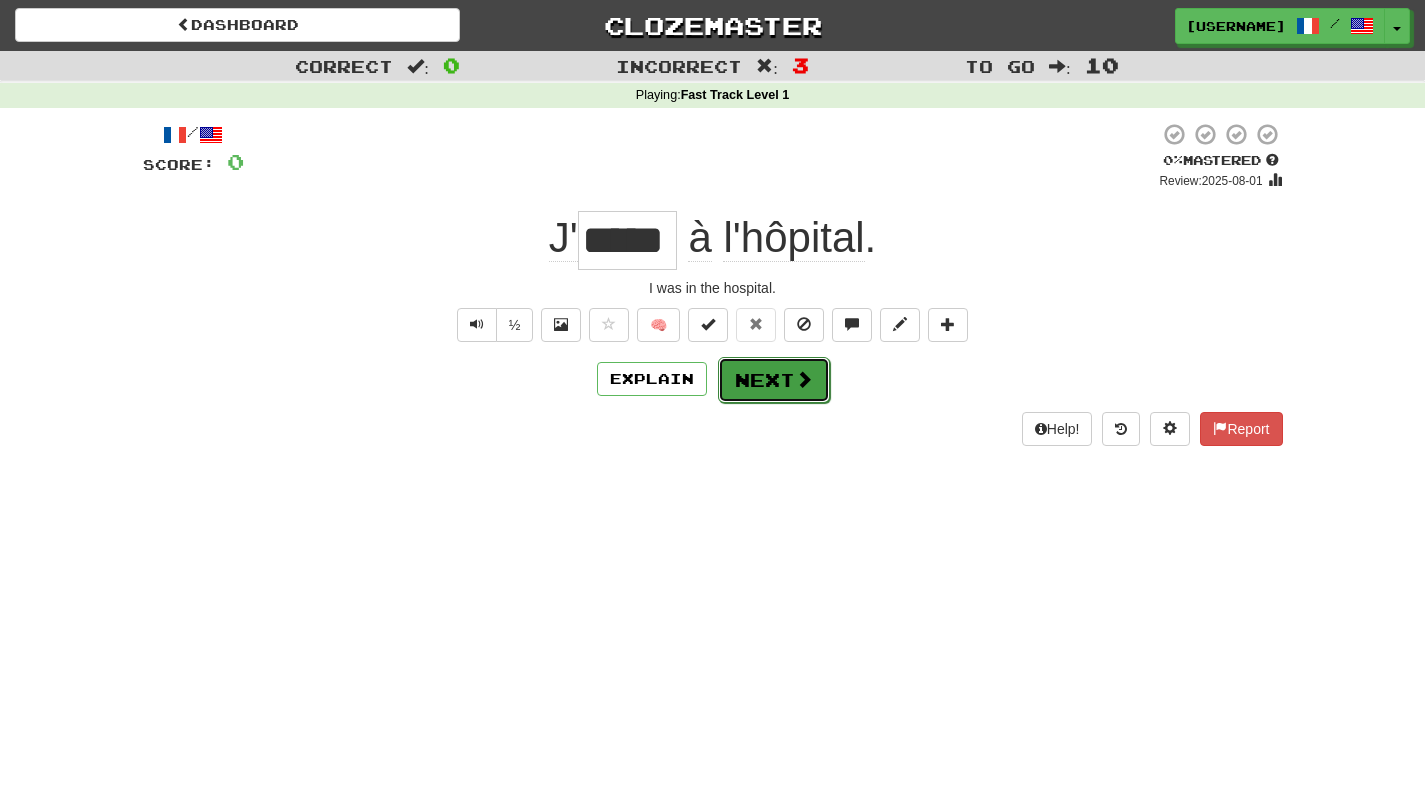 click on "Next" at bounding box center [774, 380] 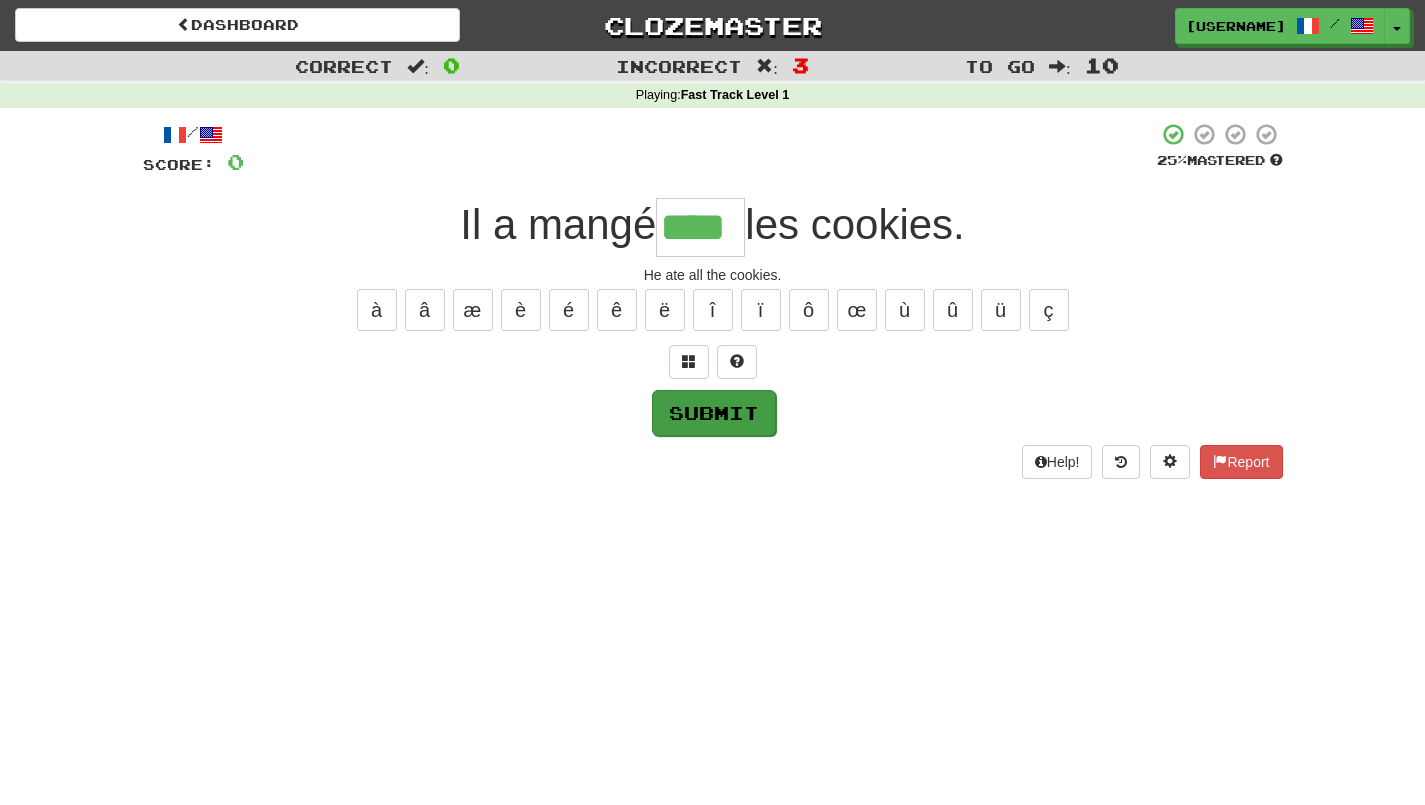type on "****" 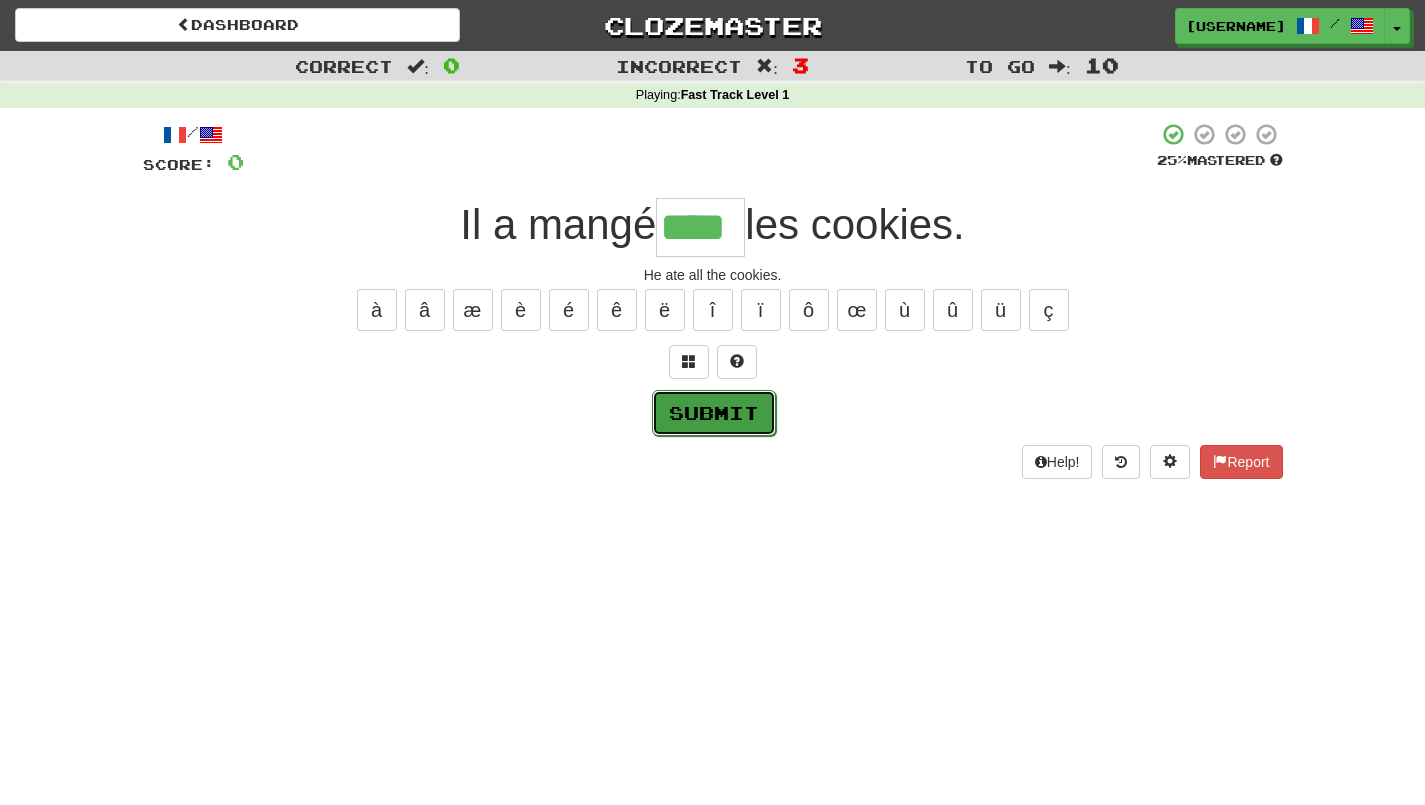 click on "Submit" at bounding box center (714, 413) 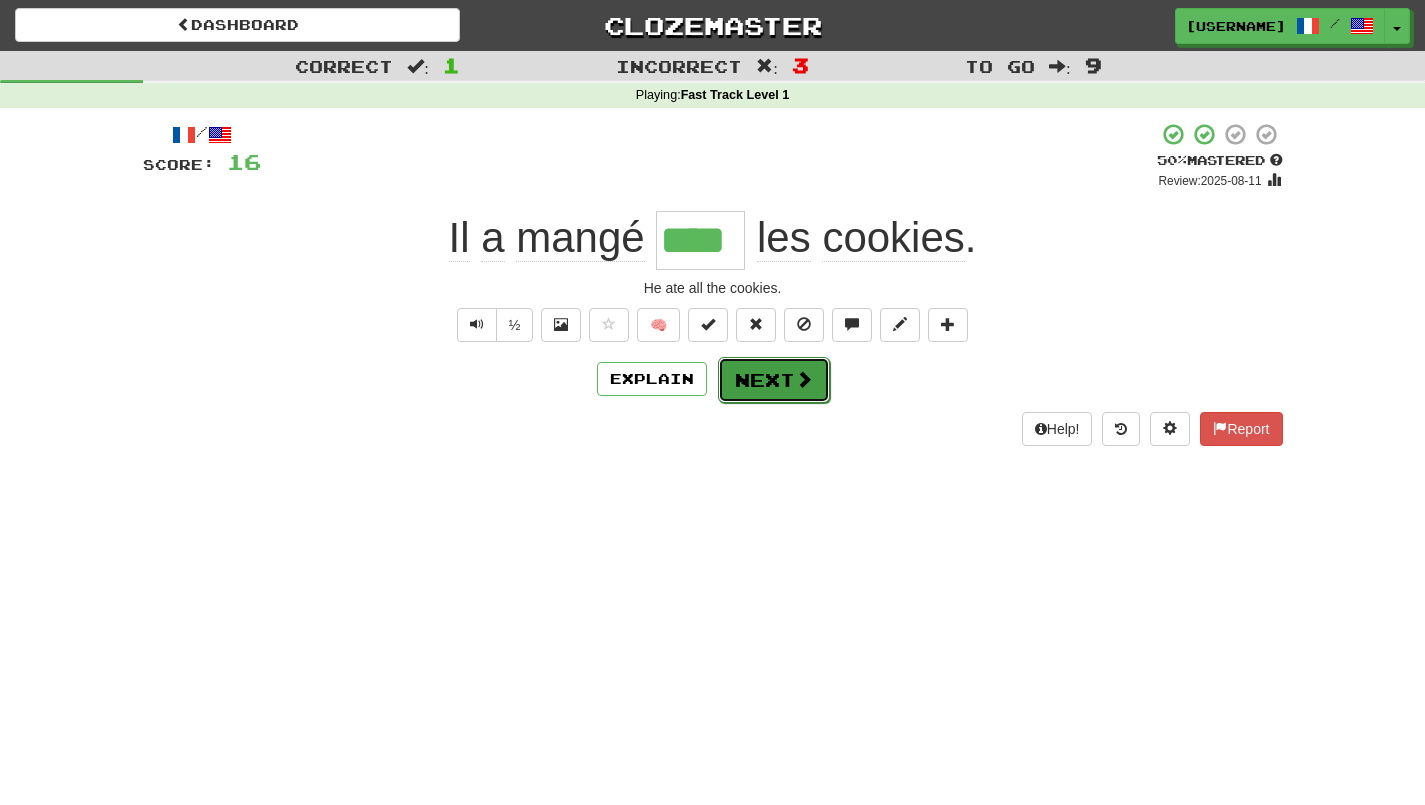 click on "Next" at bounding box center [774, 380] 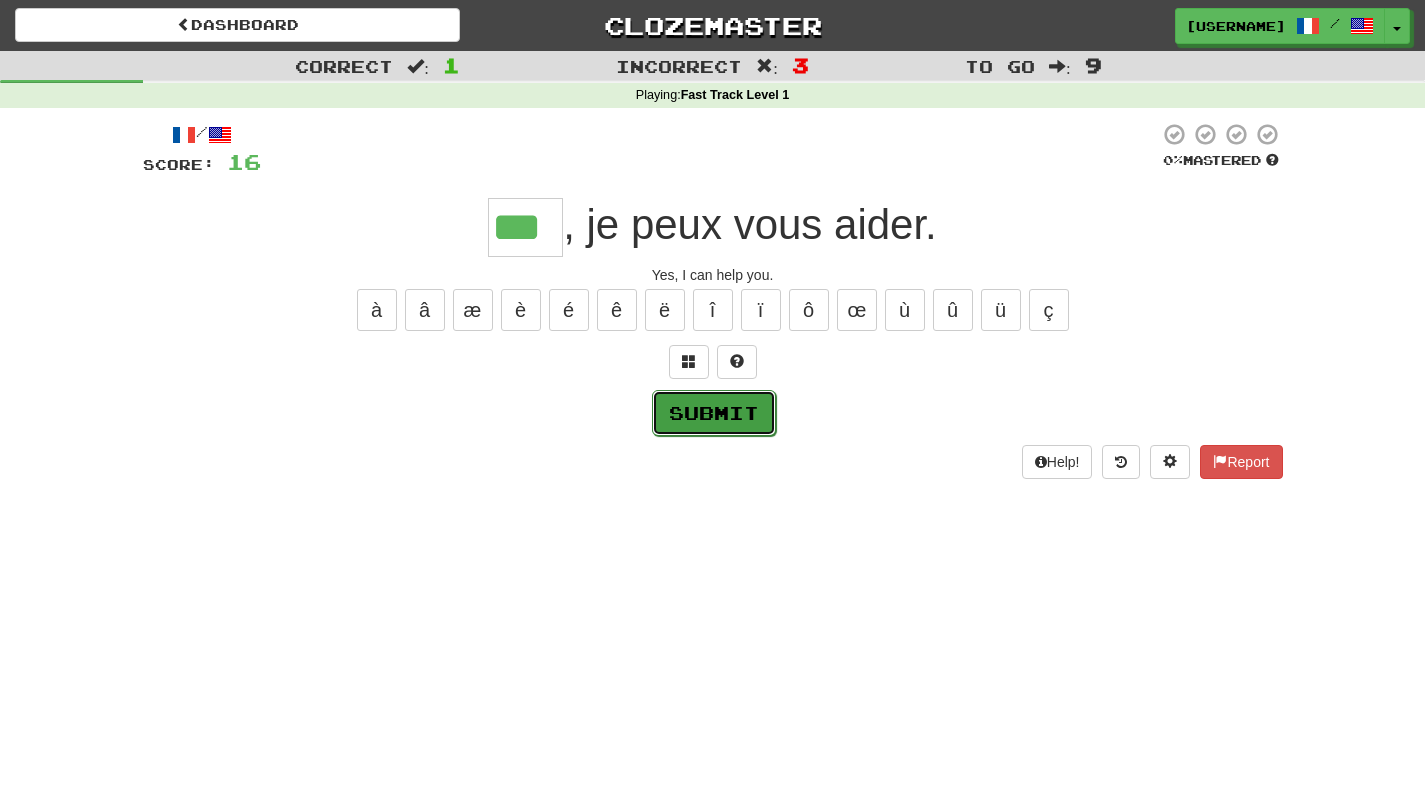 click on "Submit" at bounding box center [714, 413] 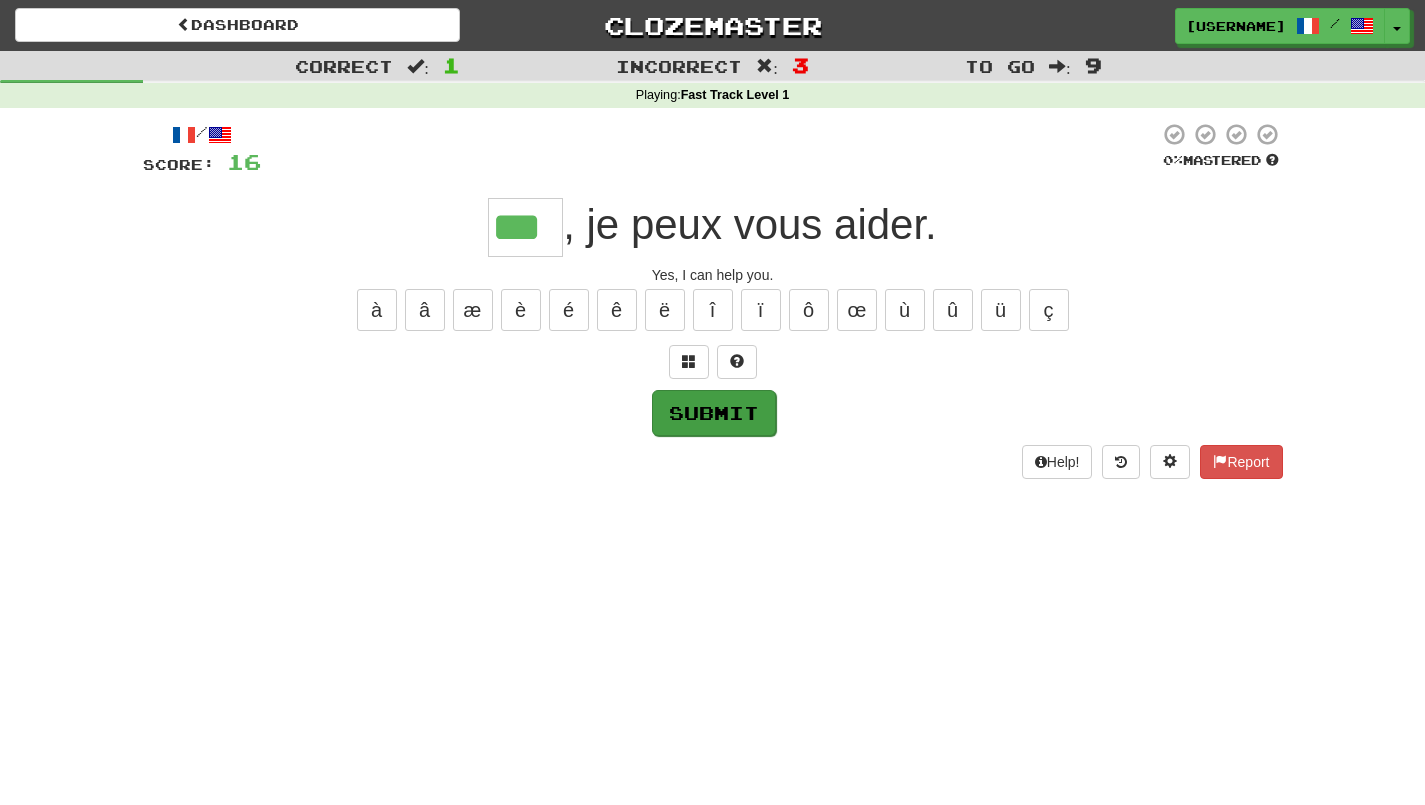 type on "***" 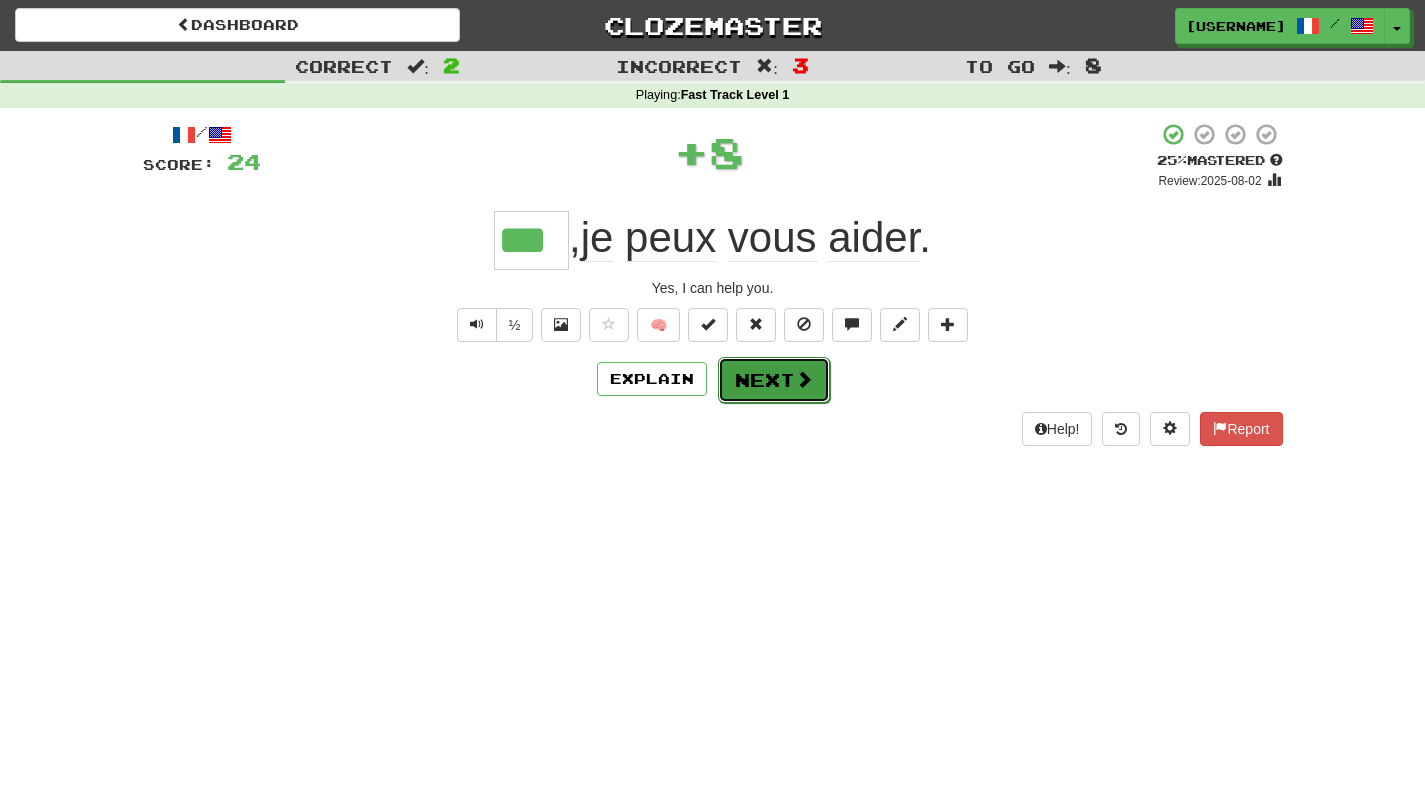 click on "Next" at bounding box center (774, 380) 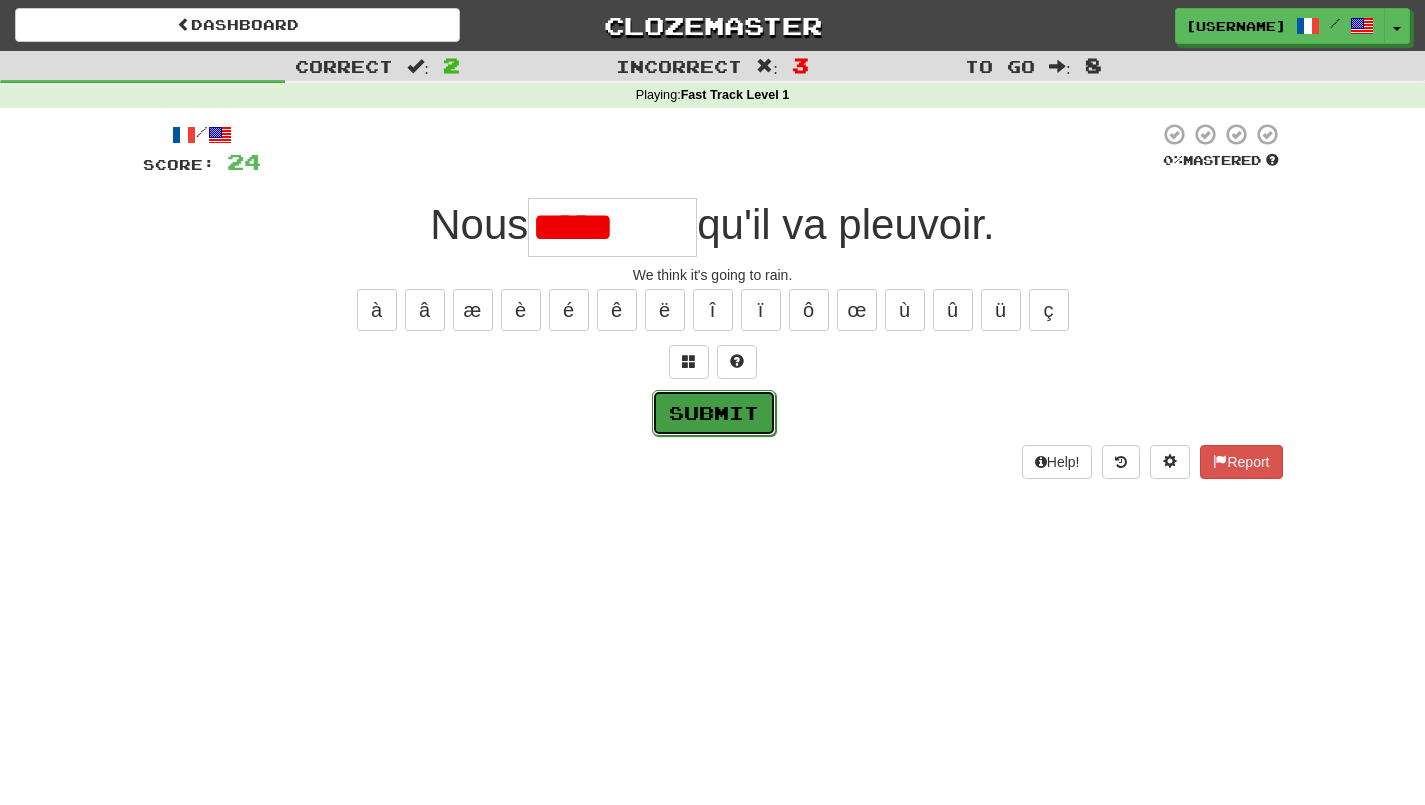 click on "Submit" at bounding box center (714, 413) 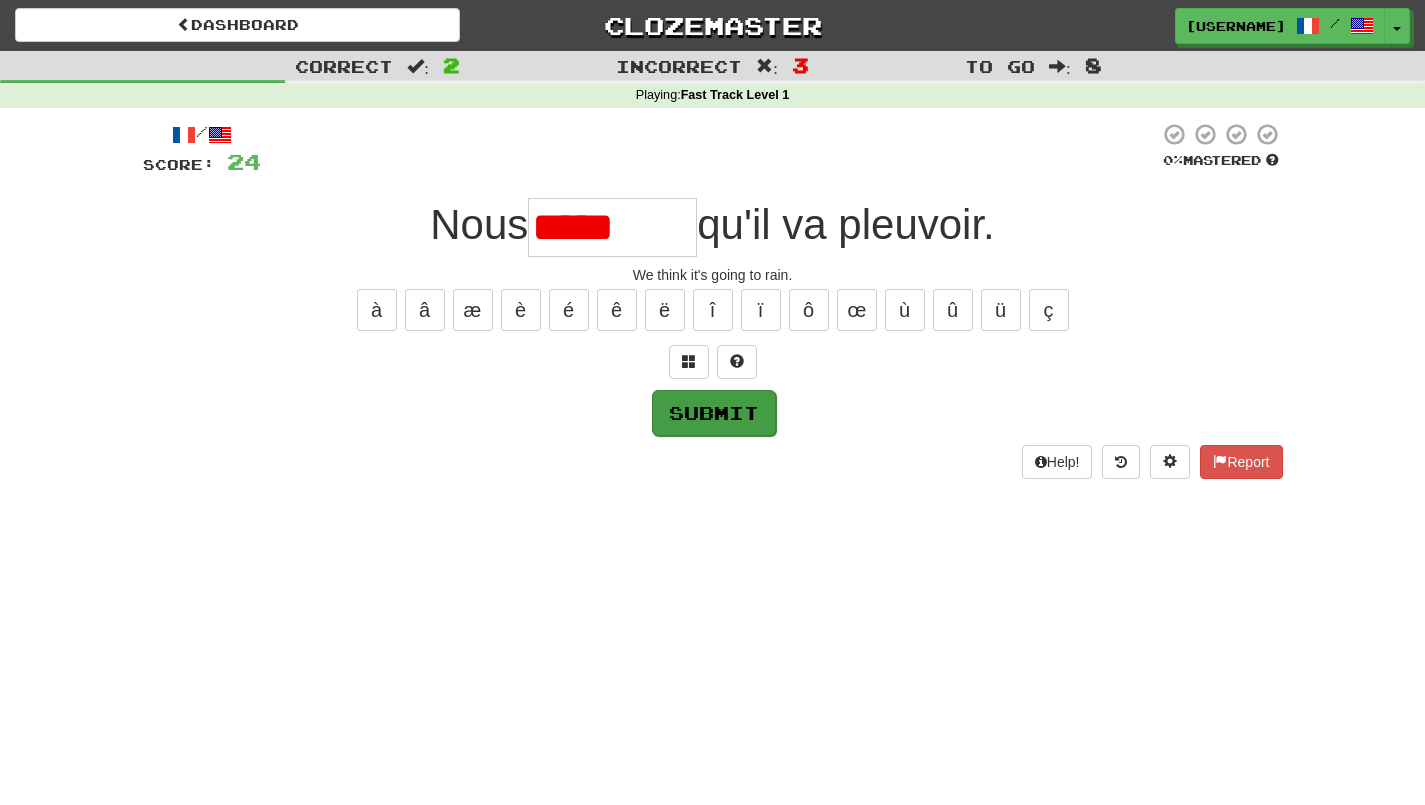 type on "*******" 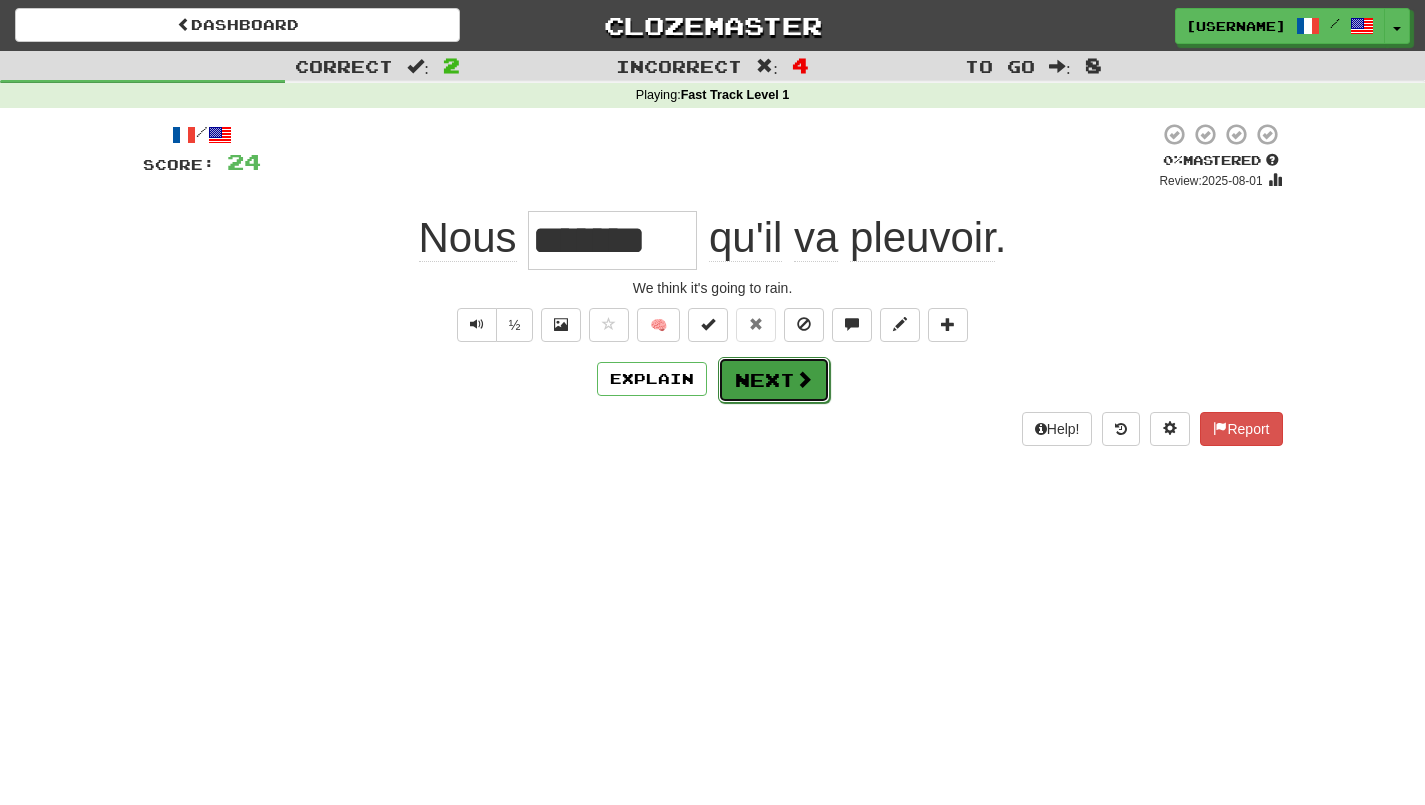 click on "Next" at bounding box center [774, 380] 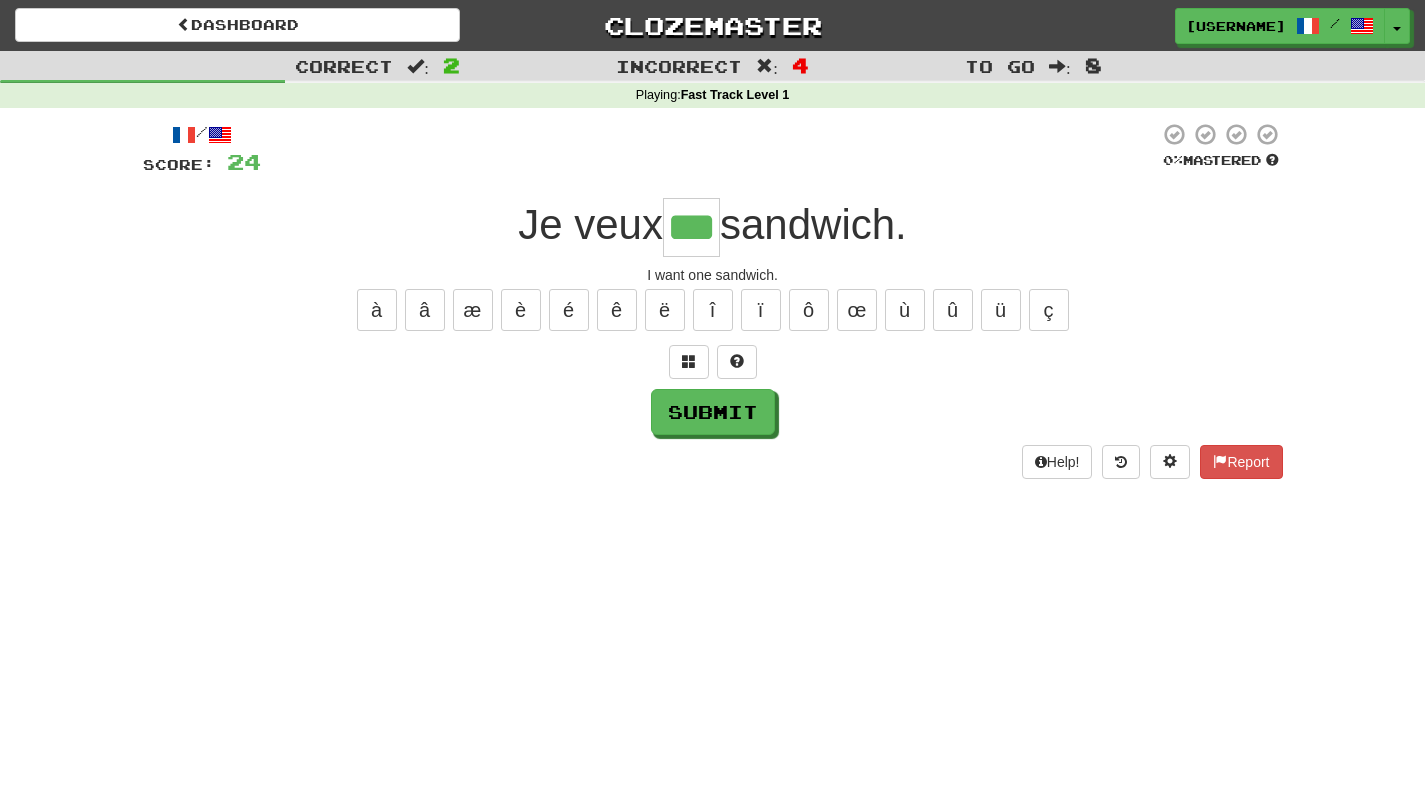 scroll, scrollTop: 0, scrollLeft: 21, axis: horizontal 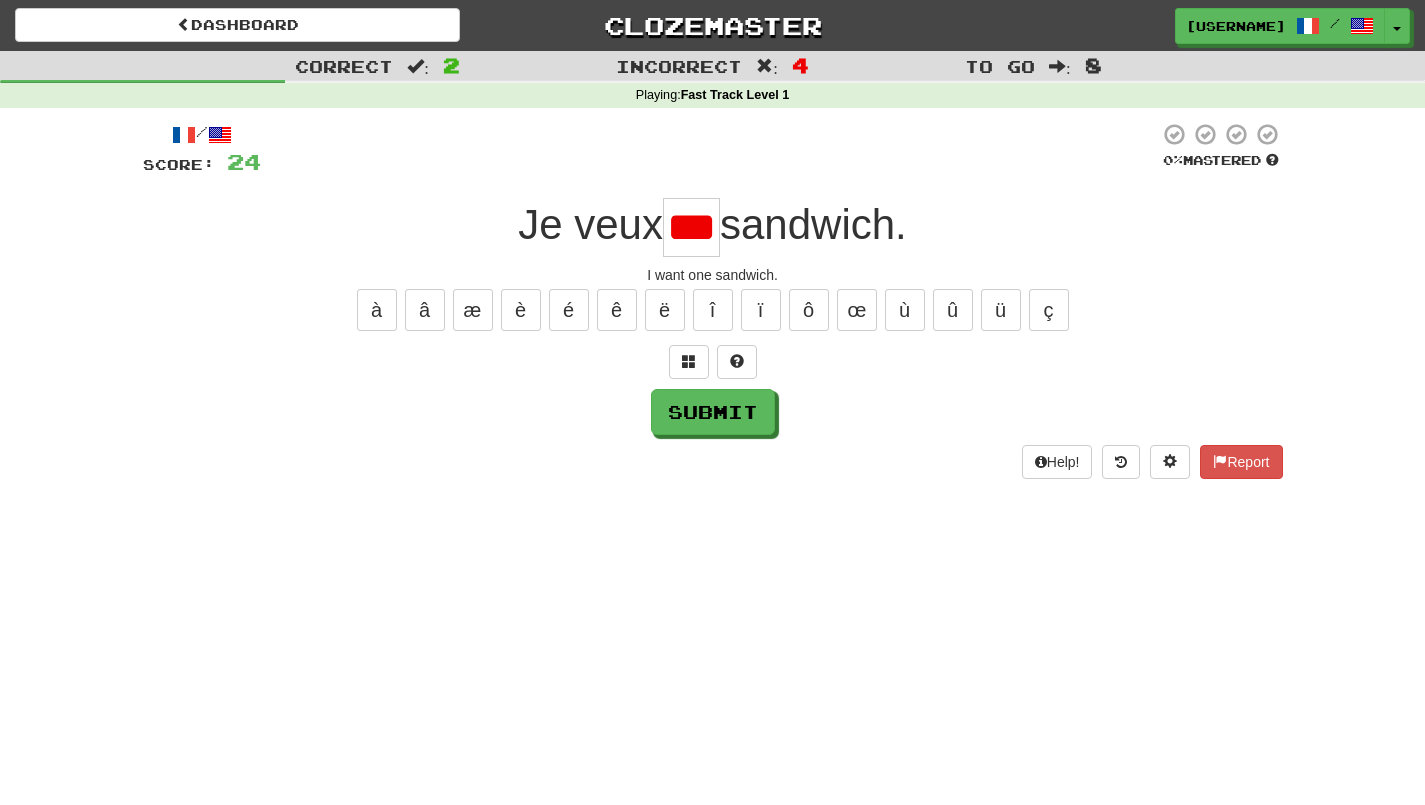 click on "***" at bounding box center (691, 227) 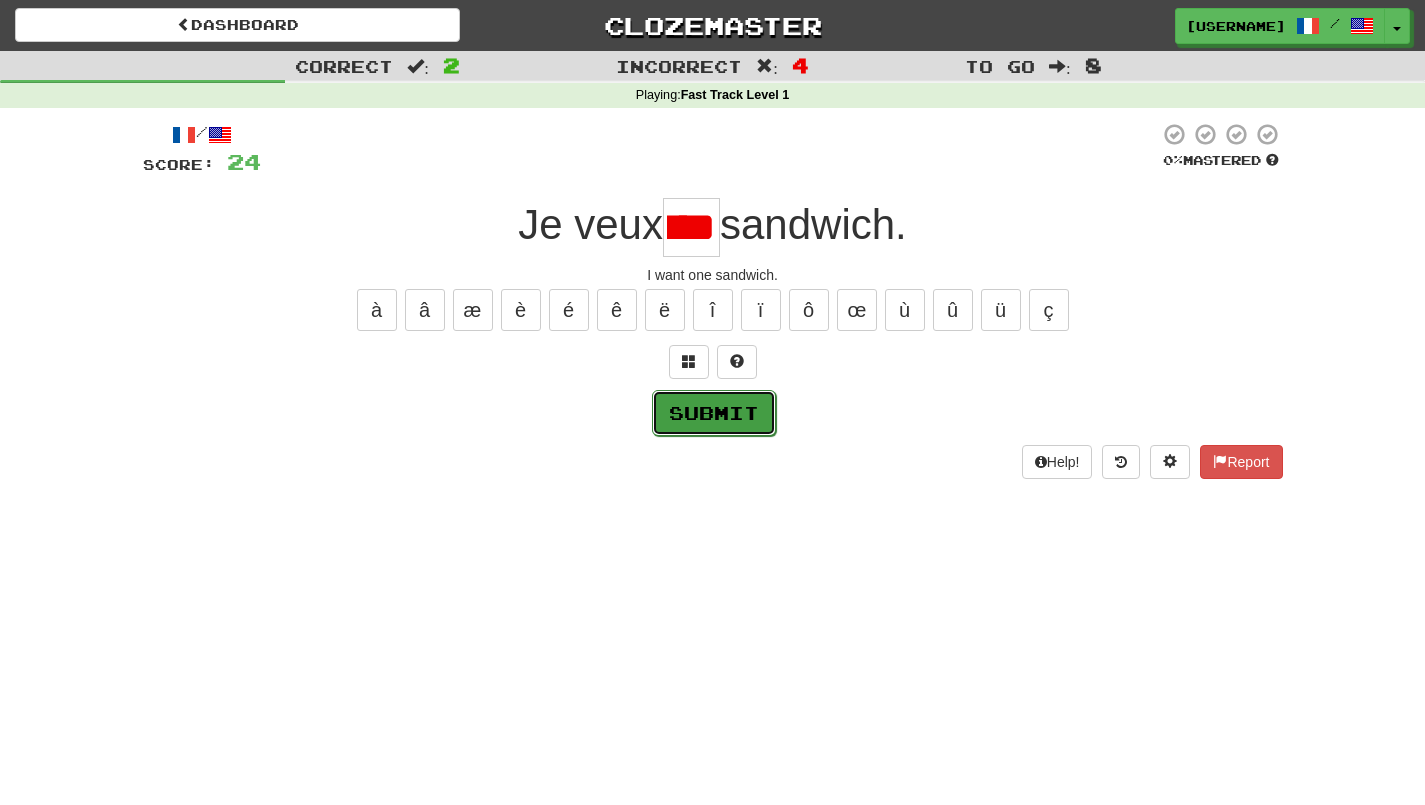 scroll, scrollTop: 0, scrollLeft: 0, axis: both 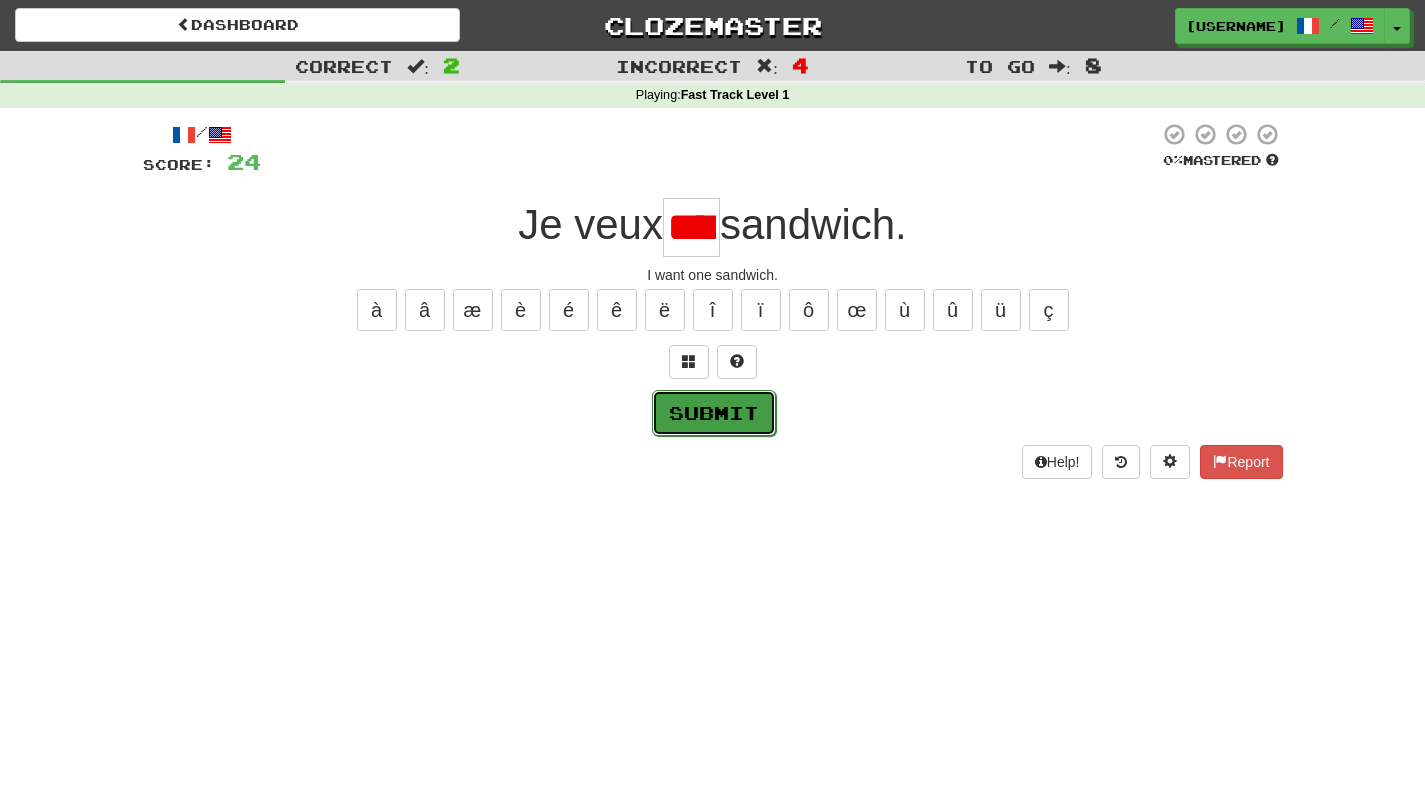 click on "Submit" at bounding box center [714, 413] 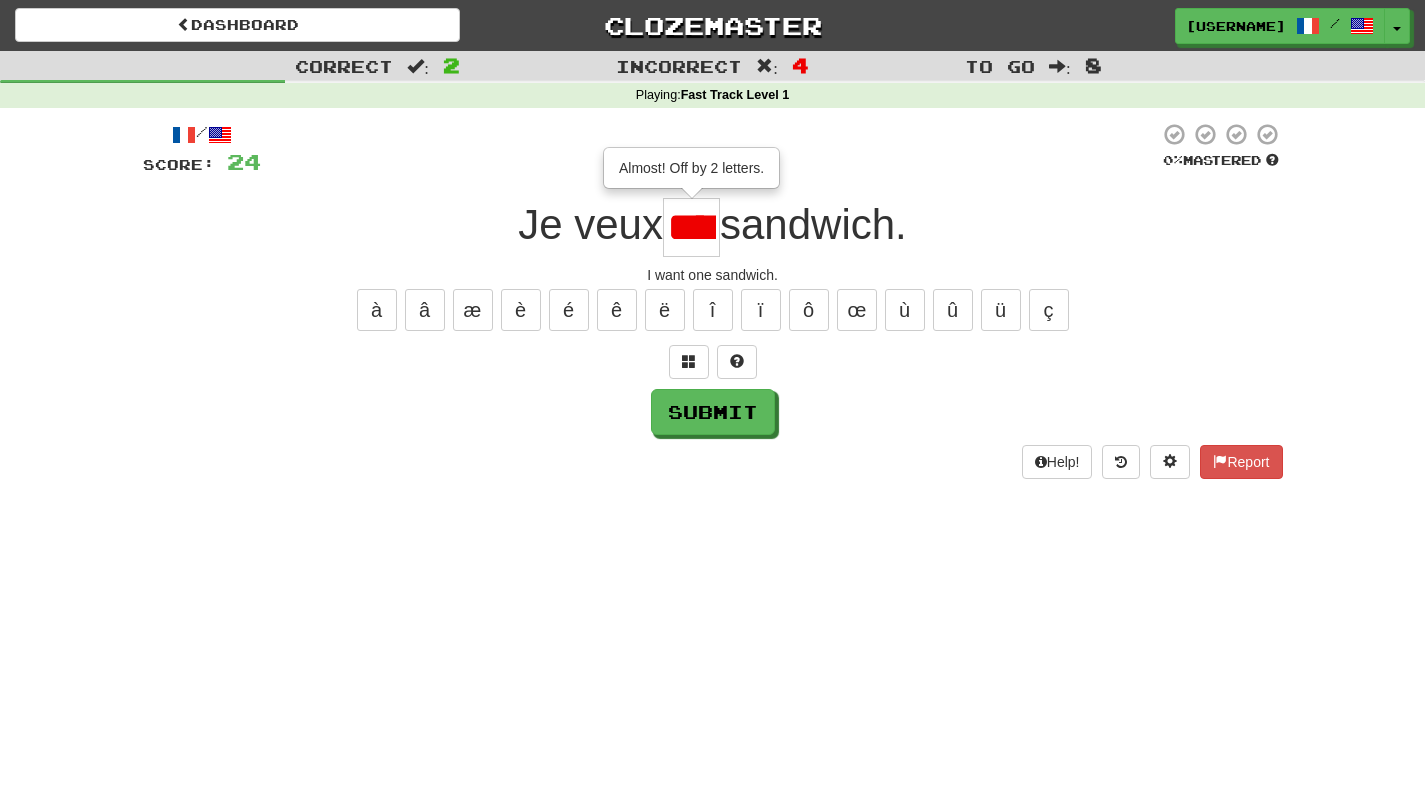 click on "****" at bounding box center [691, 227] 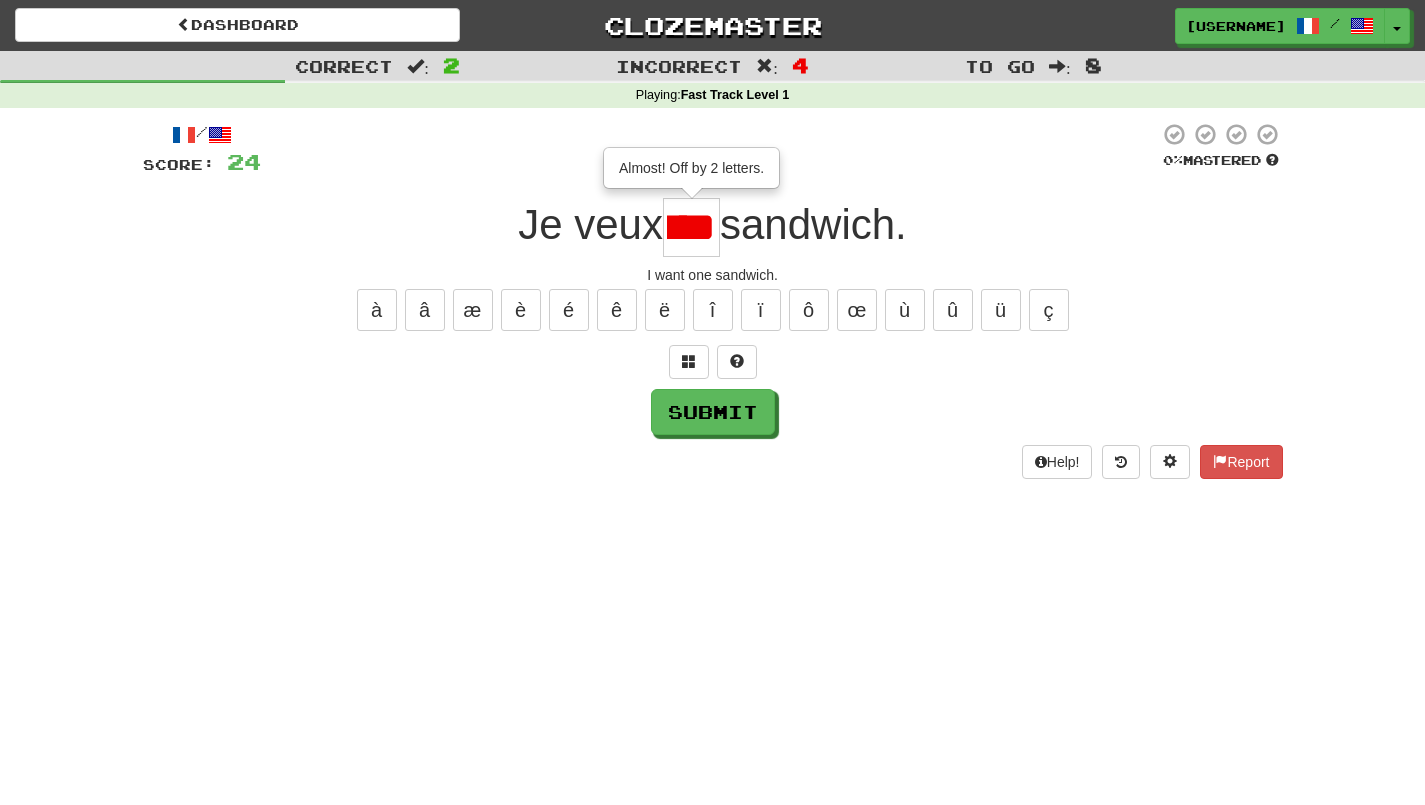 drag, startPoint x: 669, startPoint y: 228, endPoint x: 712, endPoint y: 234, distance: 43.416588 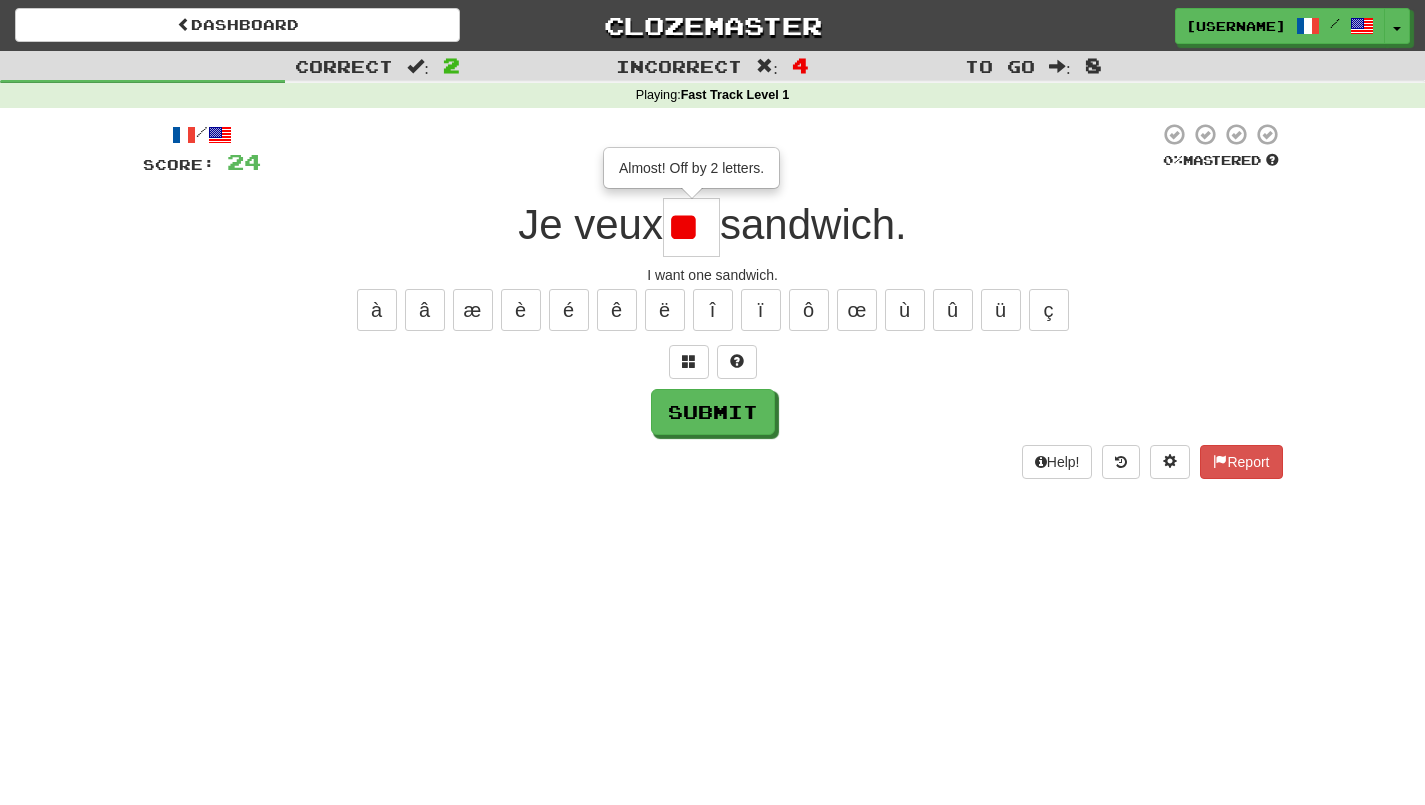 scroll, scrollTop: 0, scrollLeft: 0, axis: both 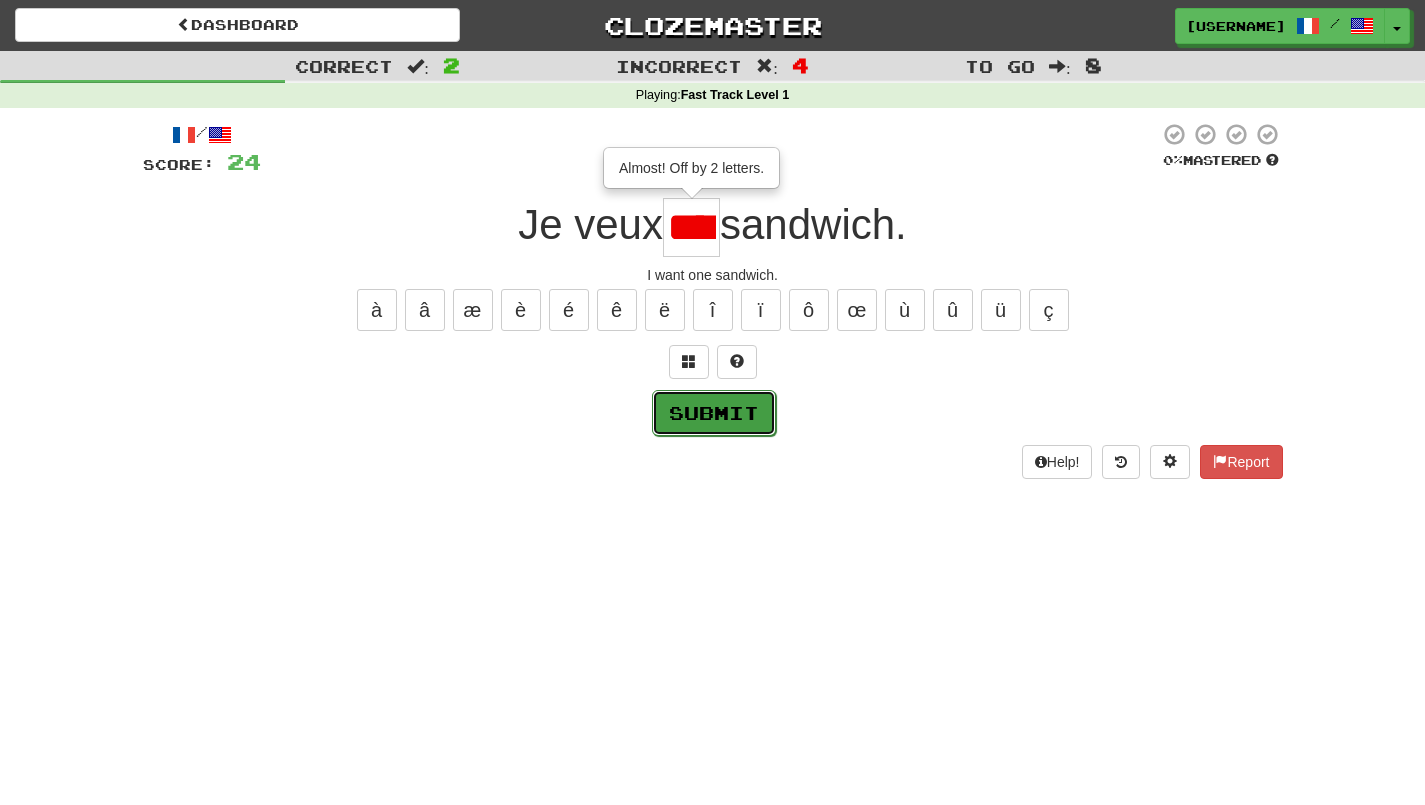 click on "Submit" at bounding box center (714, 413) 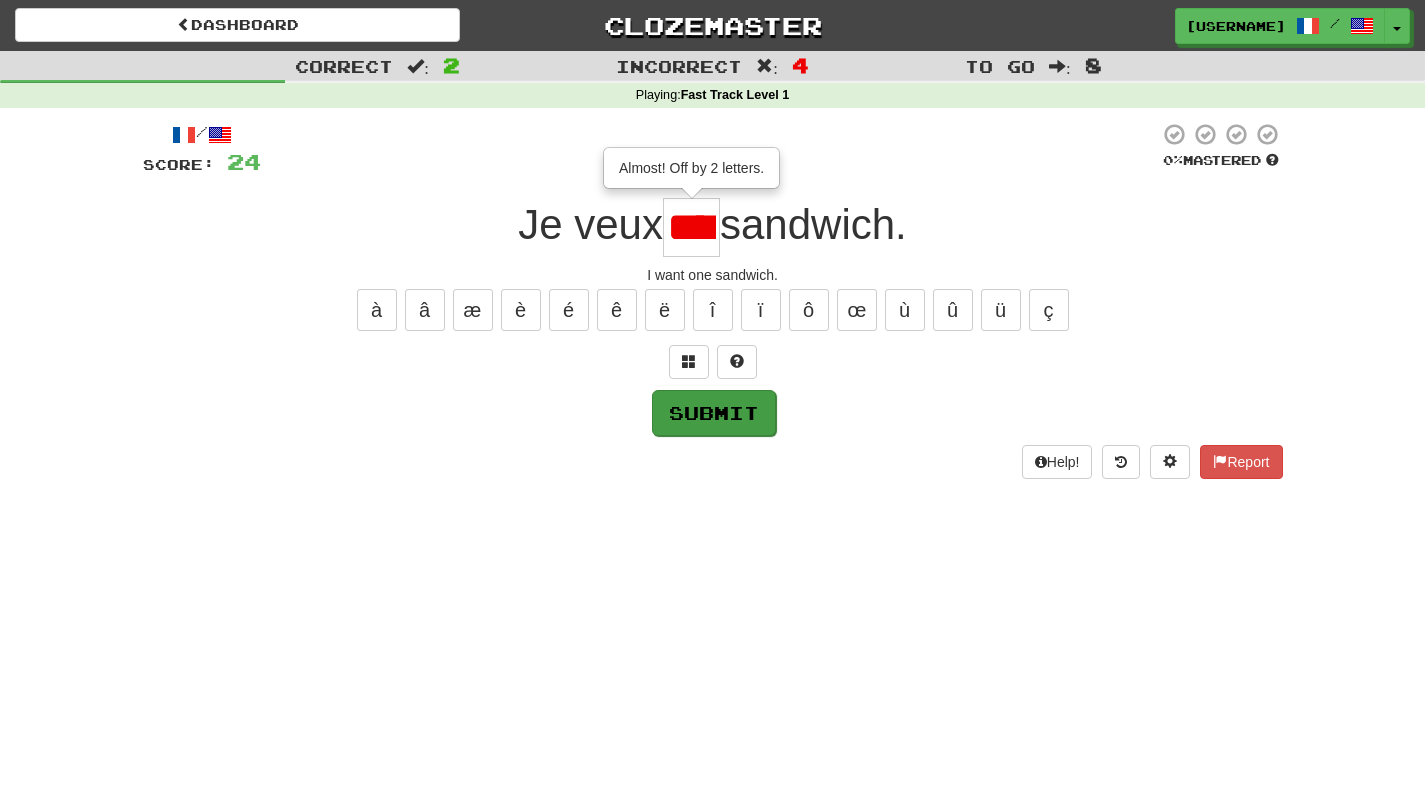 type on "**" 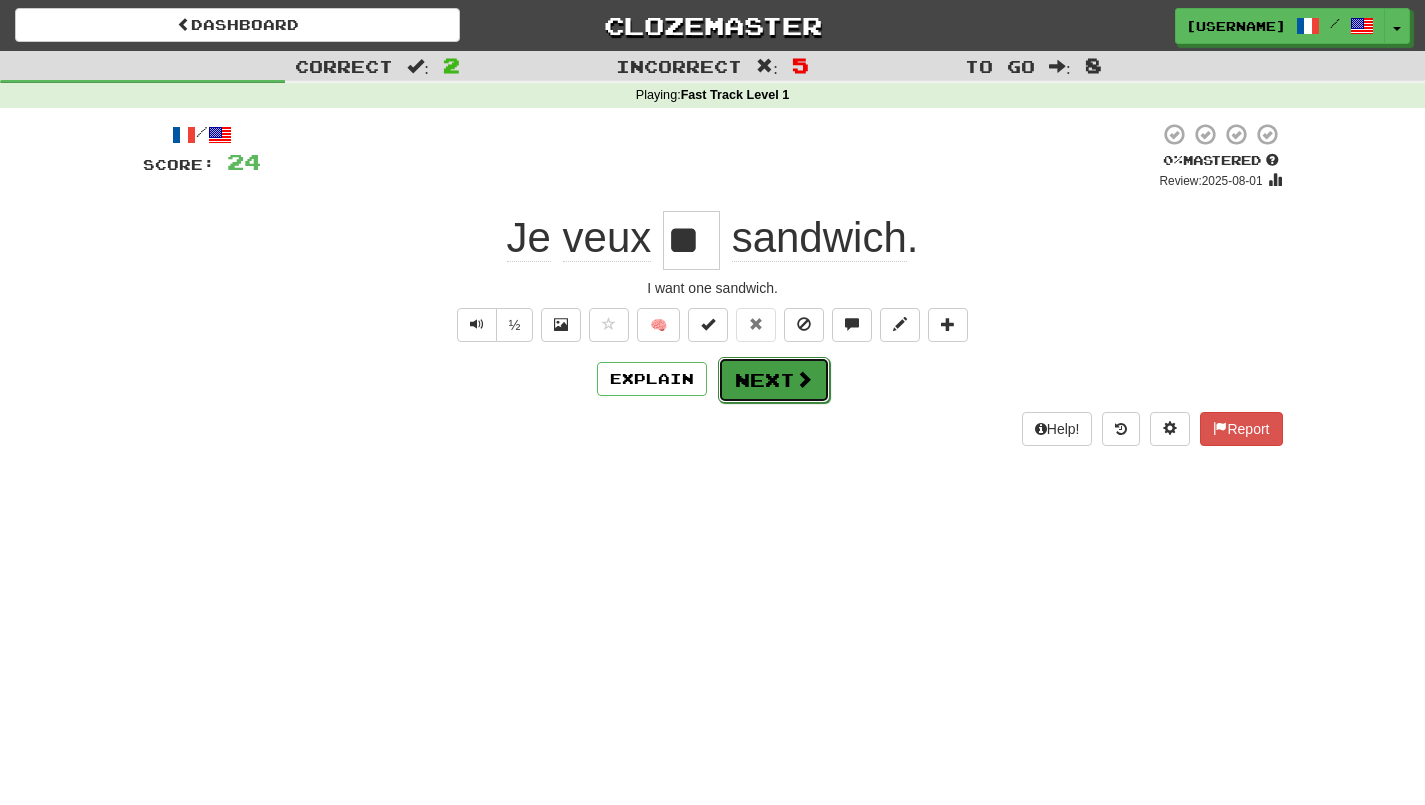 click on "Next" at bounding box center (774, 380) 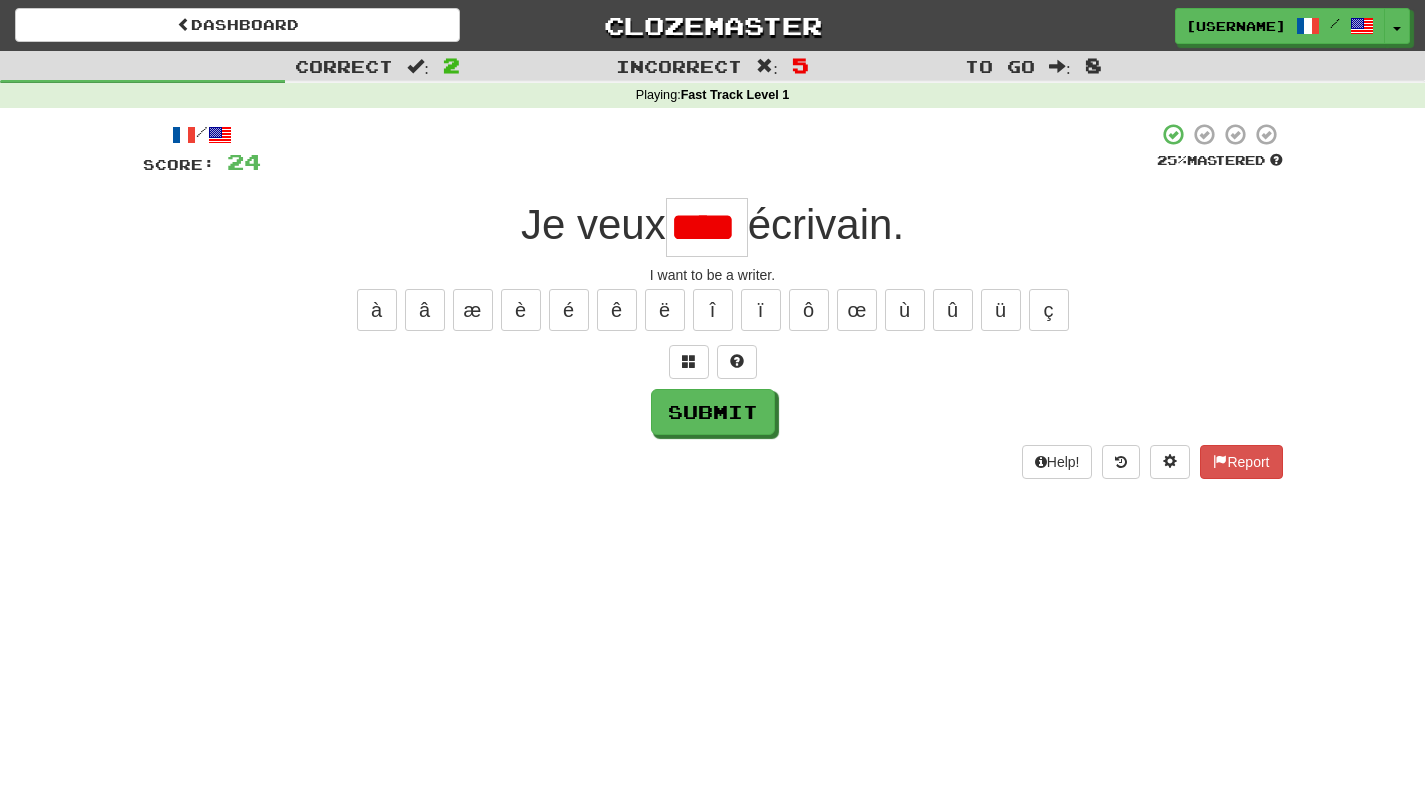 scroll, scrollTop: 0, scrollLeft: 3, axis: horizontal 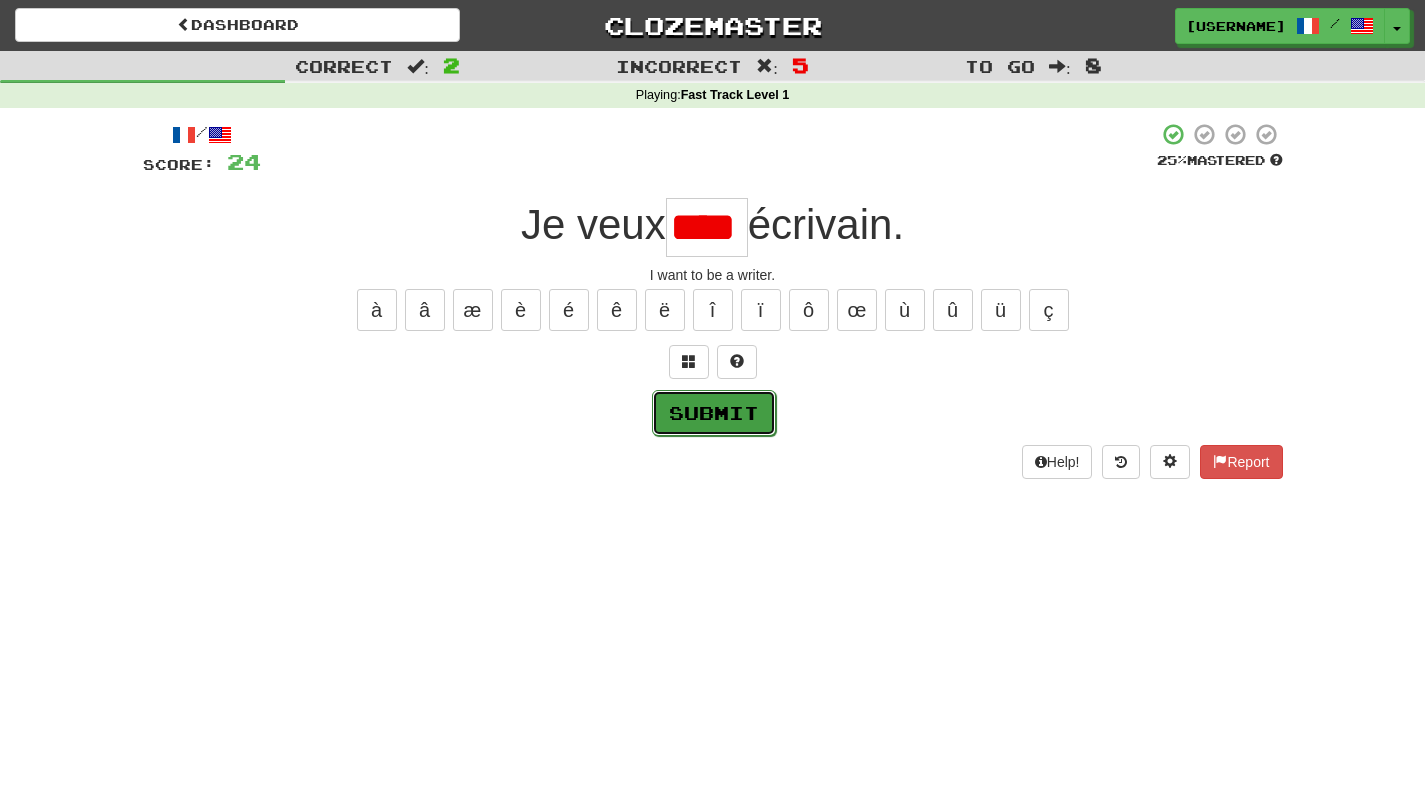 click on "Submit" at bounding box center [714, 413] 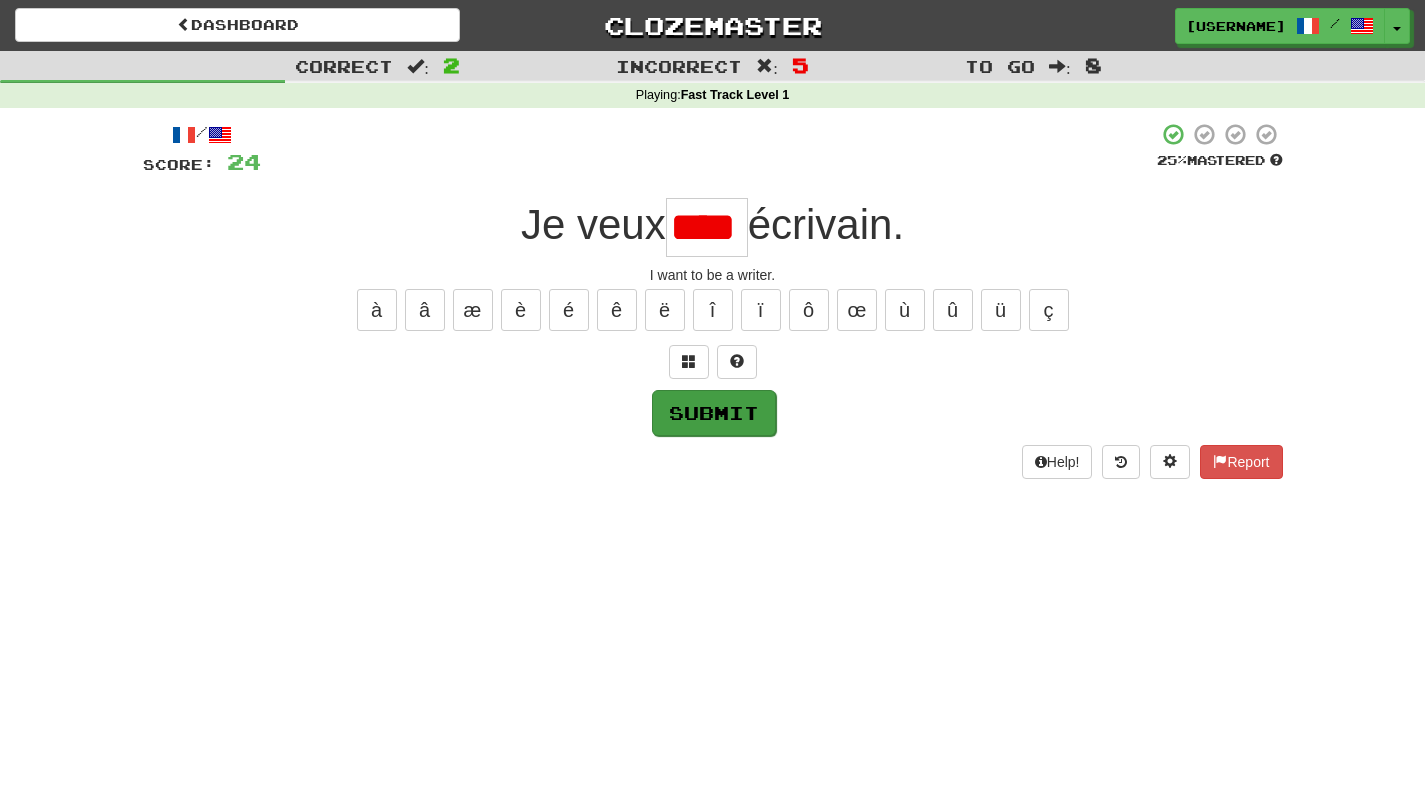 type on "****" 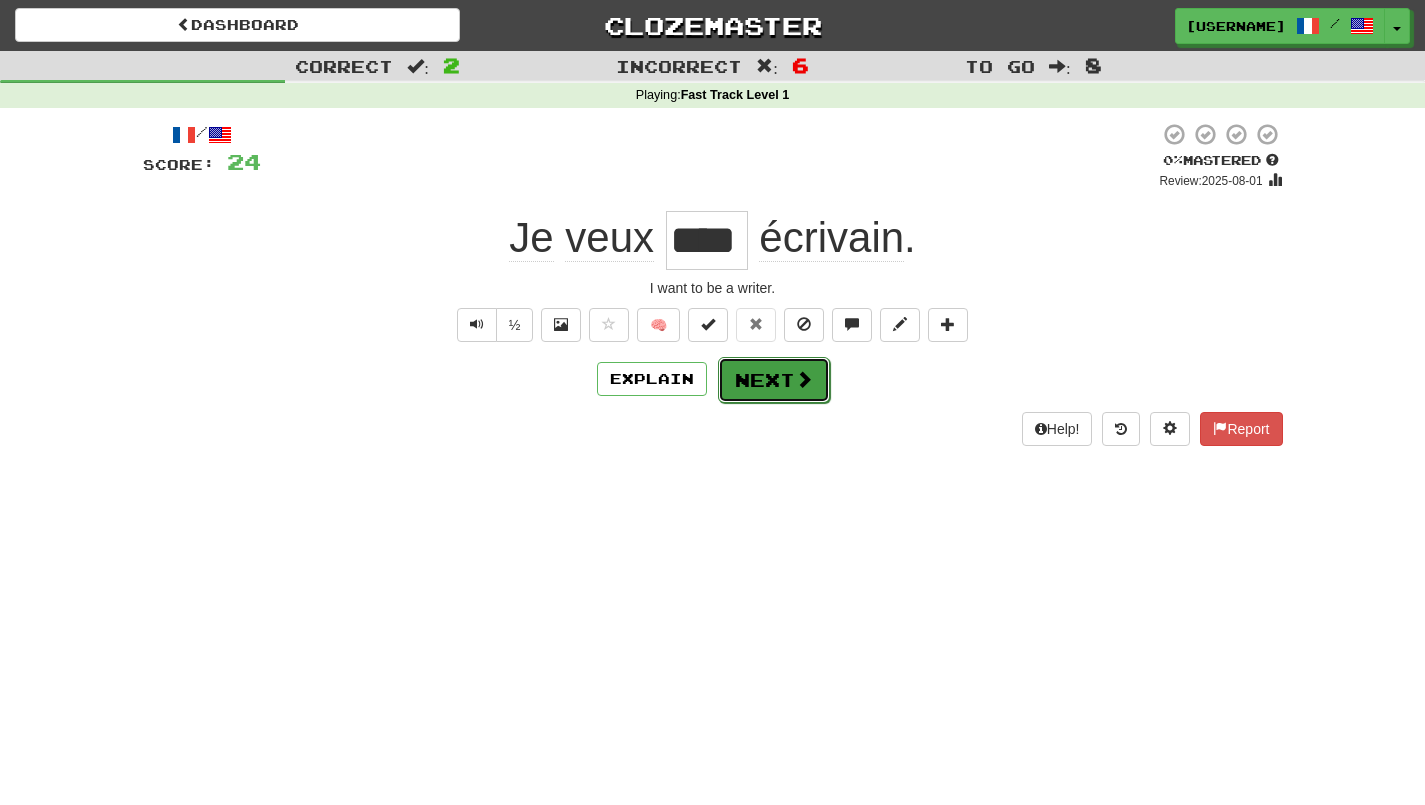 click on "Next" at bounding box center [774, 380] 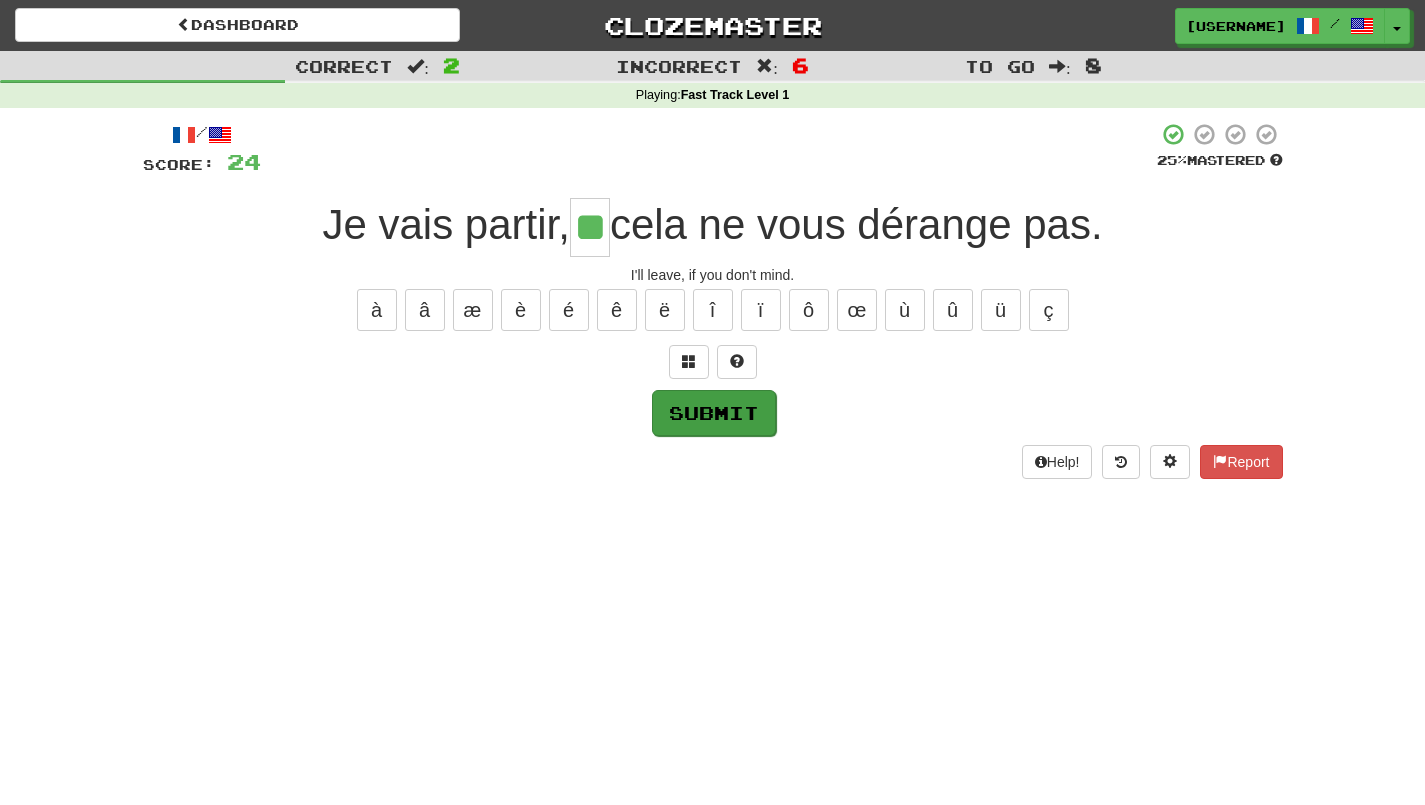 type on "**" 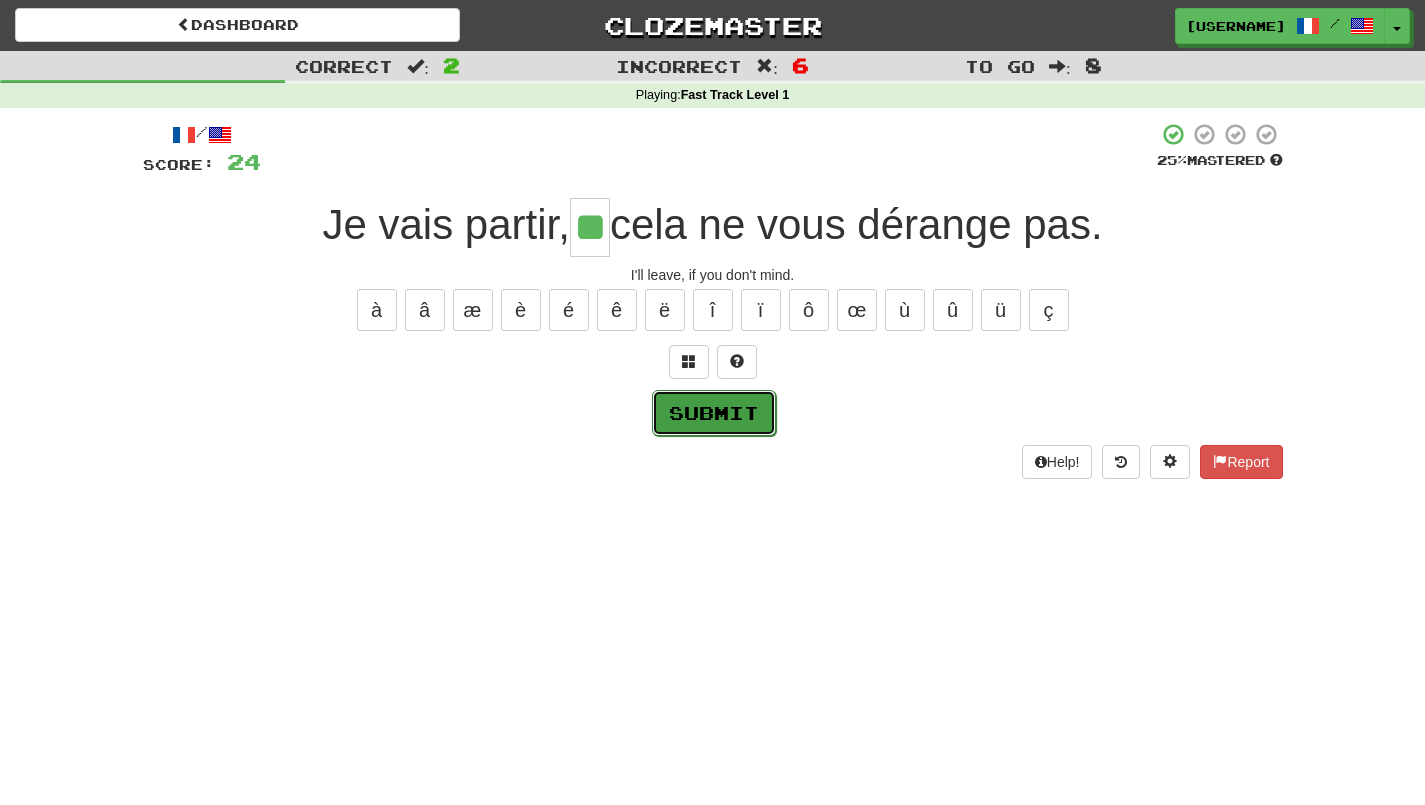 click on "Submit" at bounding box center [714, 413] 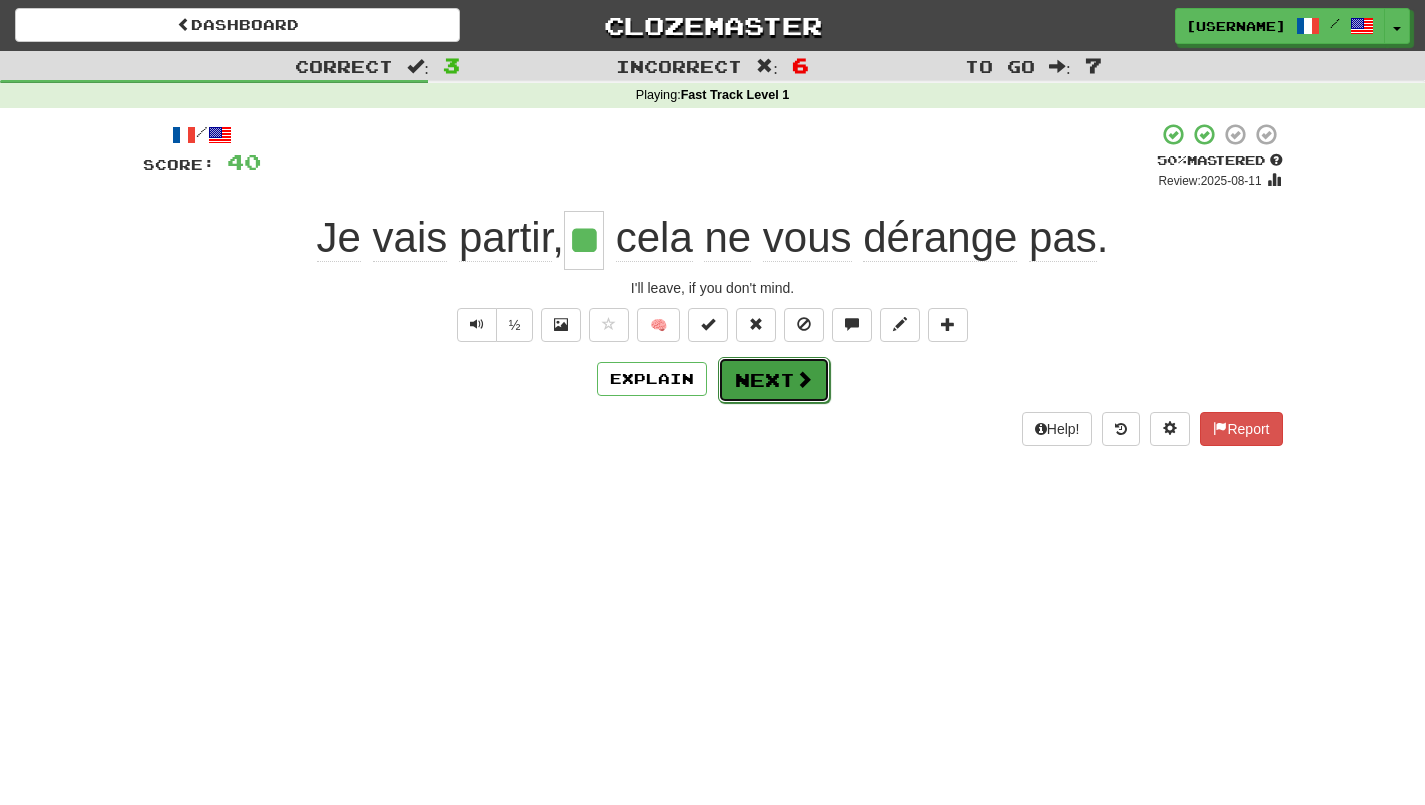 click on "Next" at bounding box center [774, 380] 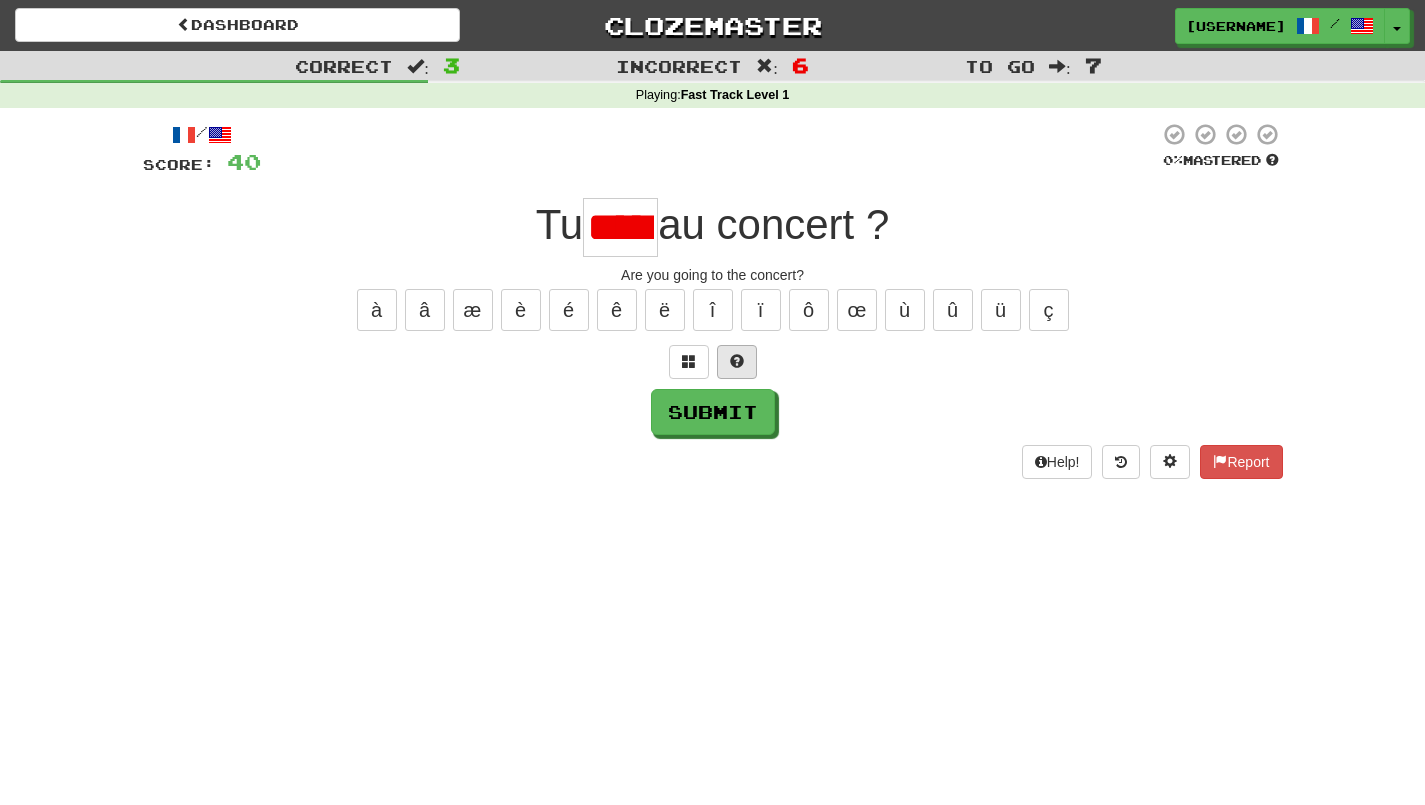 scroll, scrollTop: 0, scrollLeft: 19, axis: horizontal 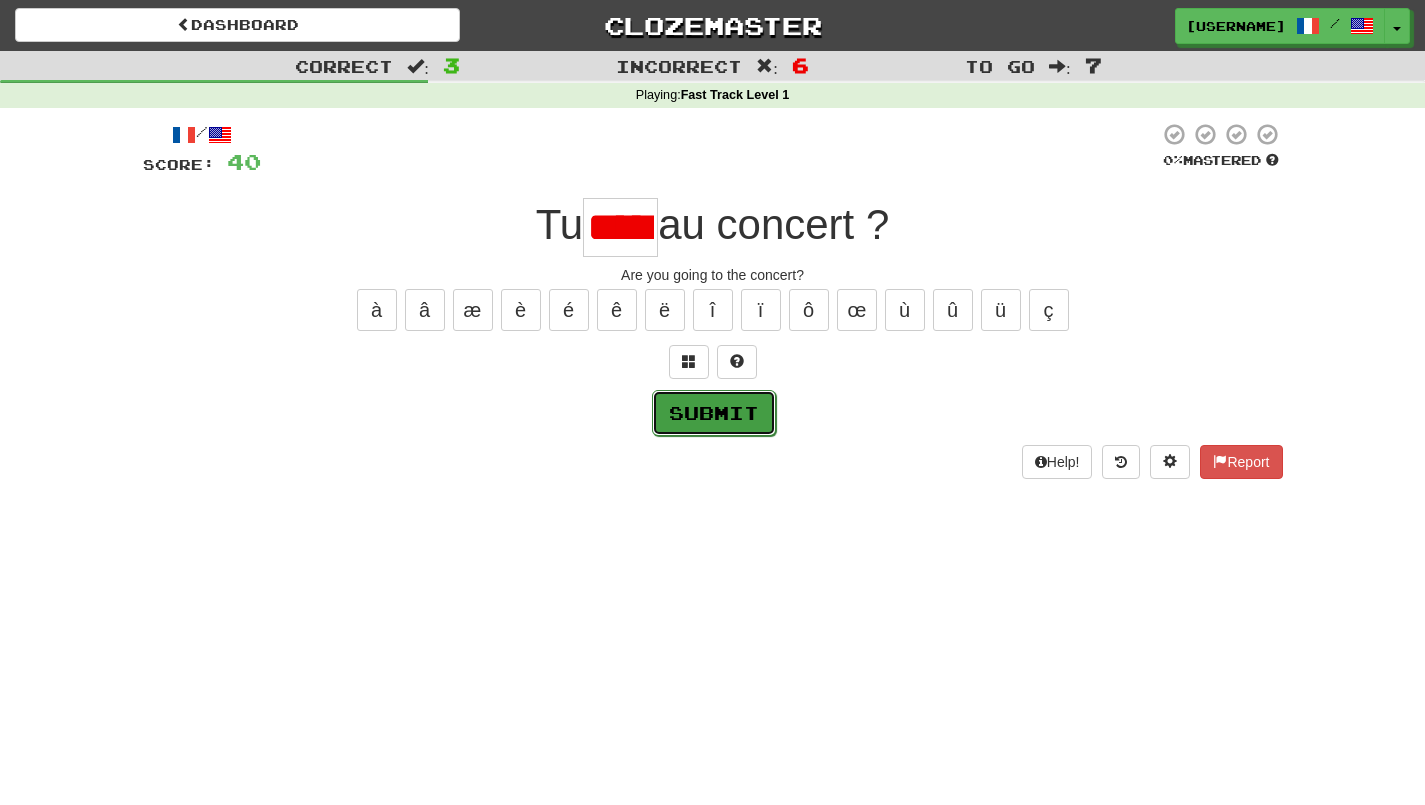 click on "Submit" at bounding box center (714, 413) 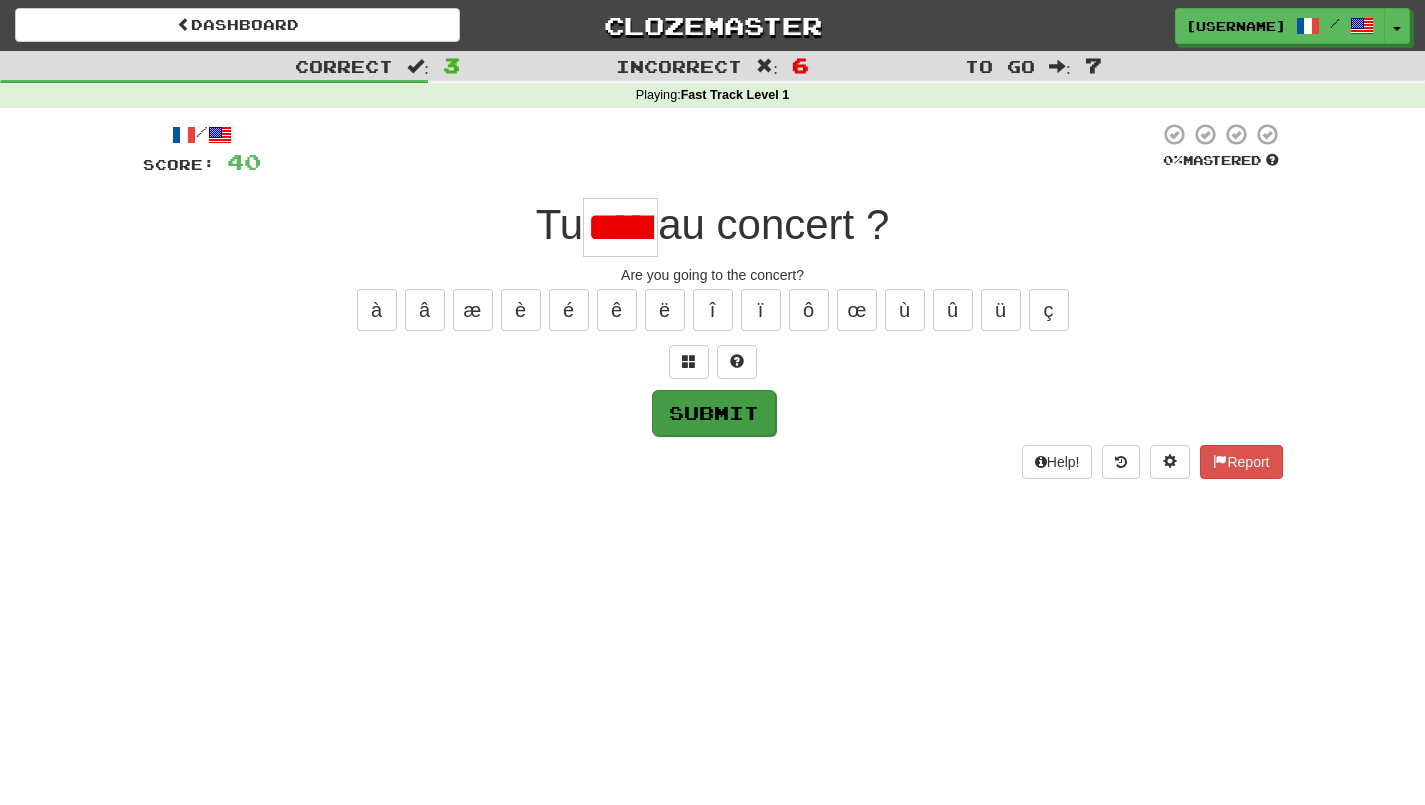 type on "***" 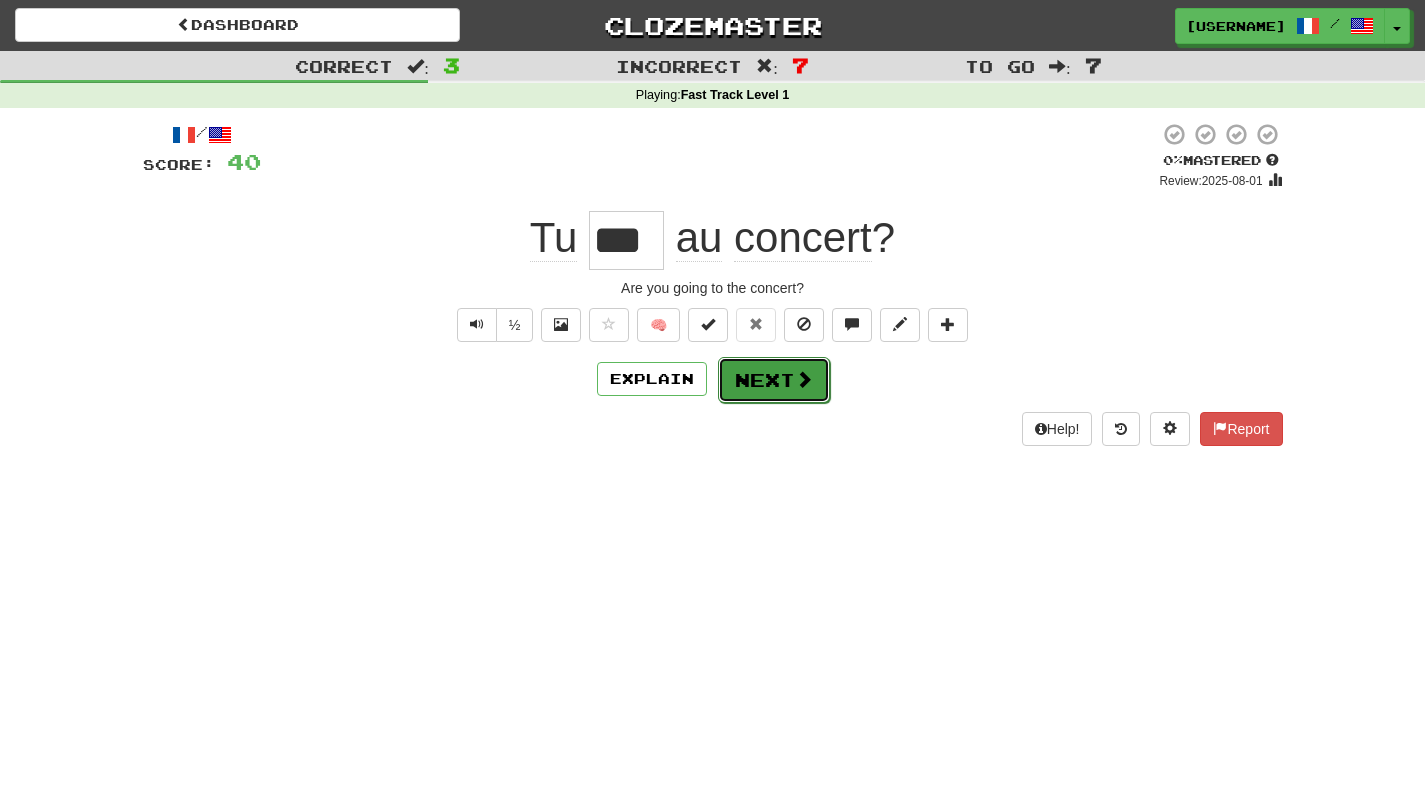 click on "Next" at bounding box center [774, 380] 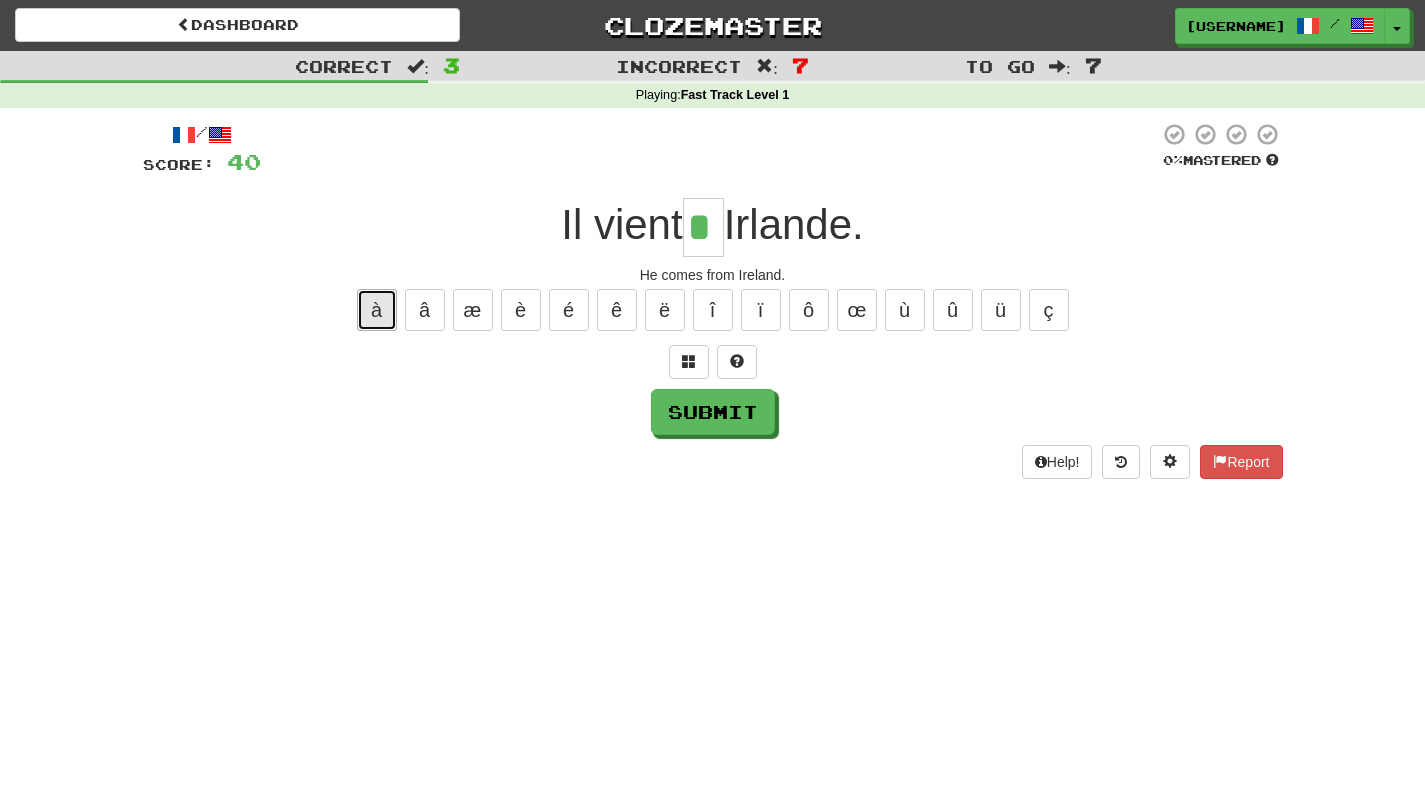click on "à" at bounding box center (377, 310) 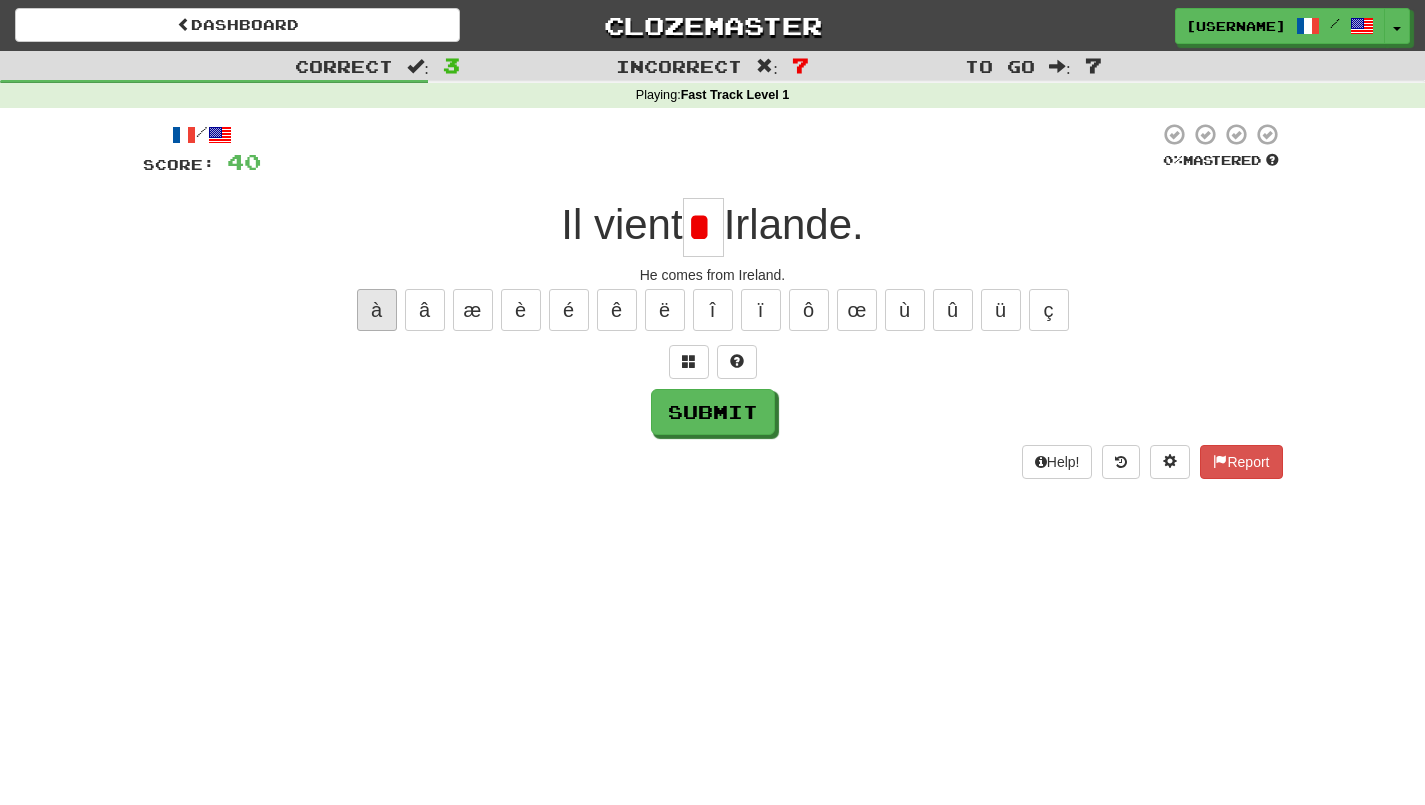 scroll, scrollTop: 0, scrollLeft: 0, axis: both 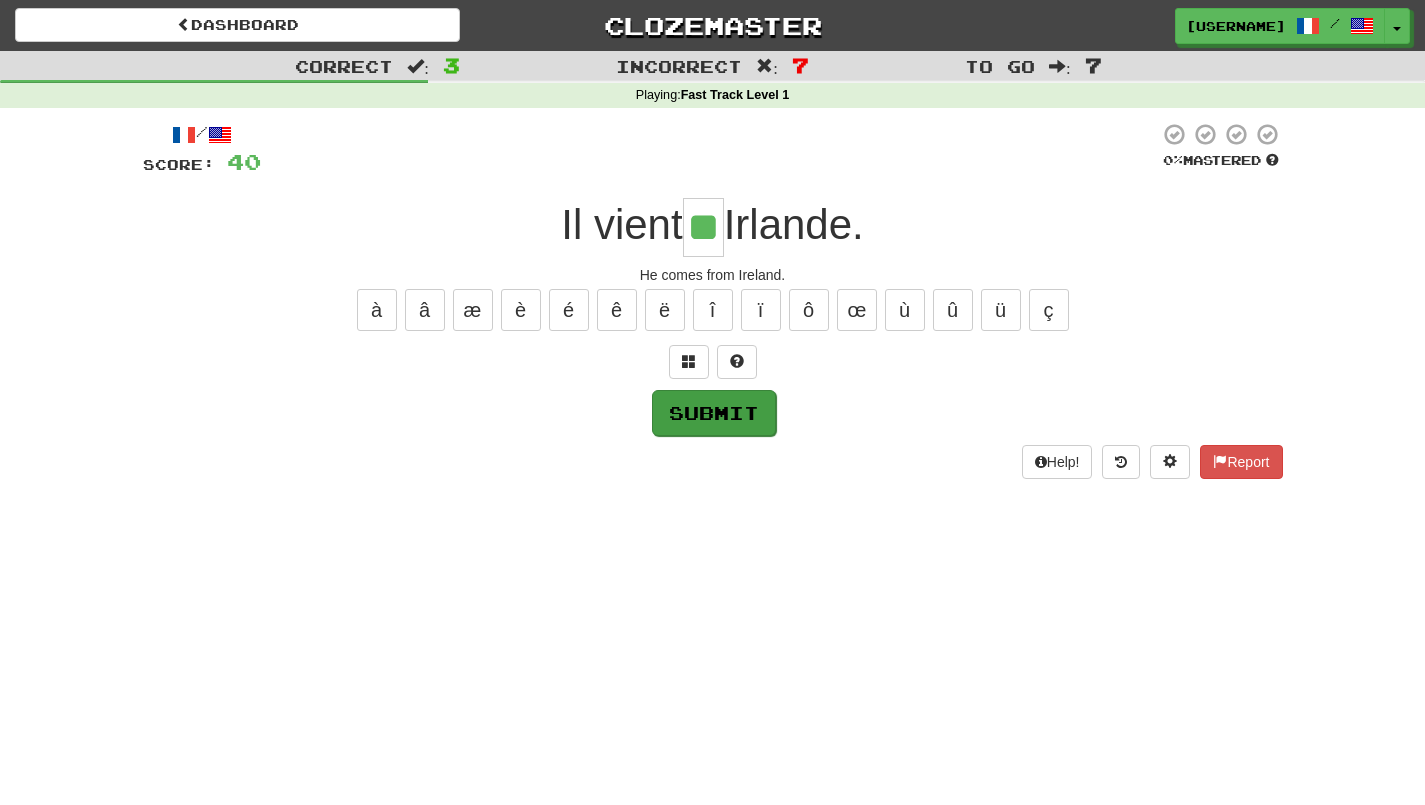 type on "**" 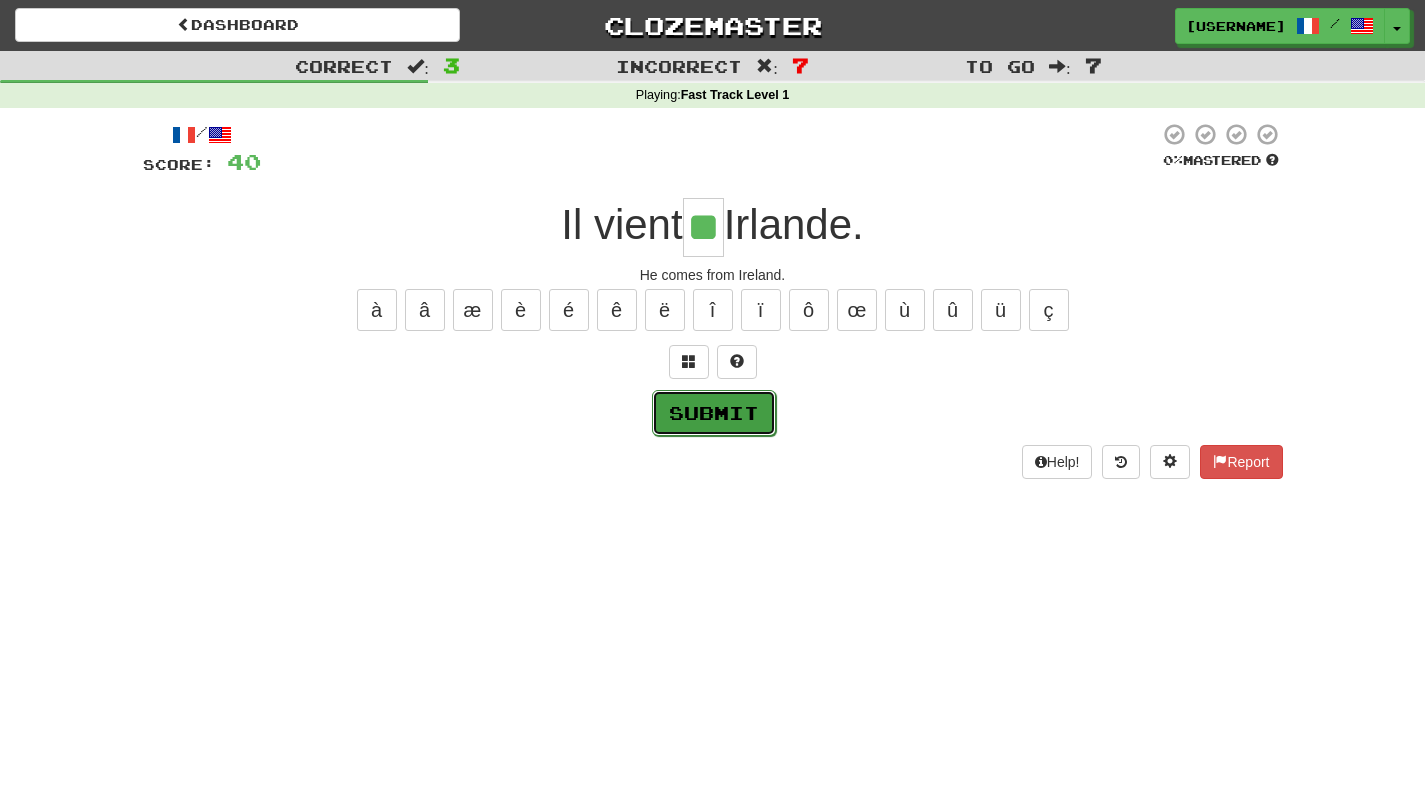 click on "Submit" at bounding box center [714, 413] 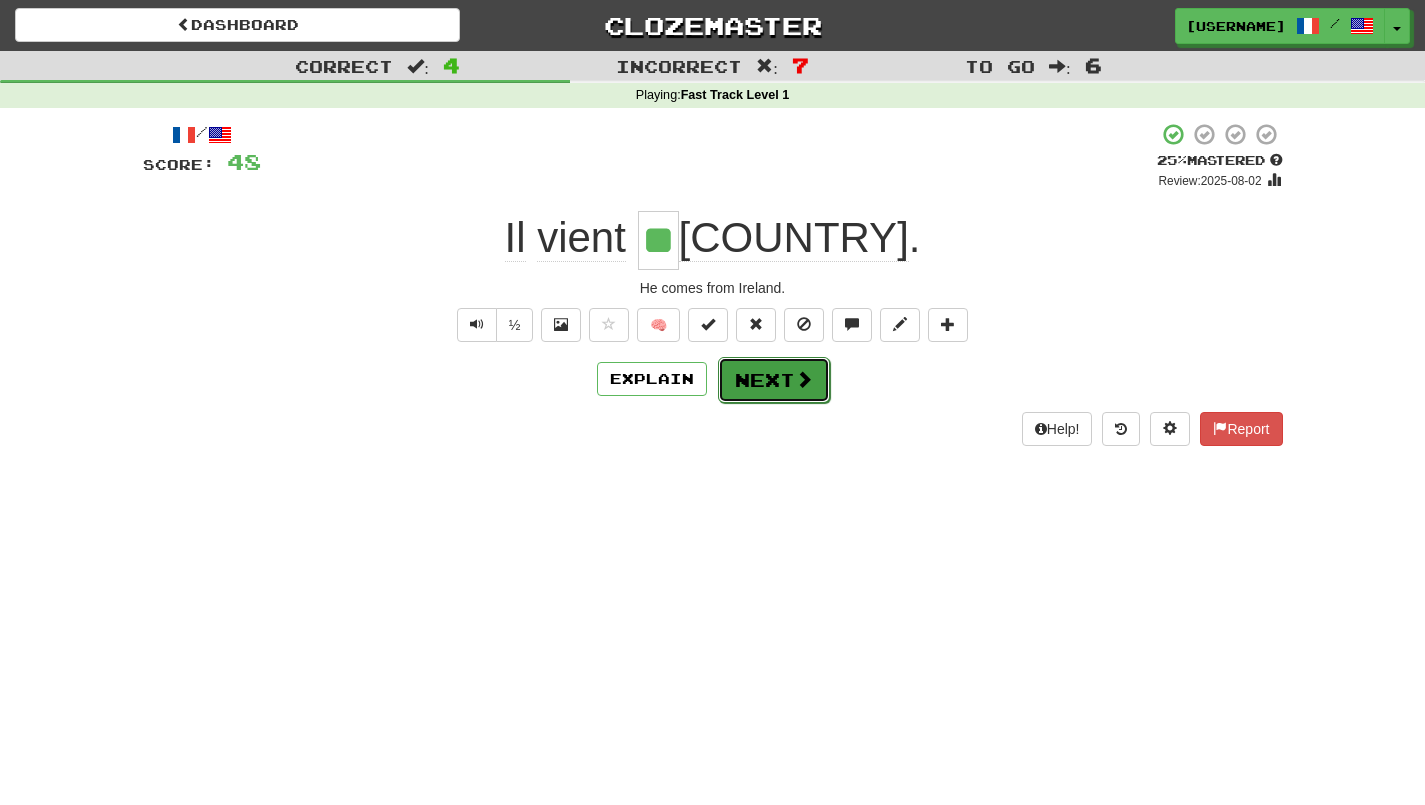 click on "Next" at bounding box center [774, 380] 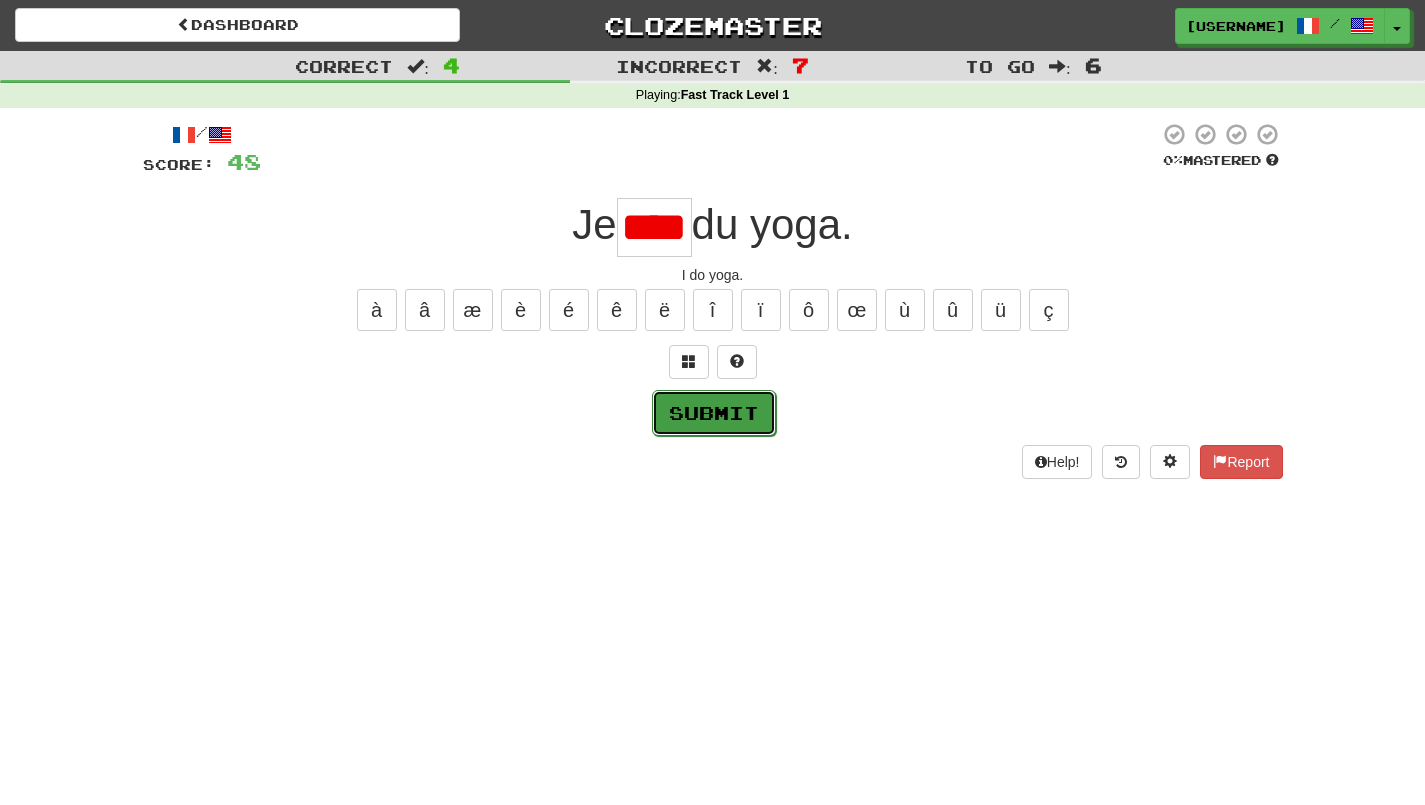 click on "Submit" at bounding box center (714, 413) 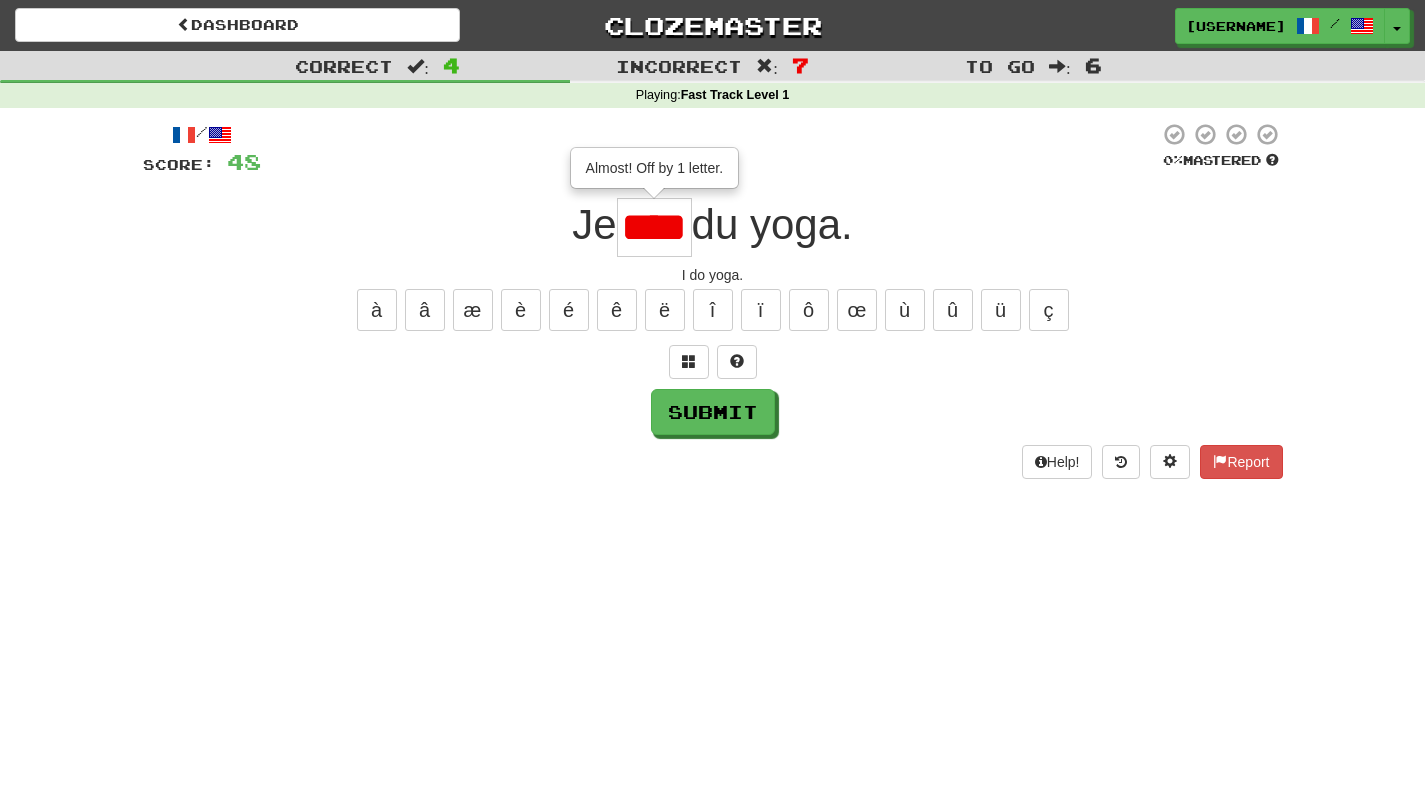 click on "****" at bounding box center [654, 227] 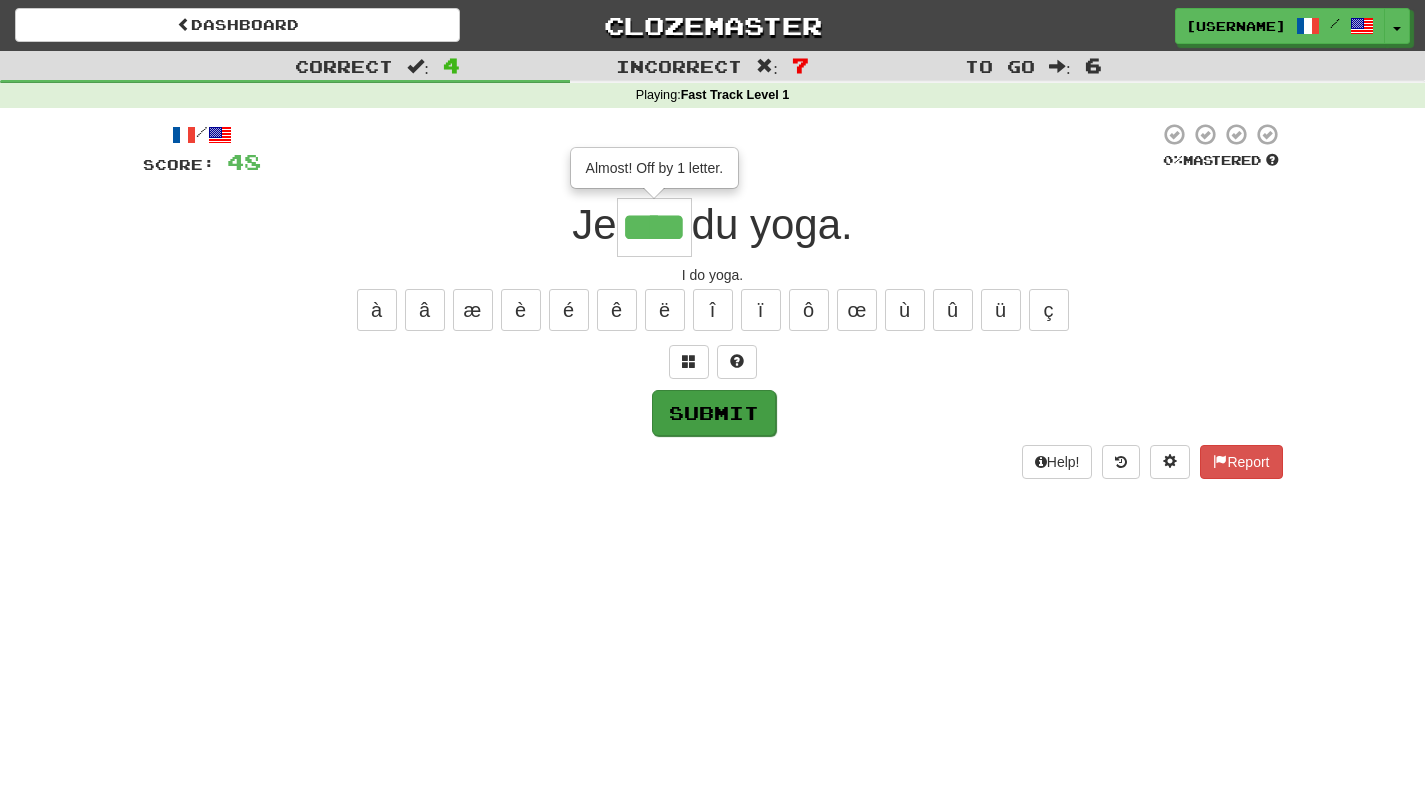 type on "****" 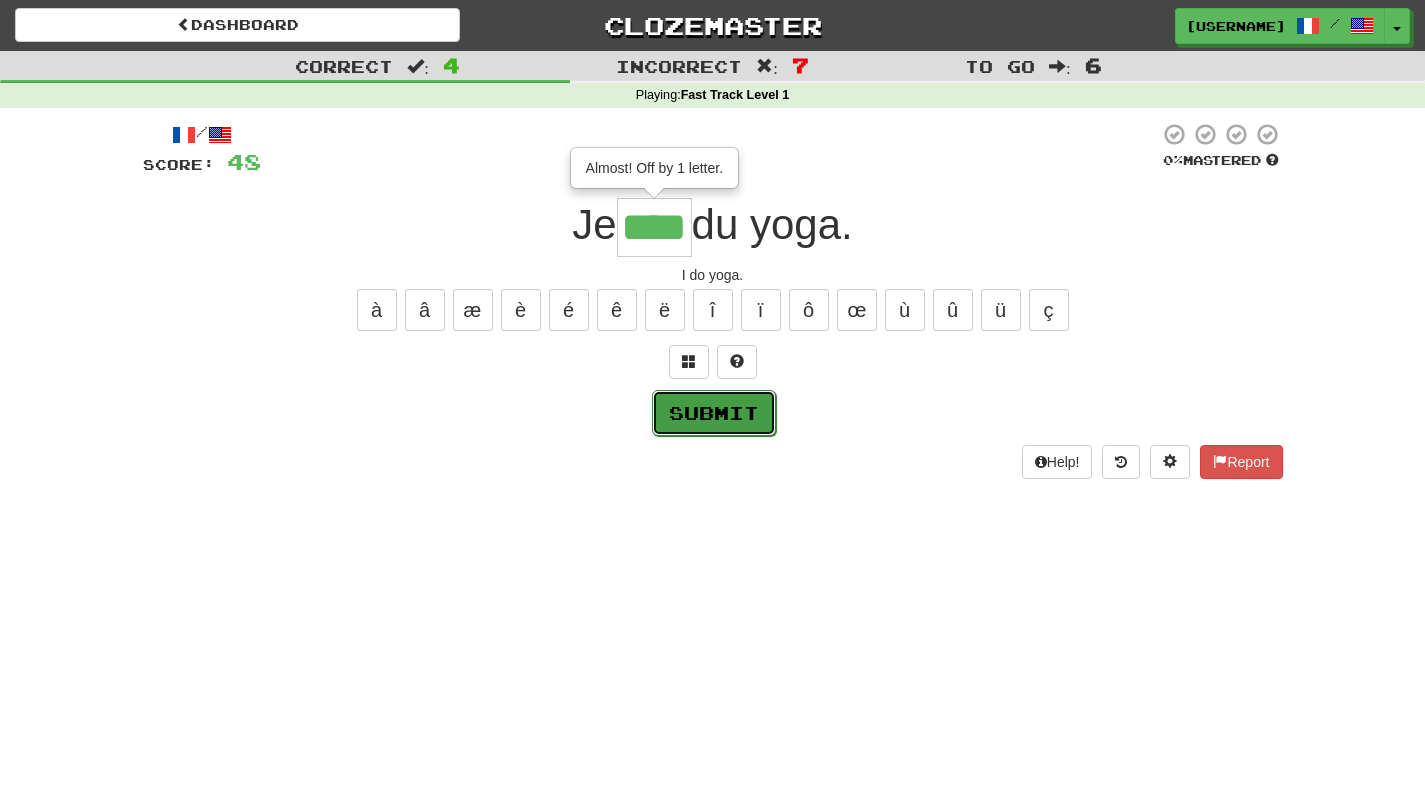 click on "Submit" at bounding box center [714, 413] 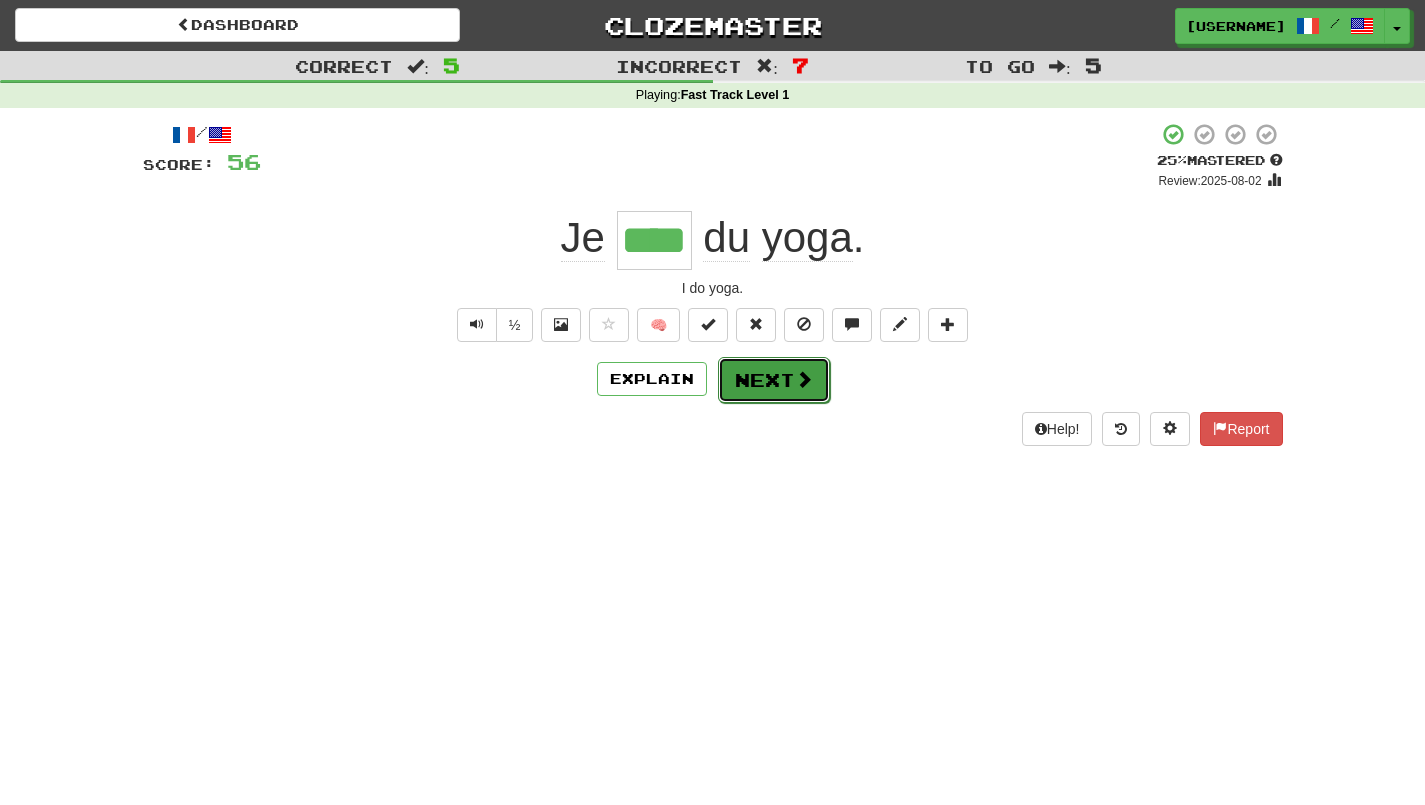 click on "Next" at bounding box center [774, 380] 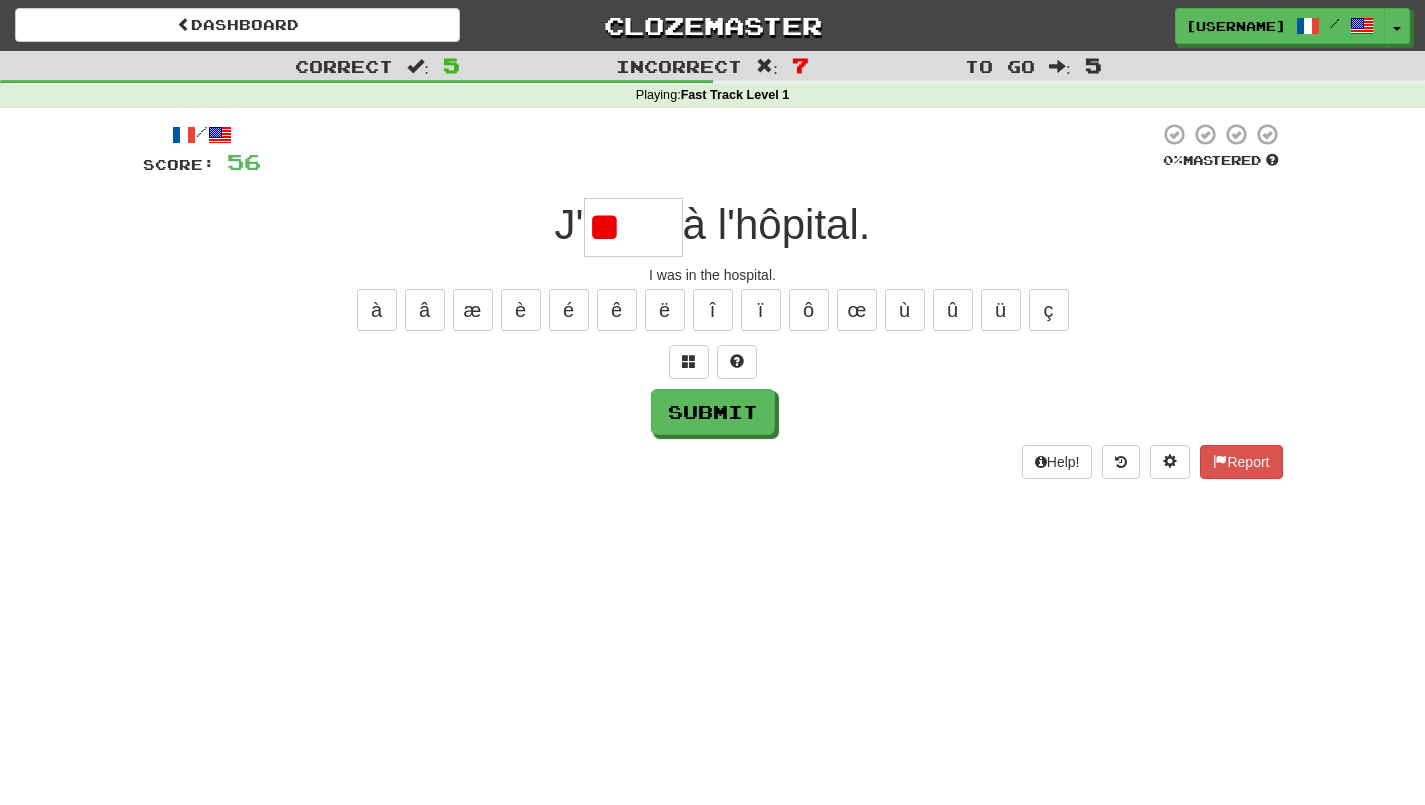 type on "*" 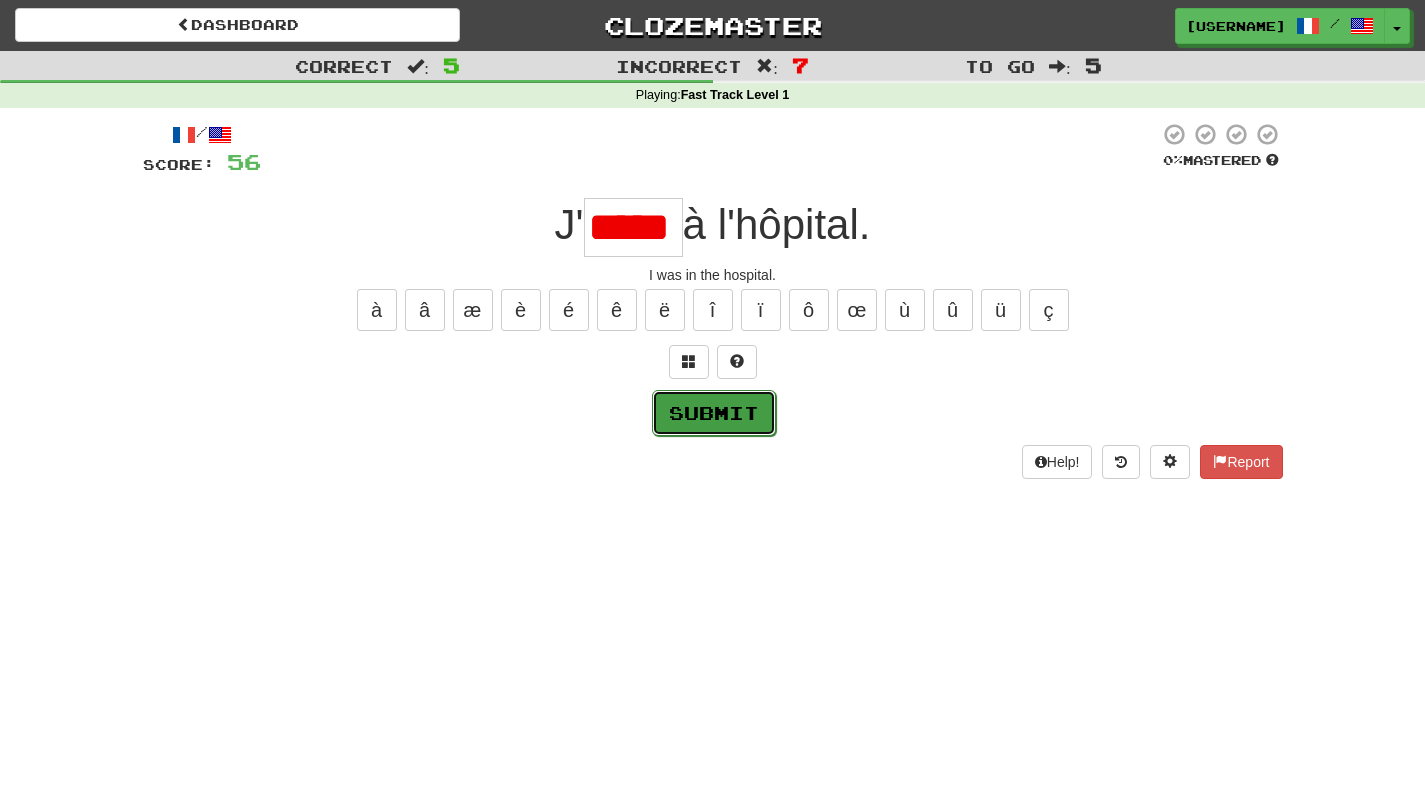 click on "Submit" at bounding box center [714, 413] 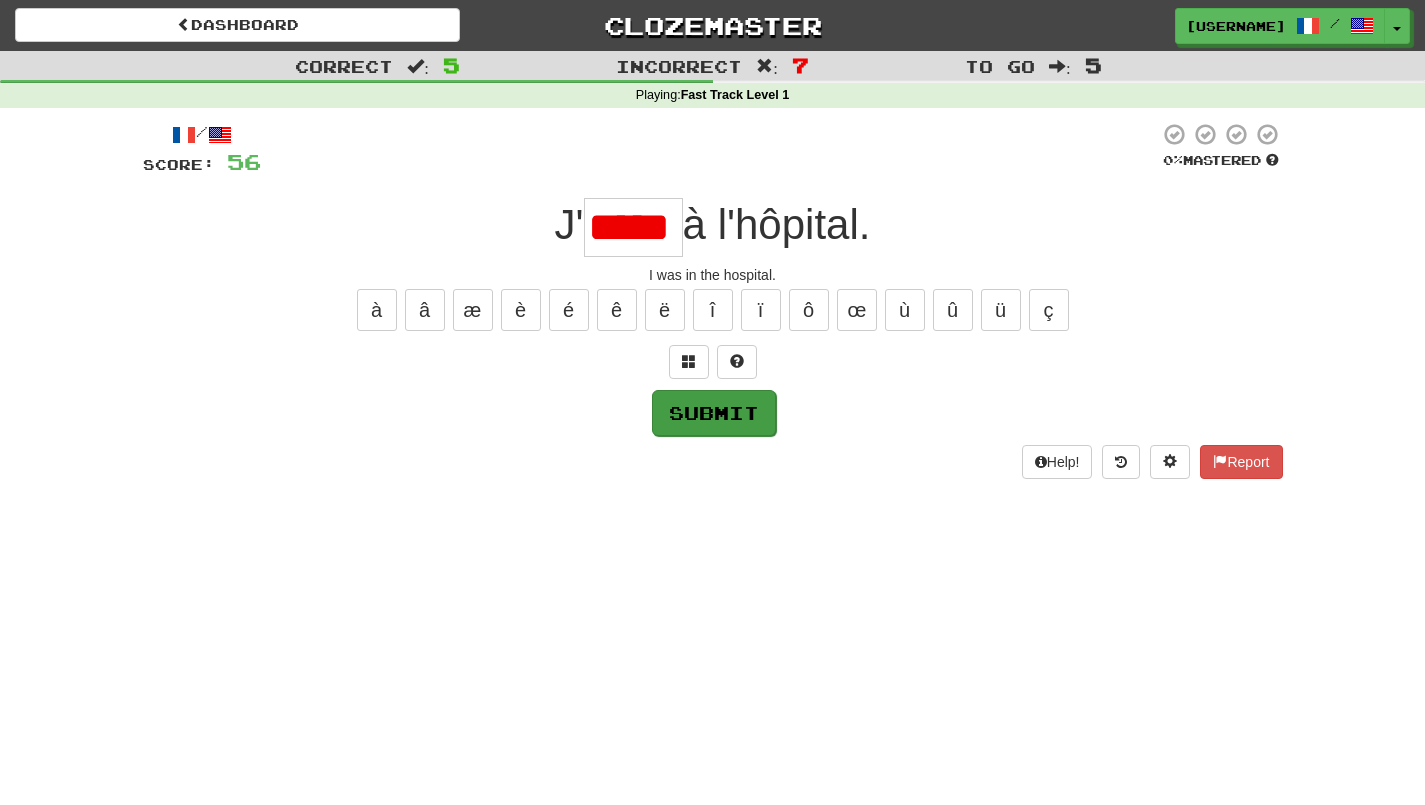 type on "*****" 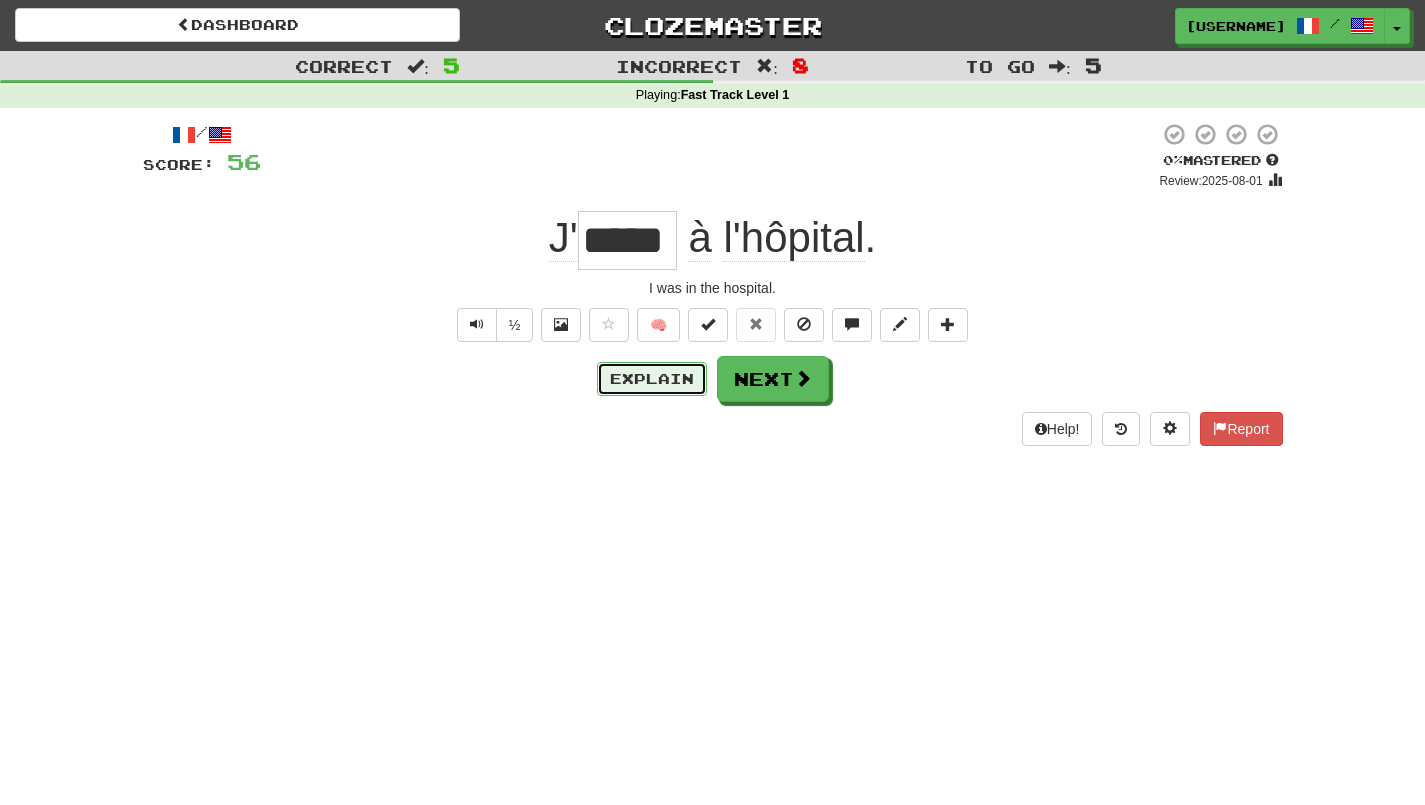 click on "Explain" at bounding box center (652, 379) 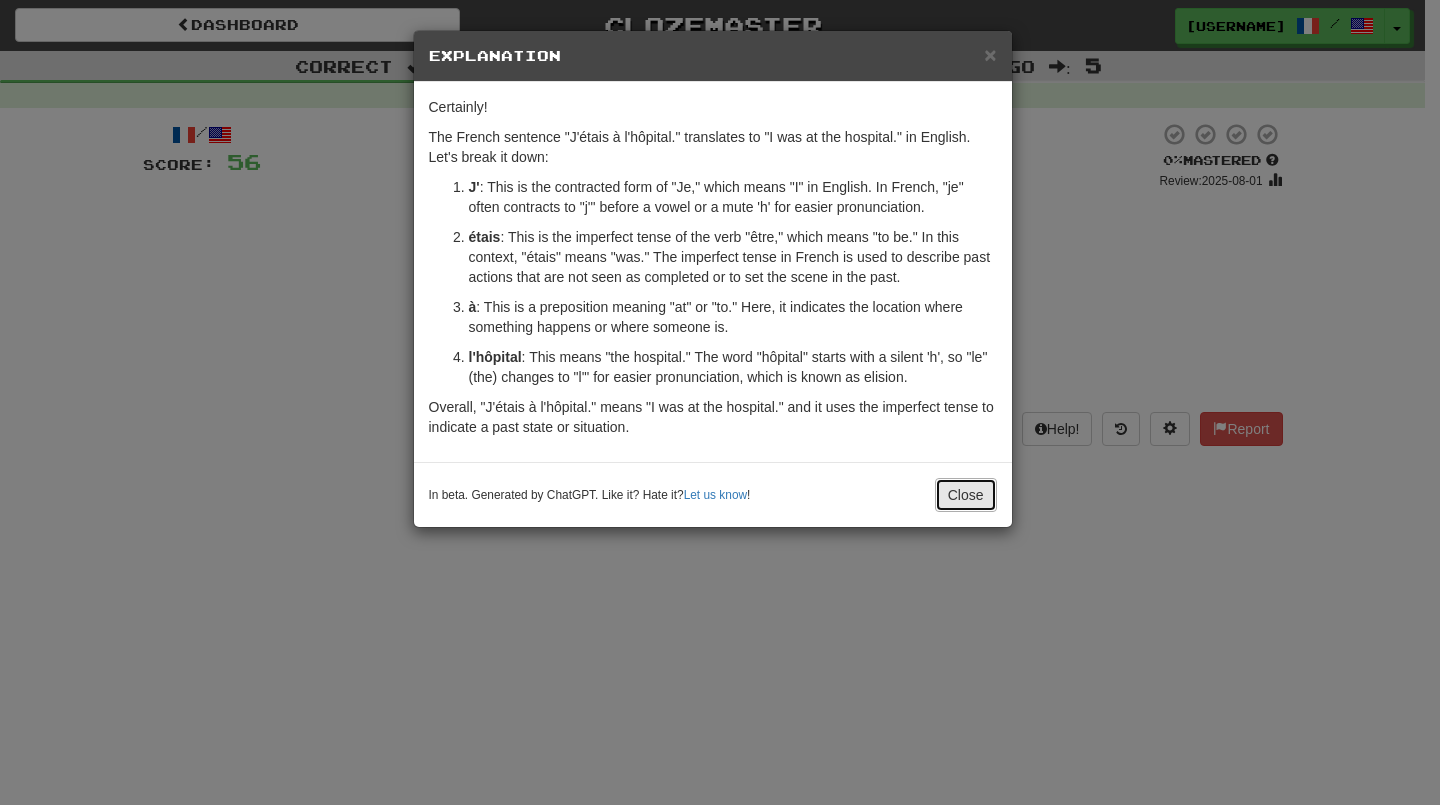 click on "Close" at bounding box center [966, 495] 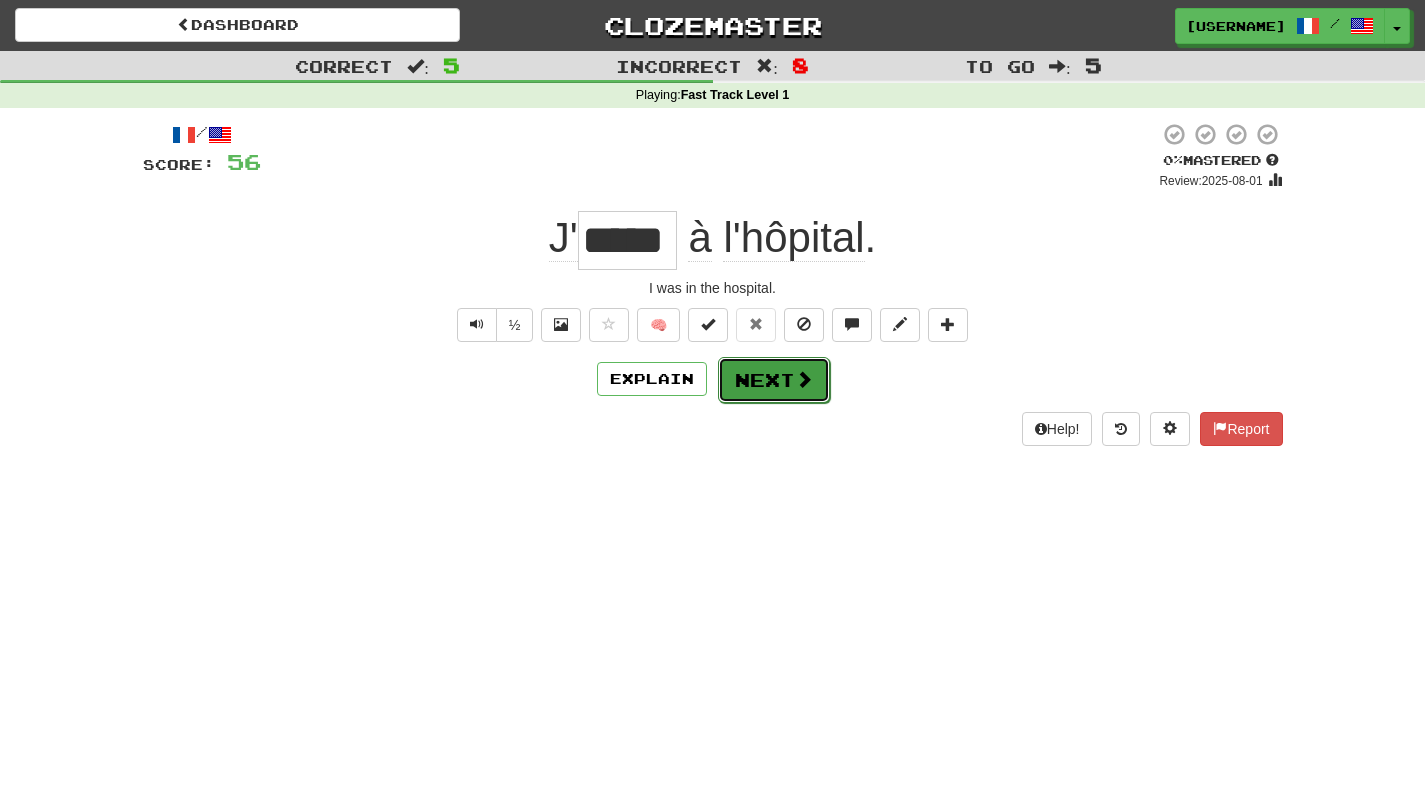 click on "Next" at bounding box center [774, 380] 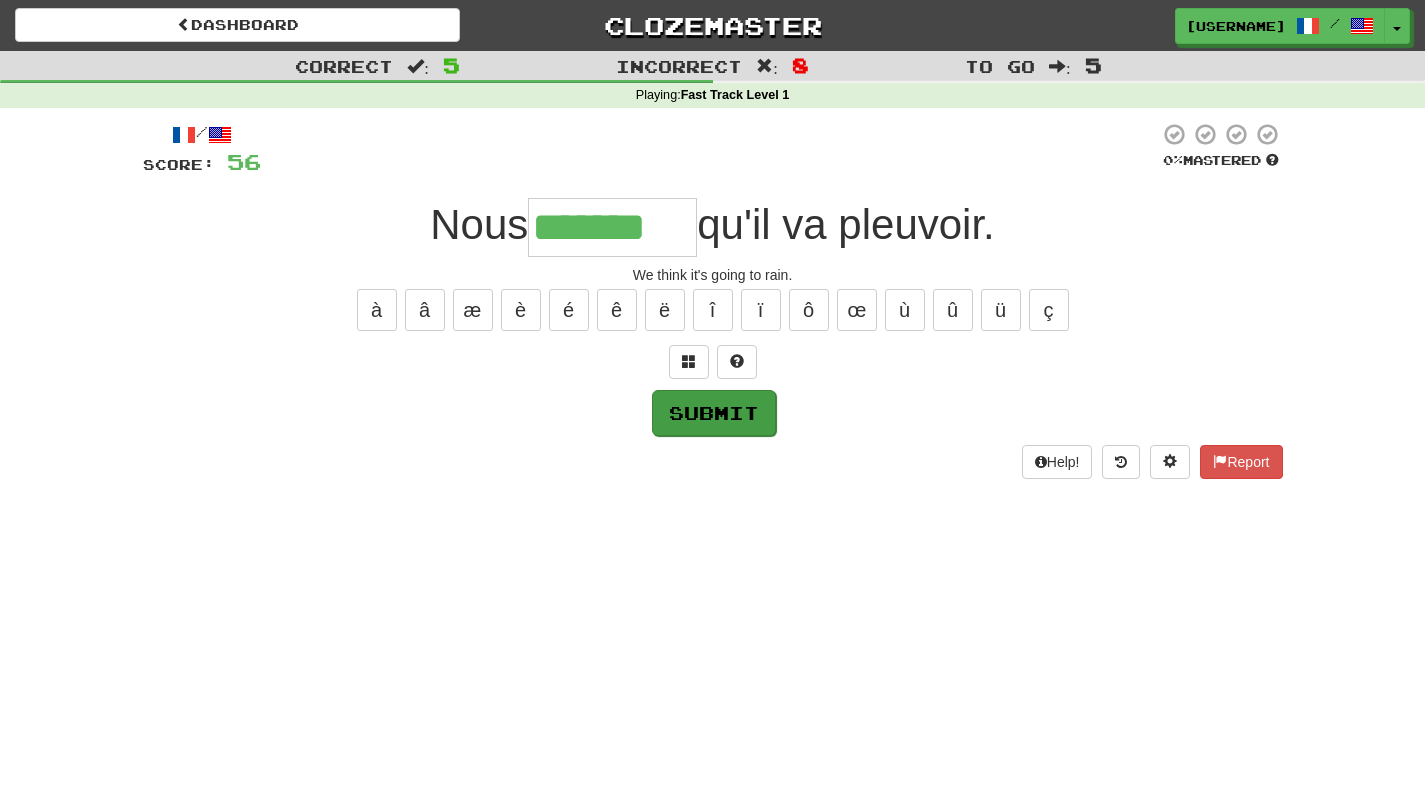 type on "*******" 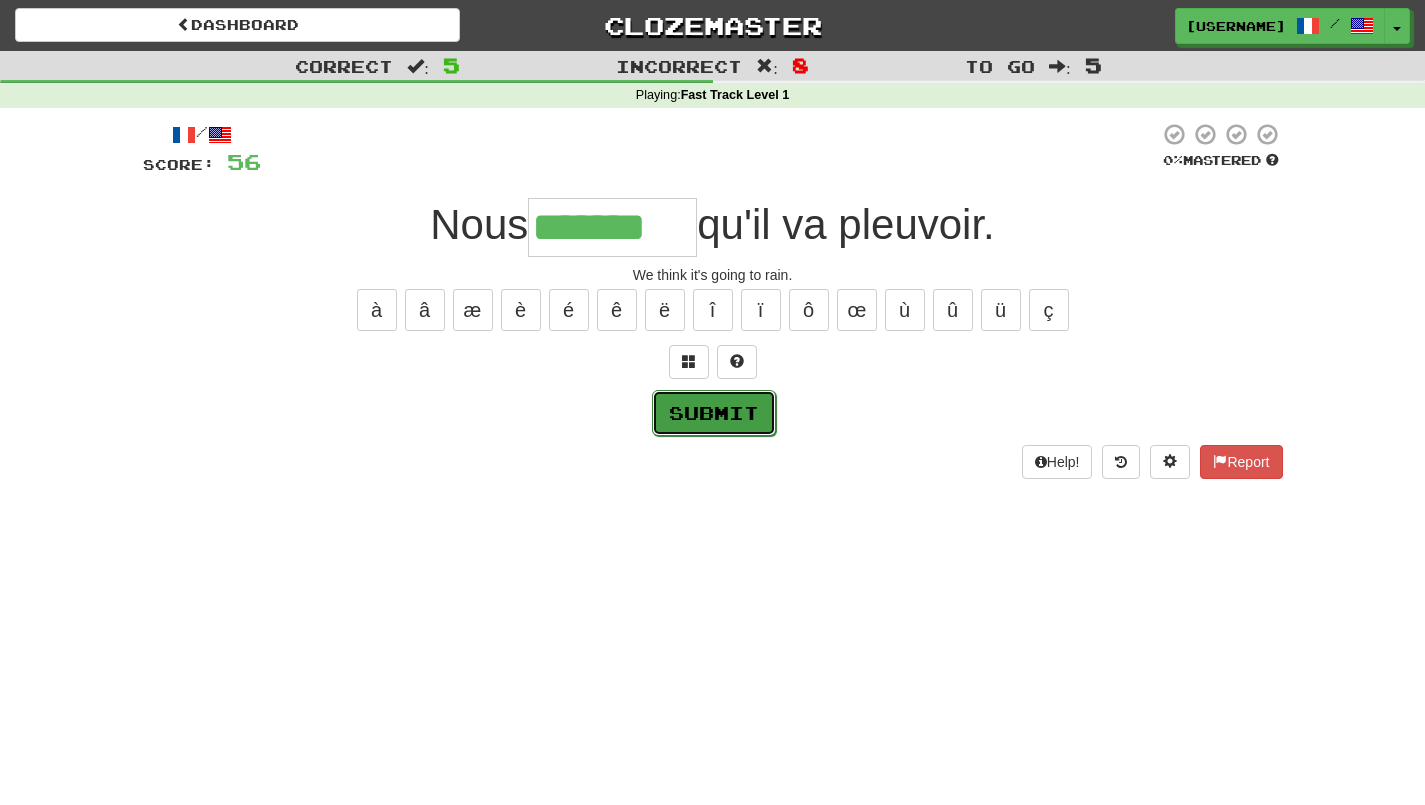 click on "Submit" at bounding box center (714, 413) 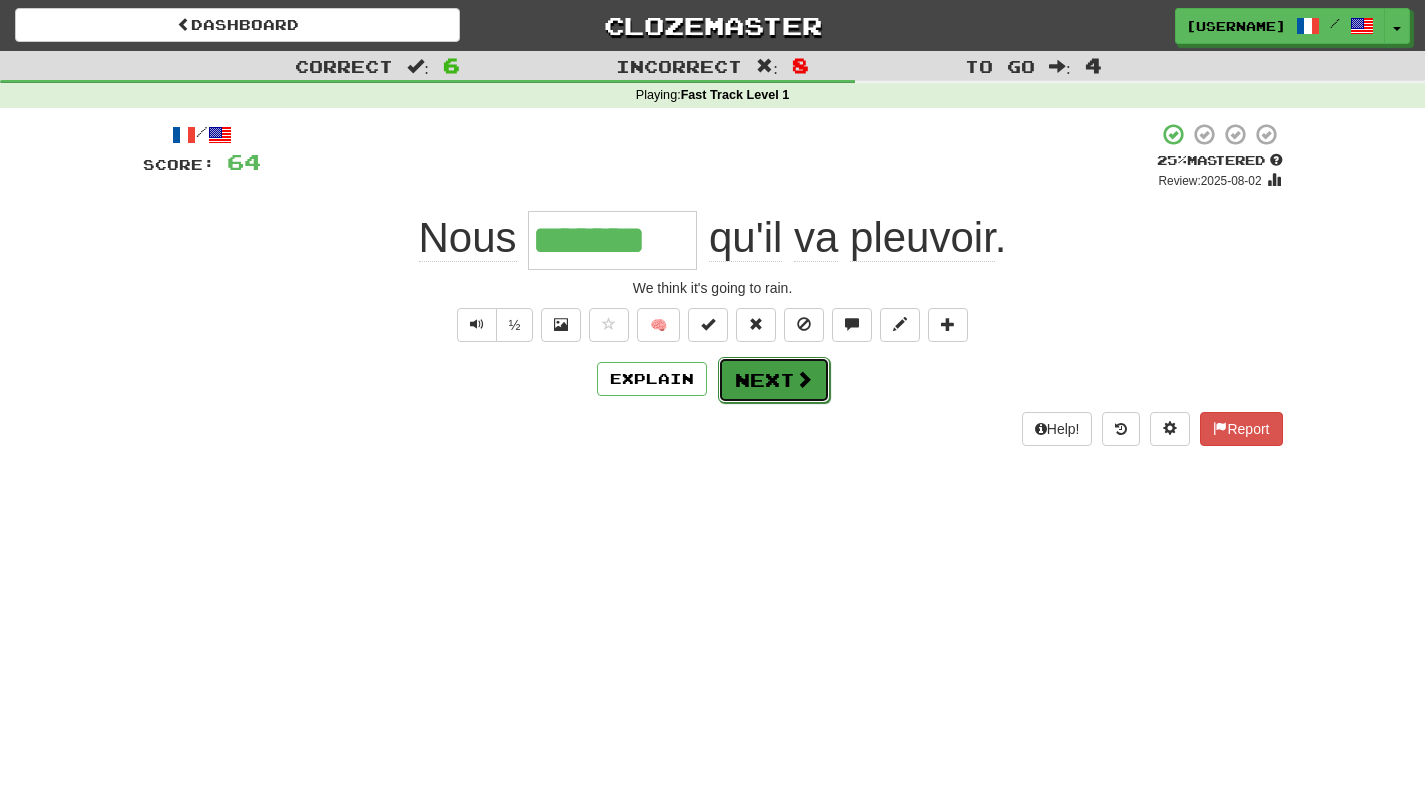 click on "Next" at bounding box center (774, 380) 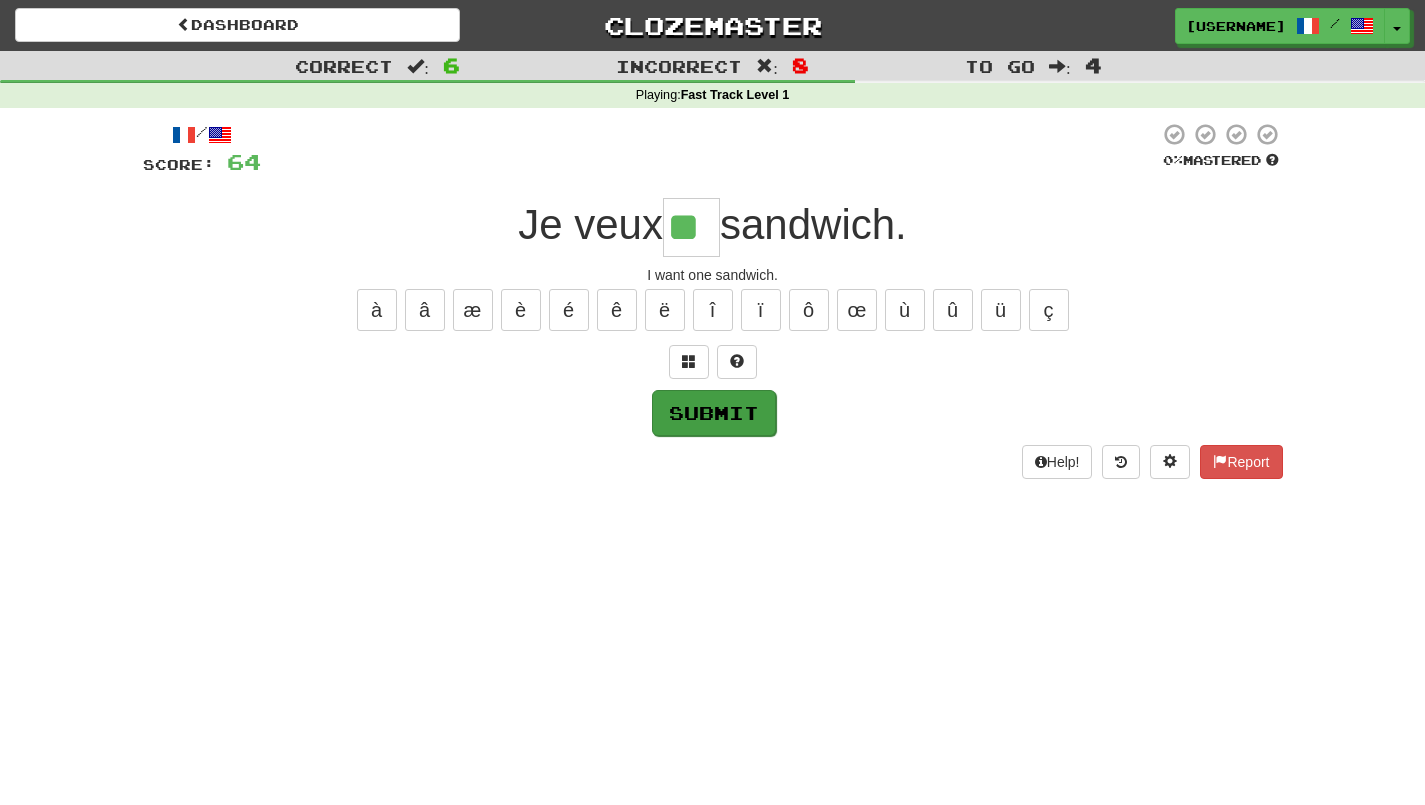 type on "**" 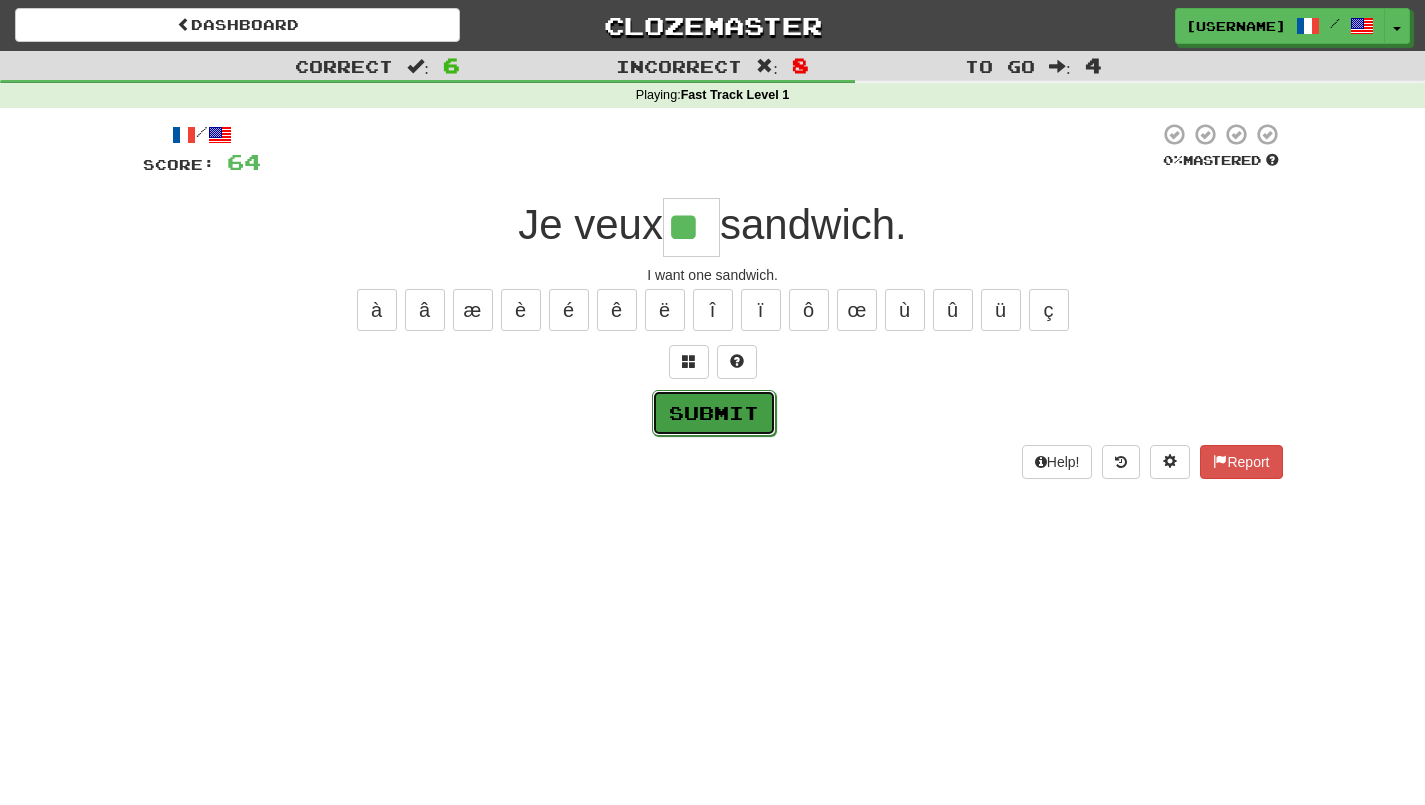 click on "Submit" at bounding box center [714, 413] 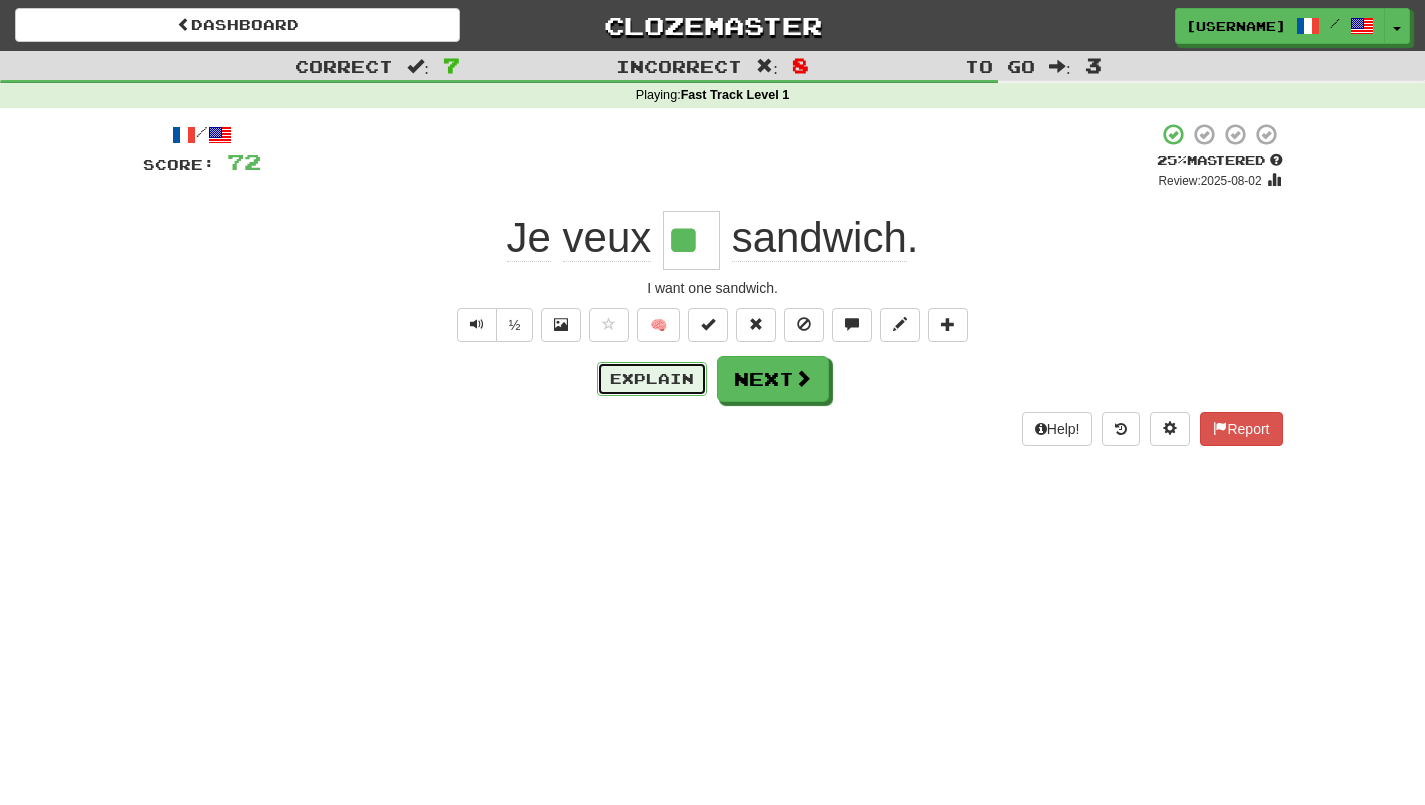 click on "Explain" at bounding box center (652, 379) 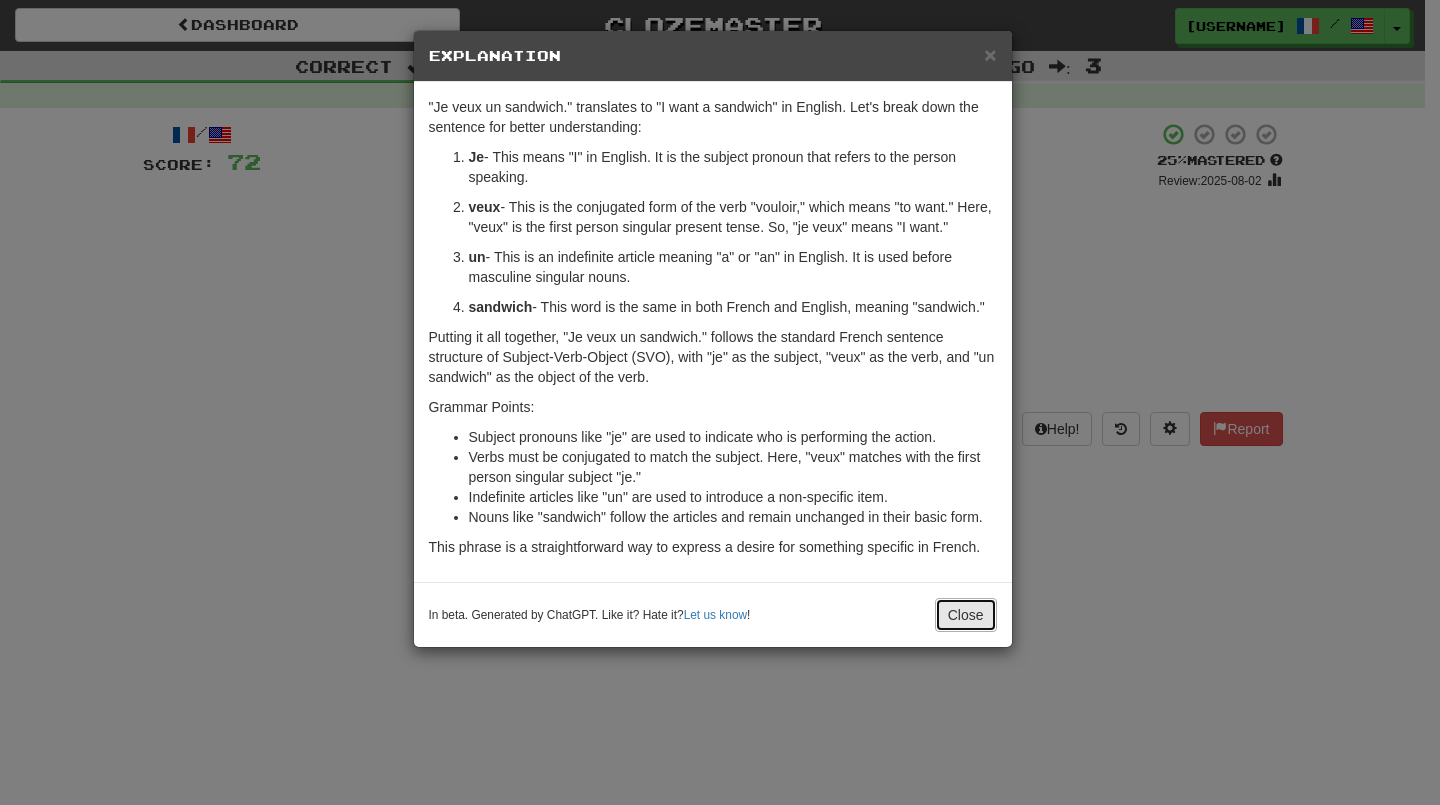 click on "Close" at bounding box center [966, 615] 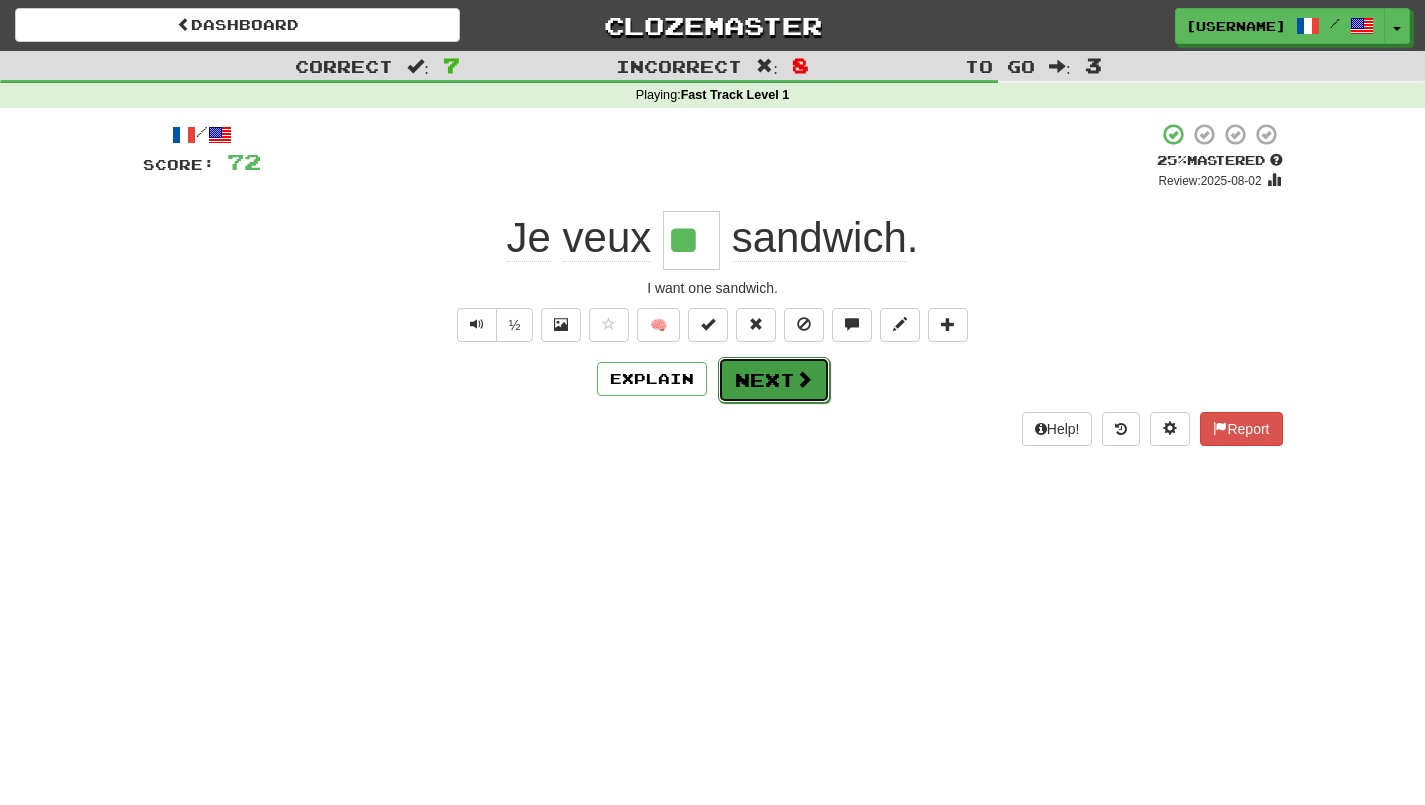 click on "Next" at bounding box center (774, 380) 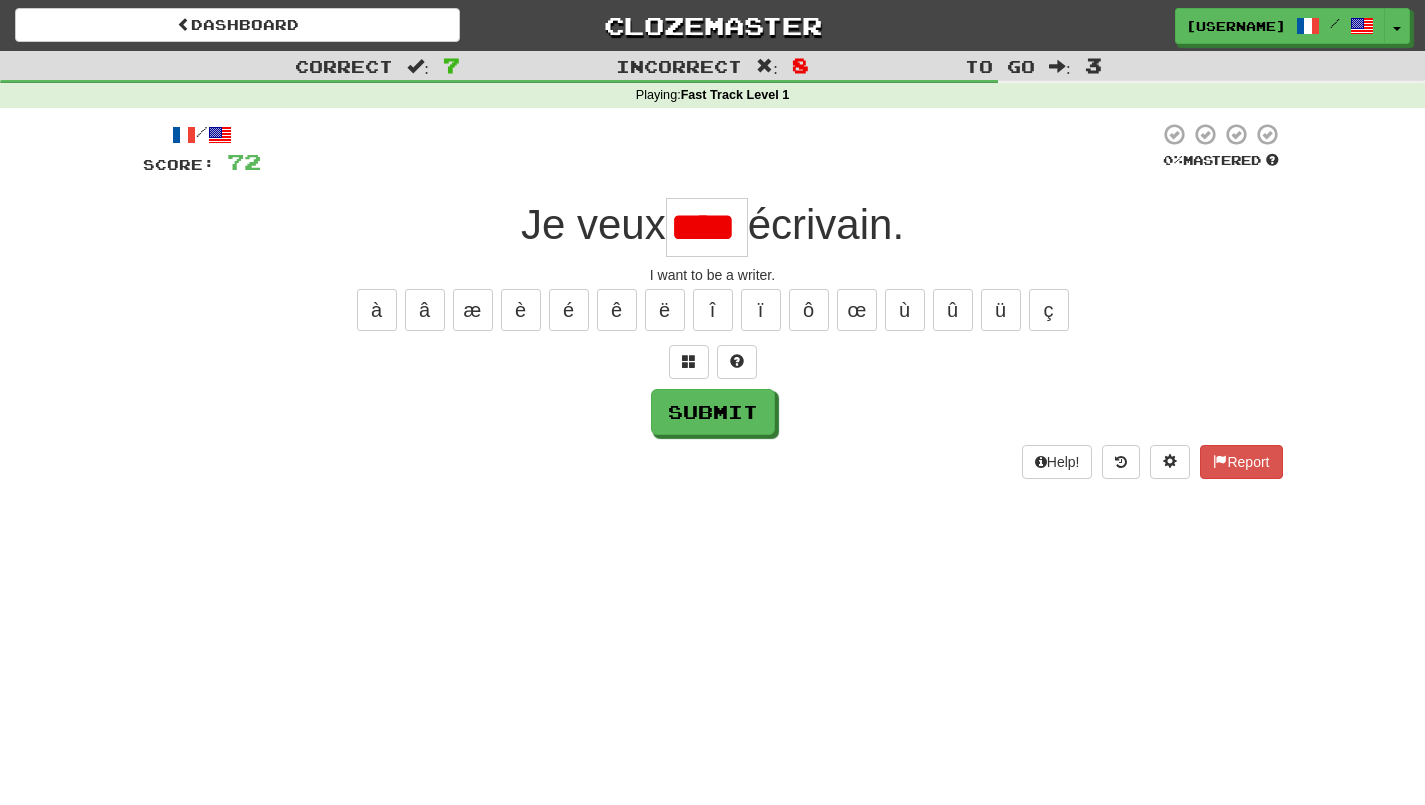 click on "****" at bounding box center [707, 227] 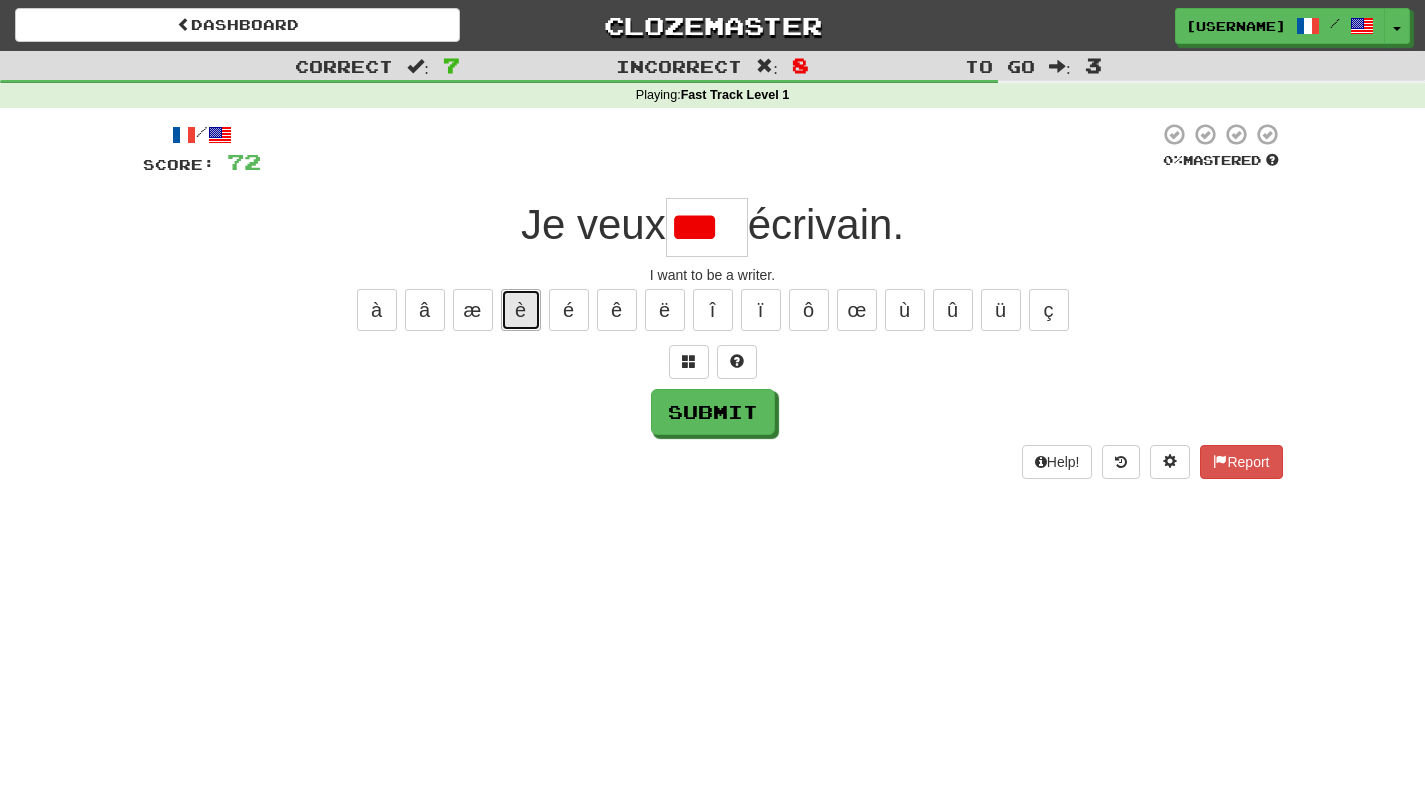 click on "è" at bounding box center [521, 310] 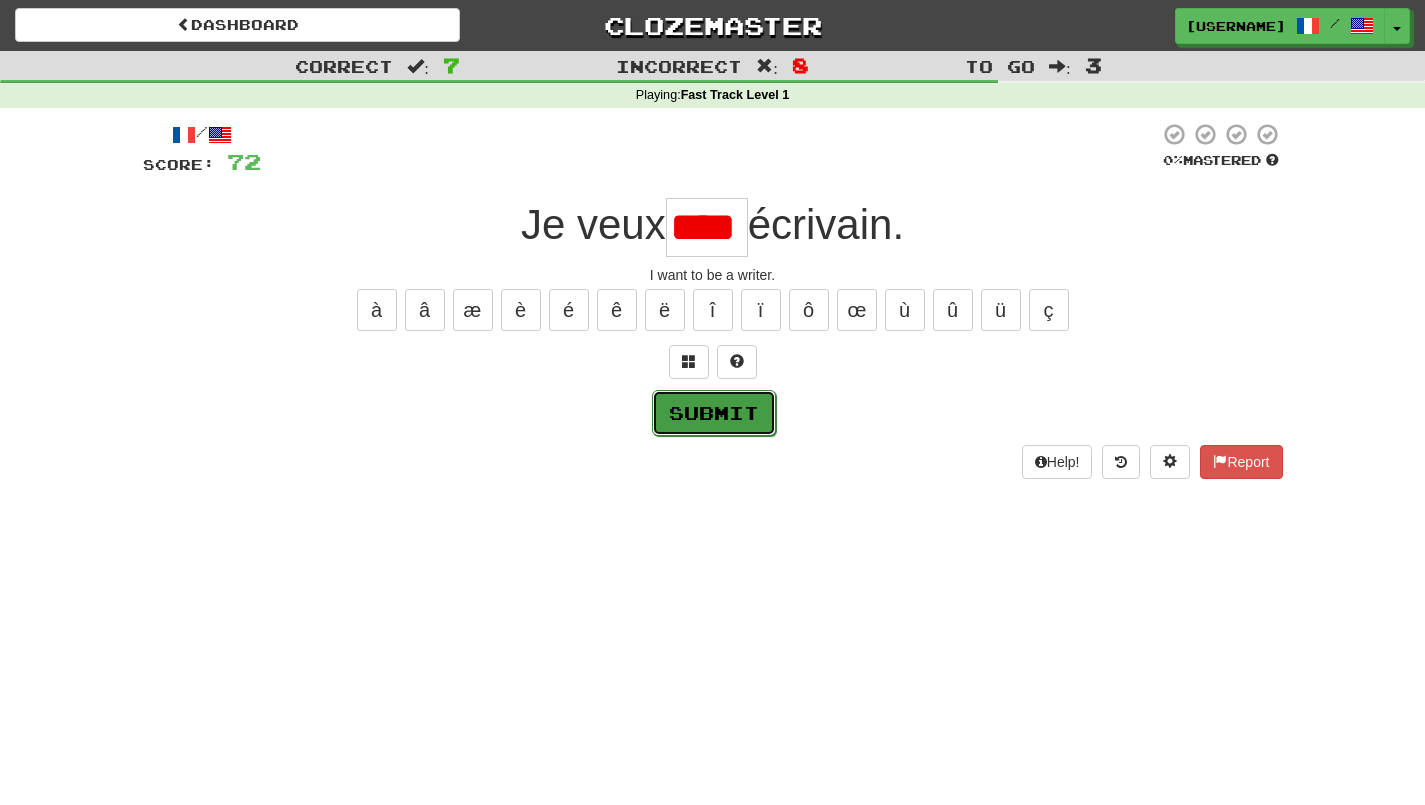 click on "Submit" at bounding box center [714, 413] 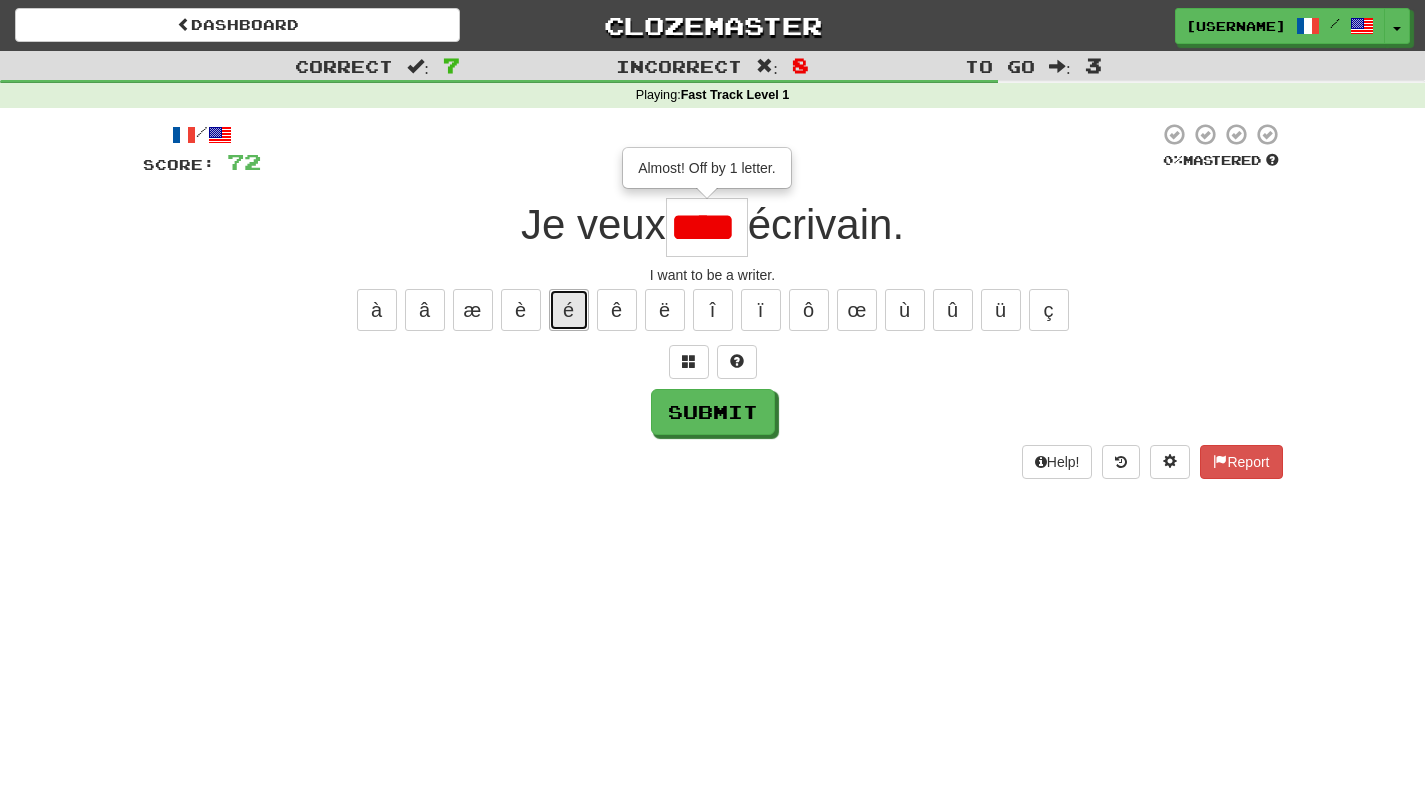 click on "é" at bounding box center (569, 310) 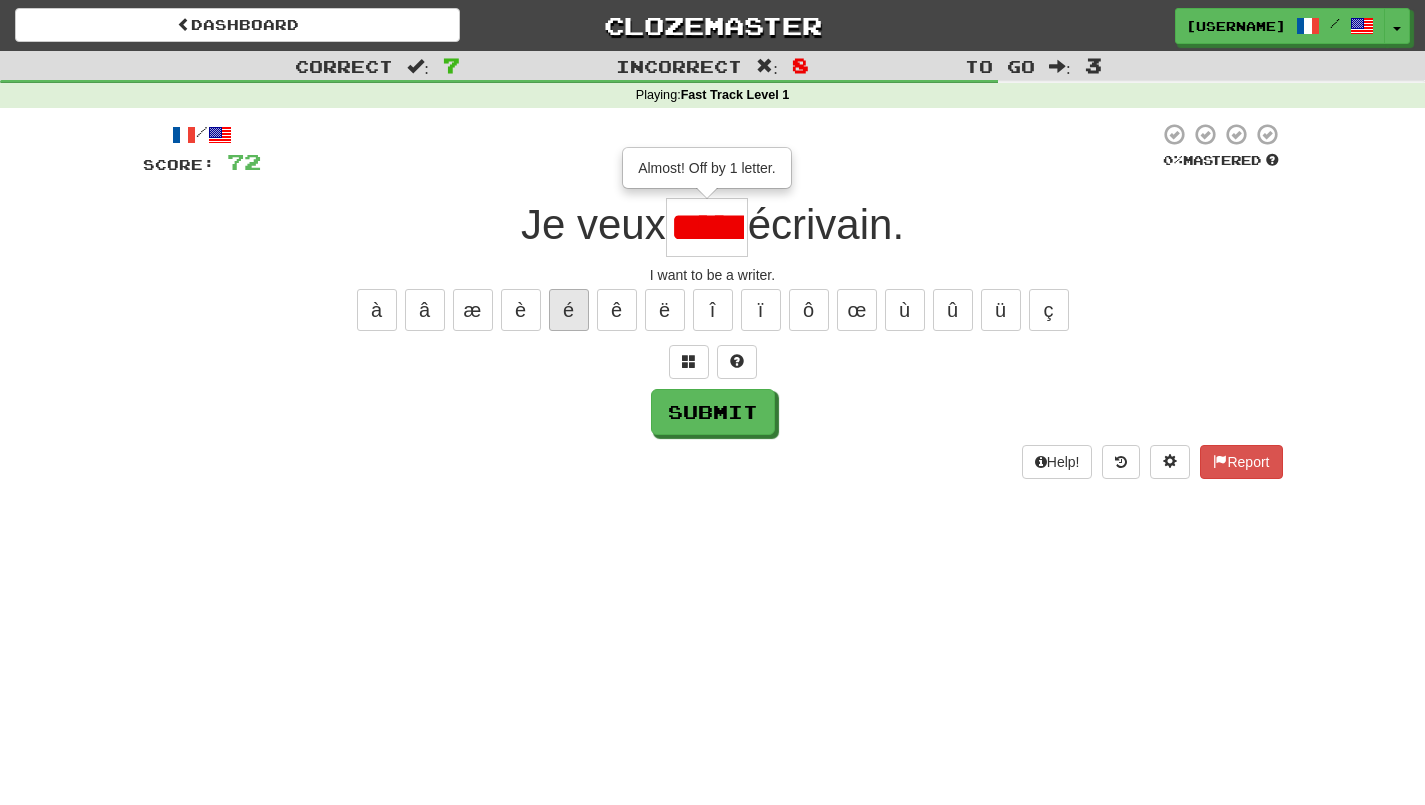 scroll, scrollTop: 0, scrollLeft: 21, axis: horizontal 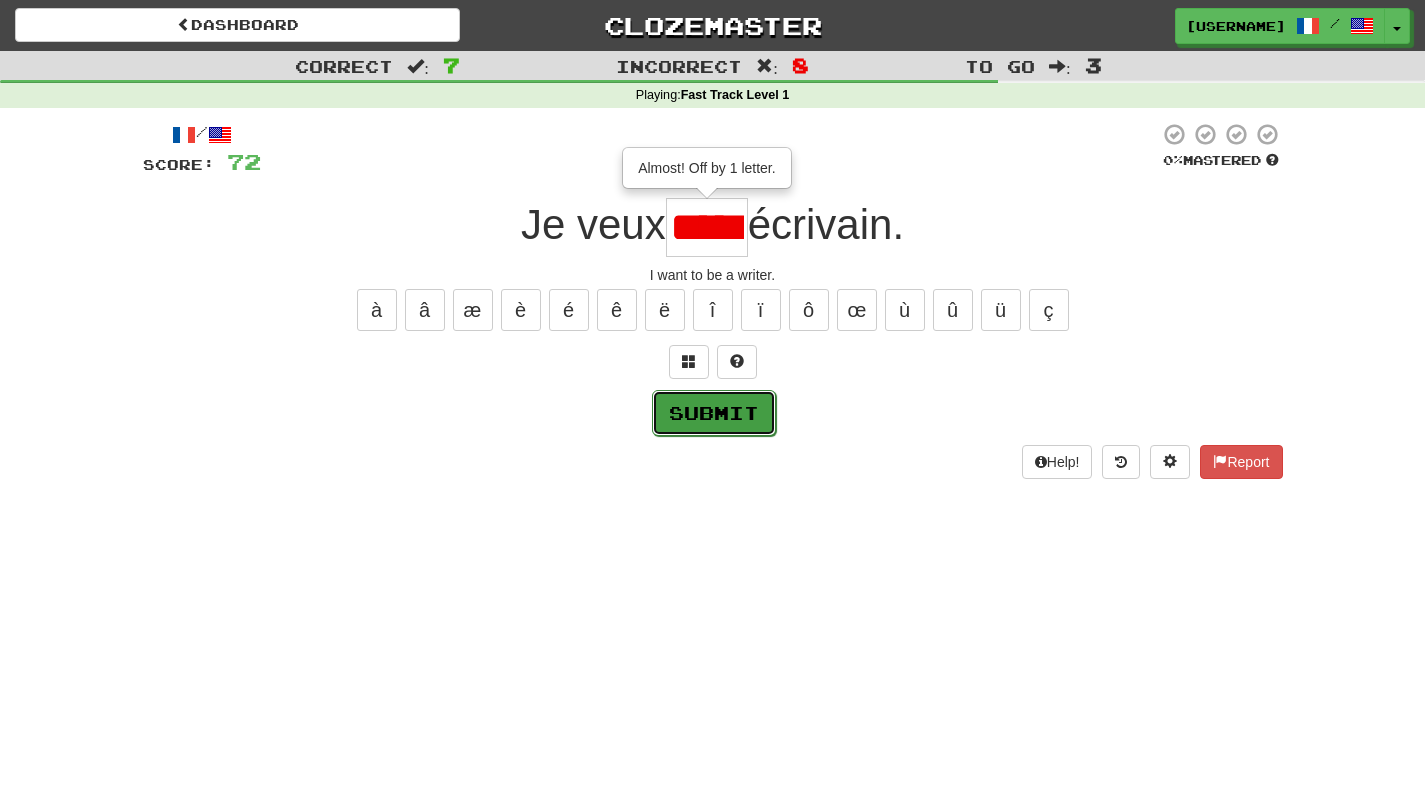 click on "Submit" at bounding box center (714, 413) 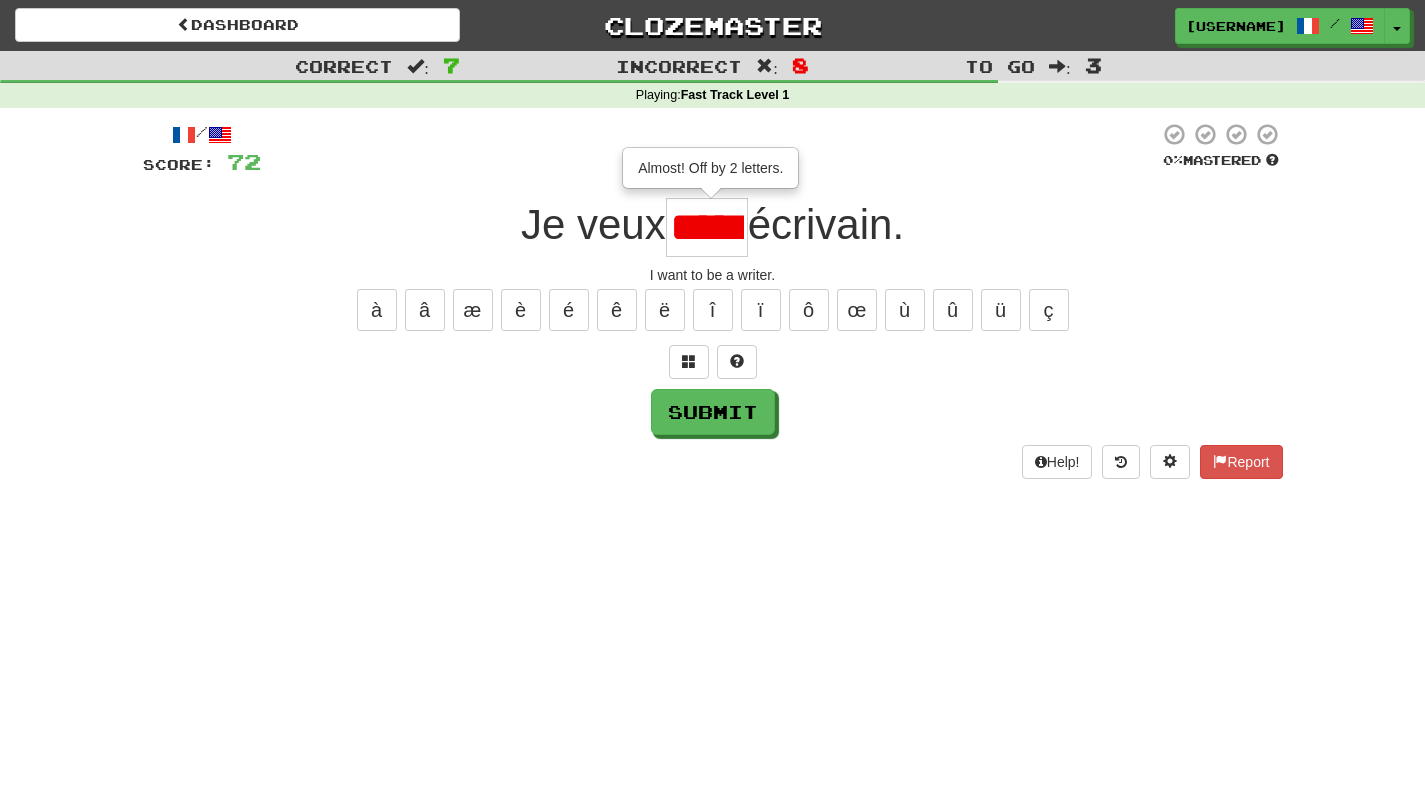 click on "*****" at bounding box center [707, 227] 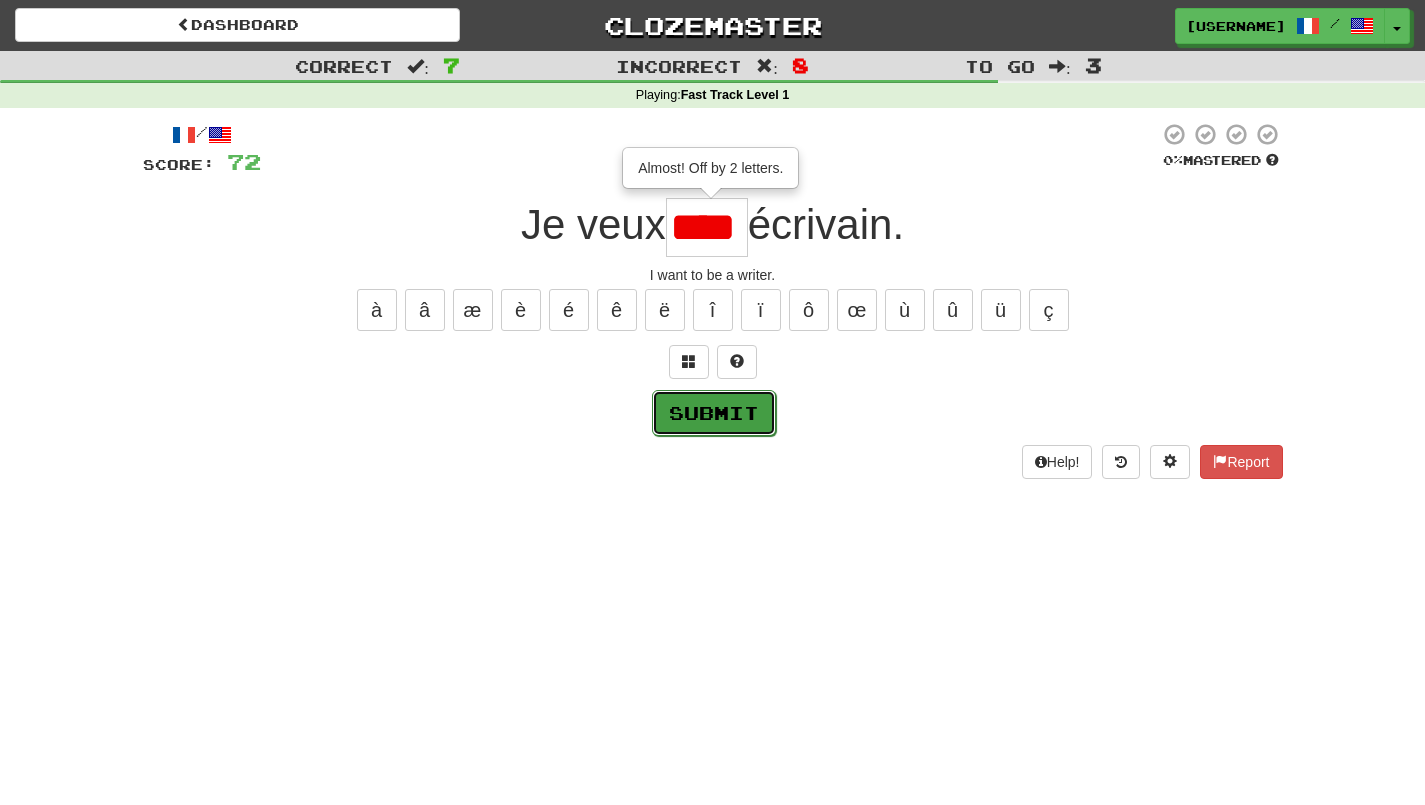 click on "Submit" at bounding box center [714, 413] 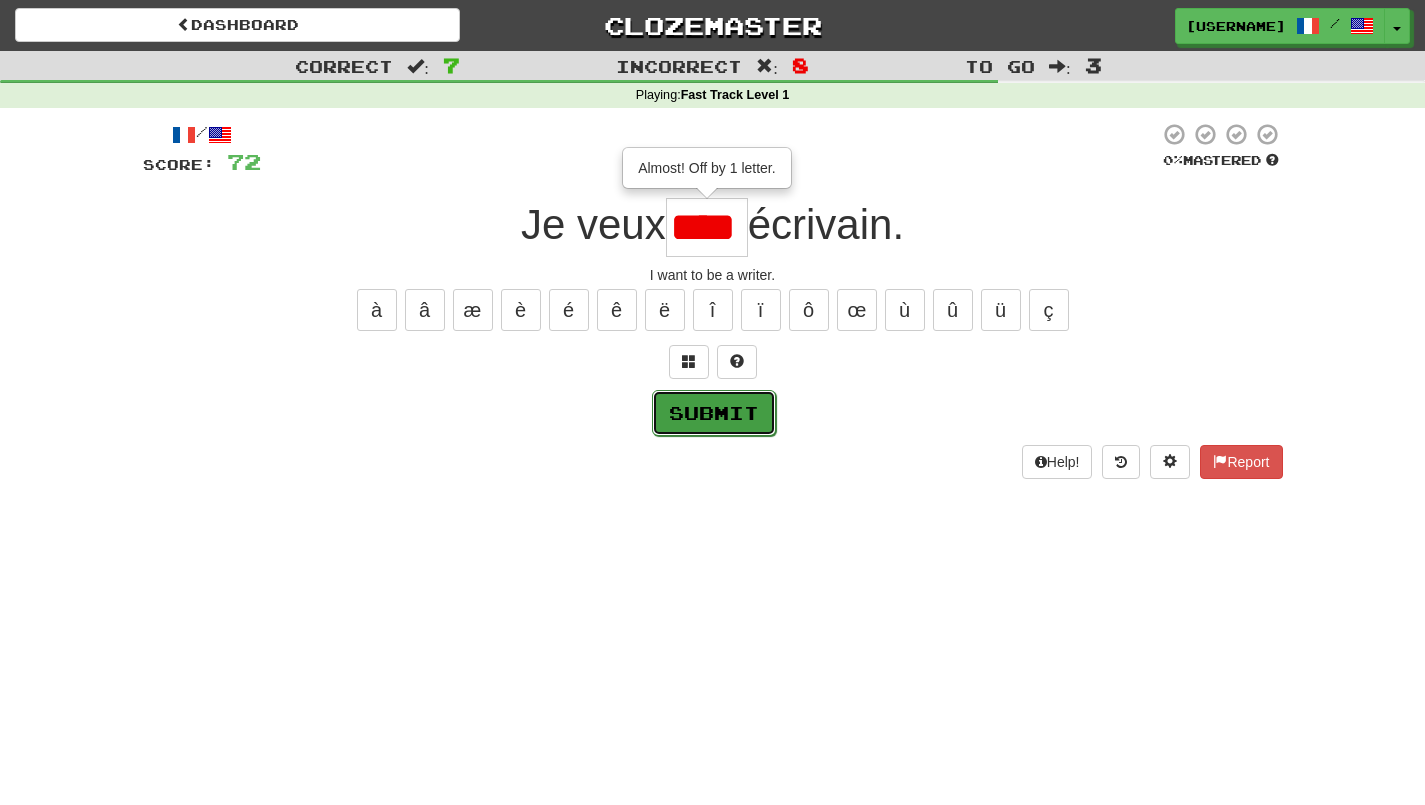 click on "Submit" at bounding box center (714, 413) 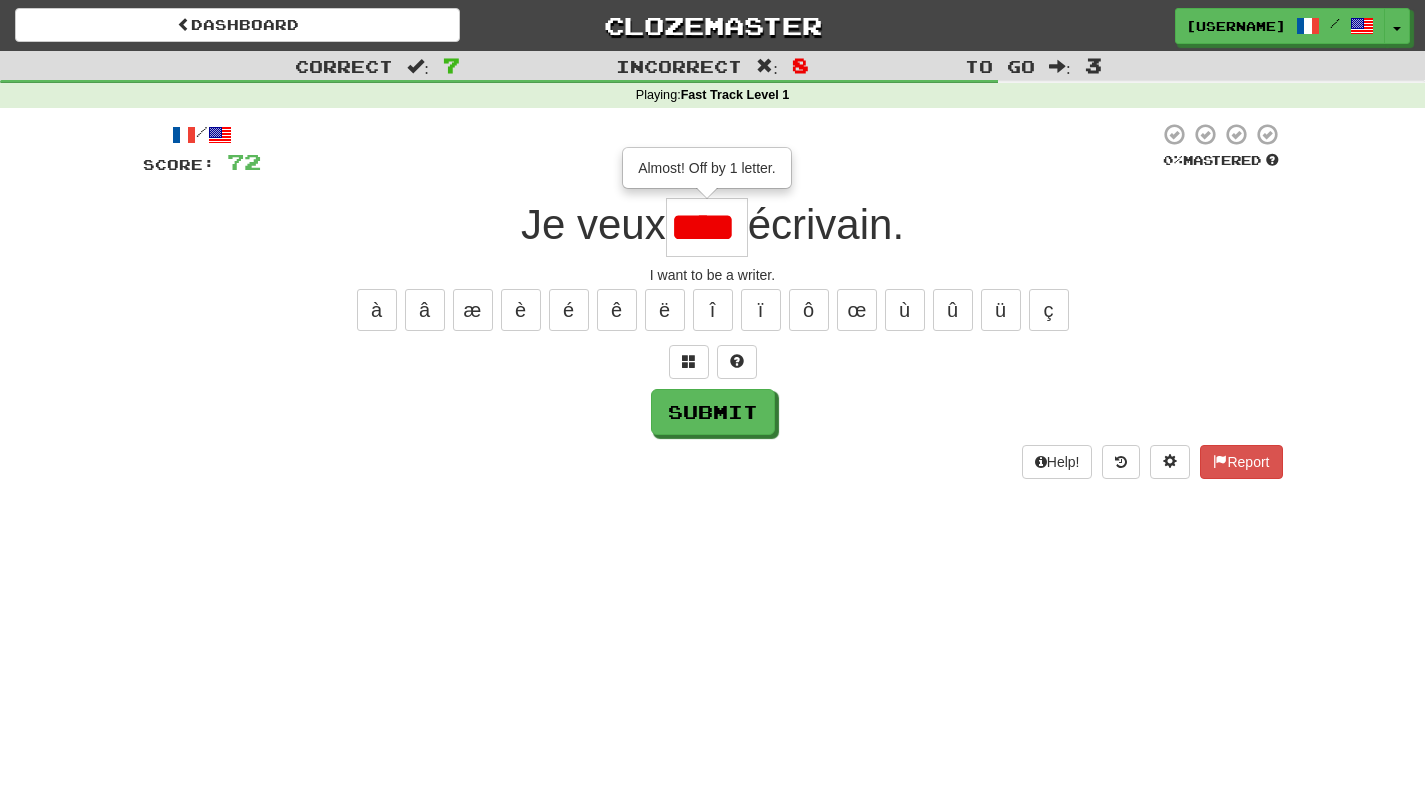 type on "****" 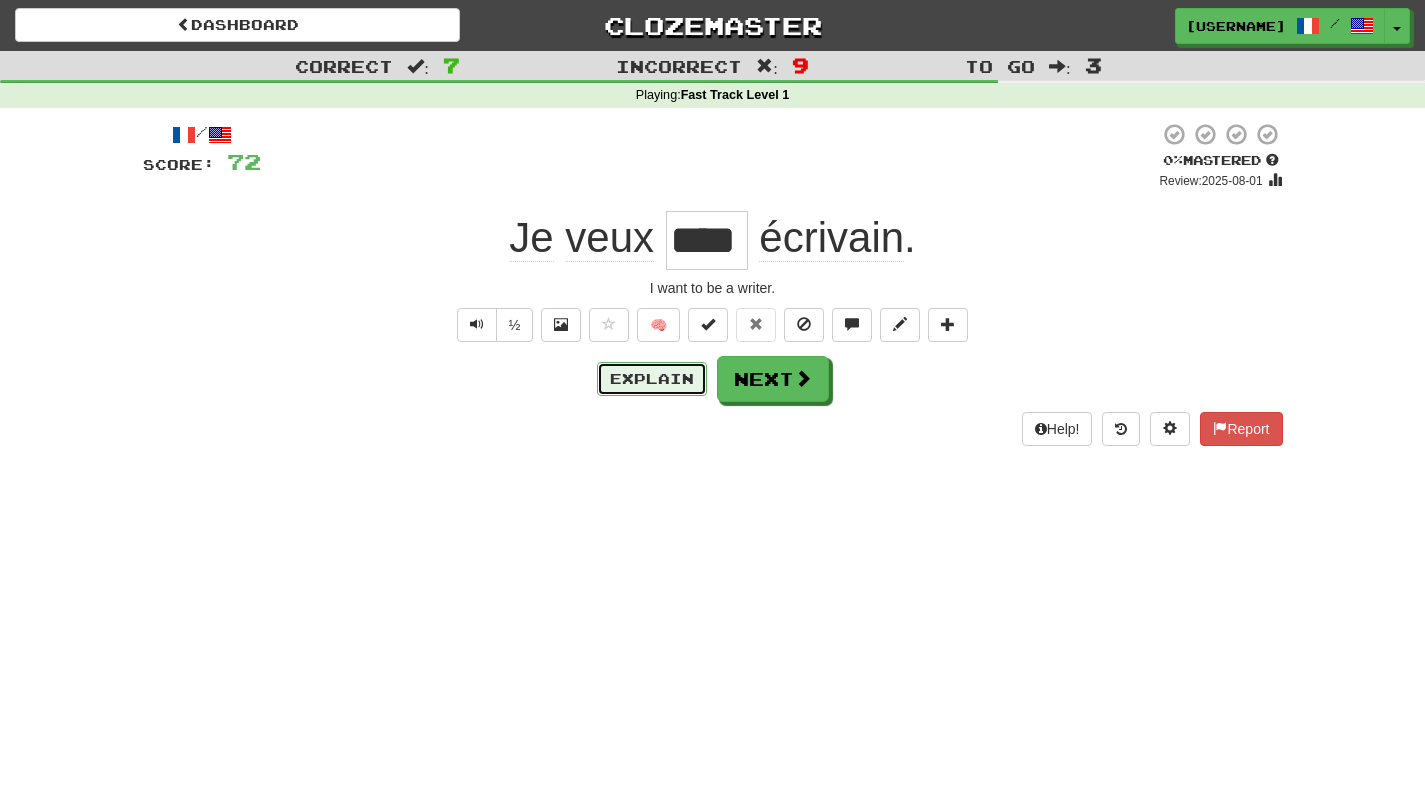 click on "Explain" at bounding box center (652, 379) 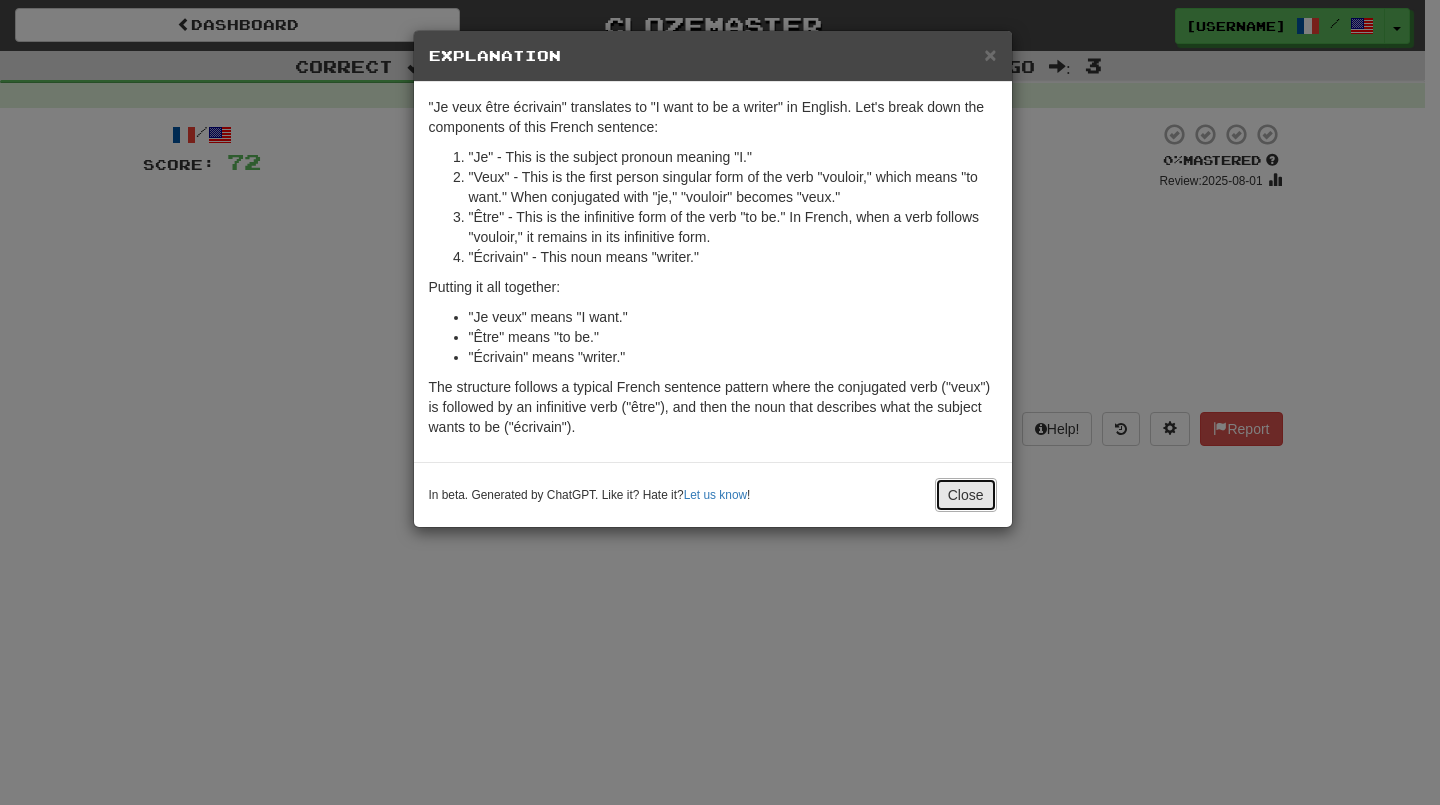 click on "Close" at bounding box center (966, 495) 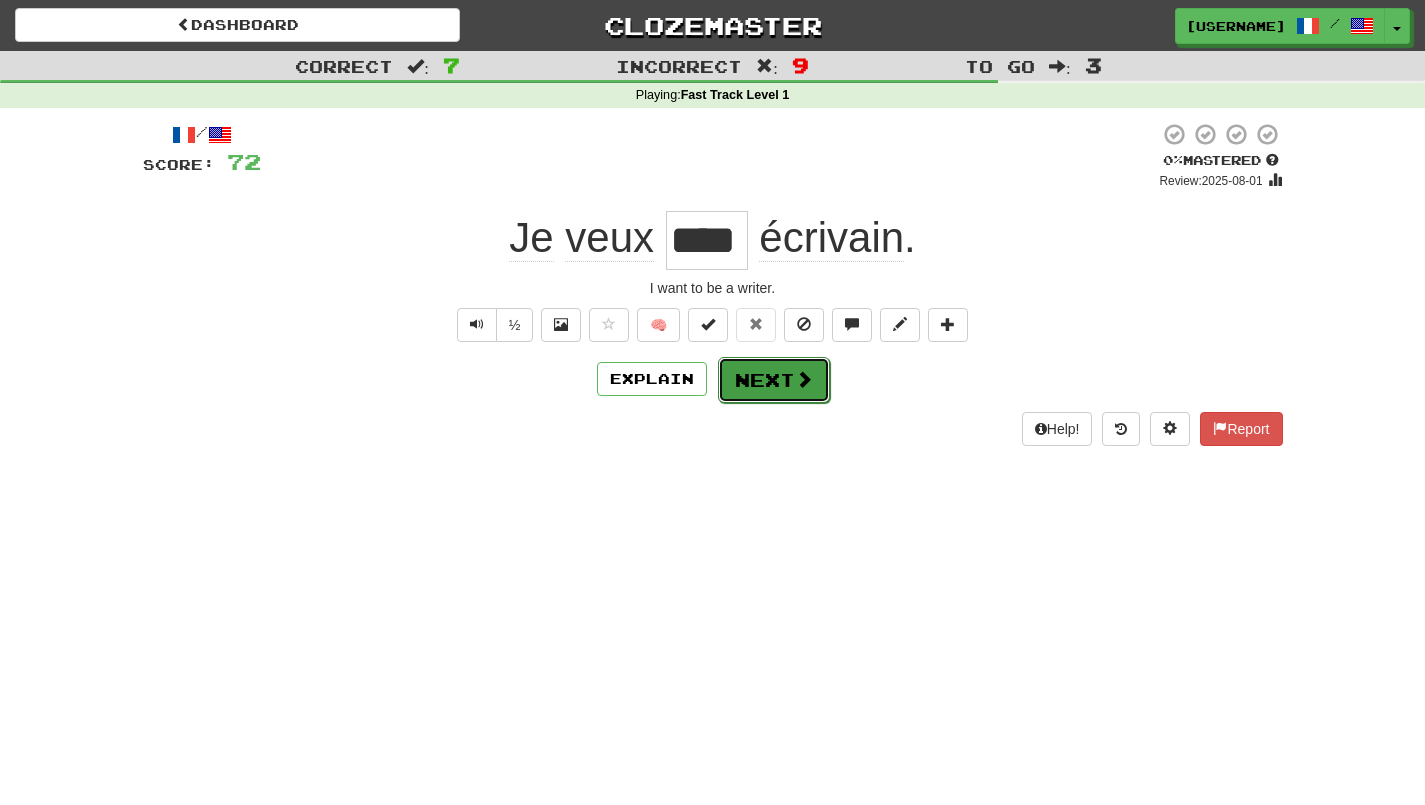 click on "Next" at bounding box center (774, 380) 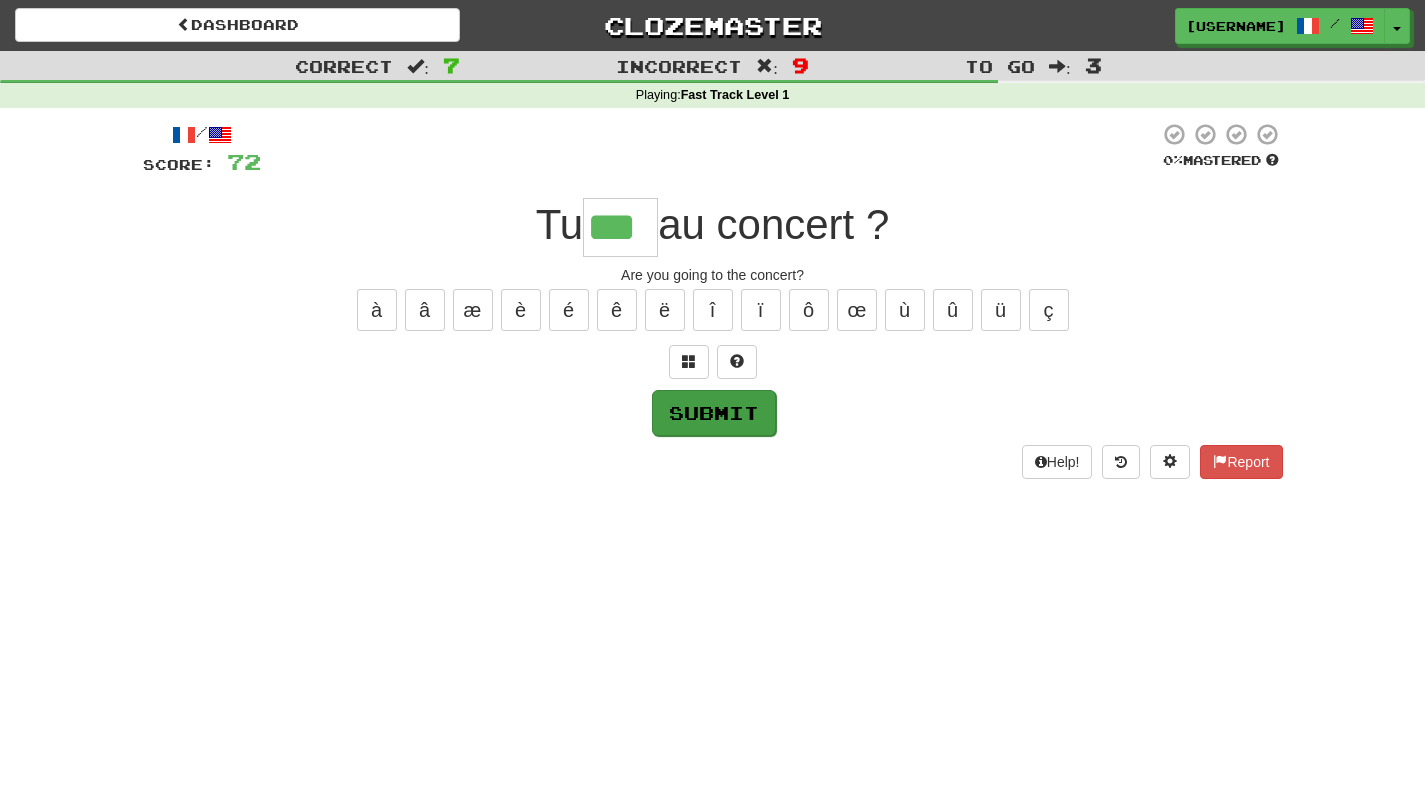 type on "***" 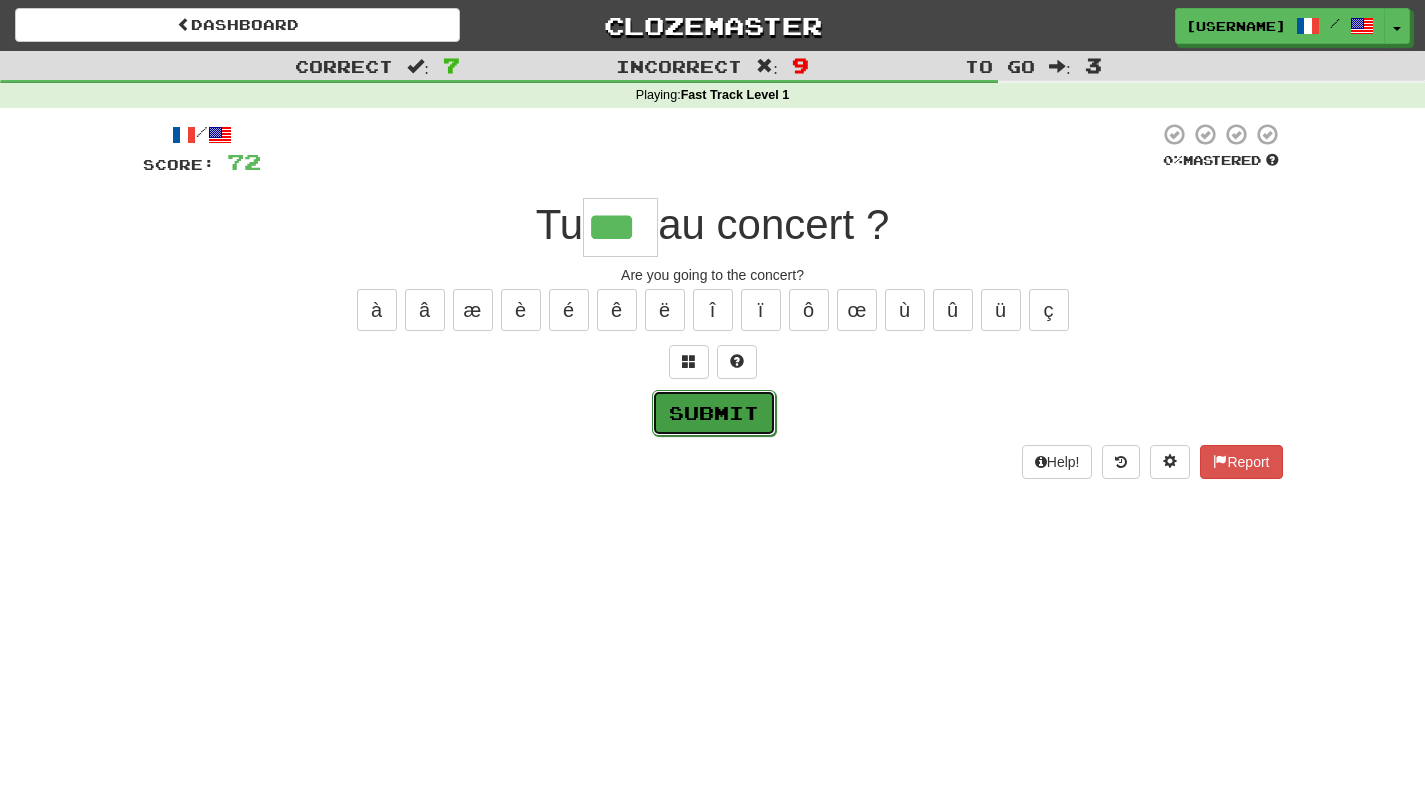 click on "Submit" at bounding box center [714, 413] 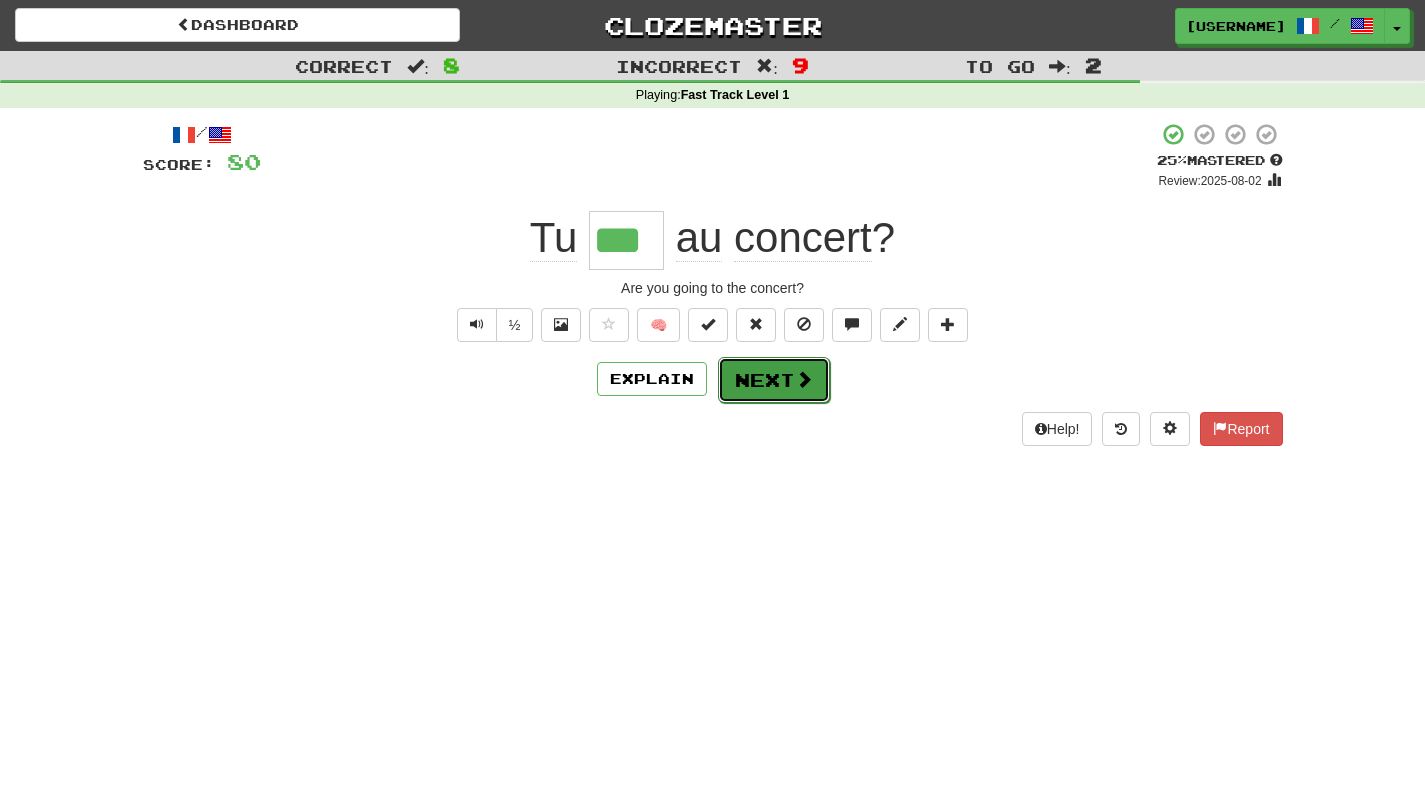 click on "Next" at bounding box center [774, 380] 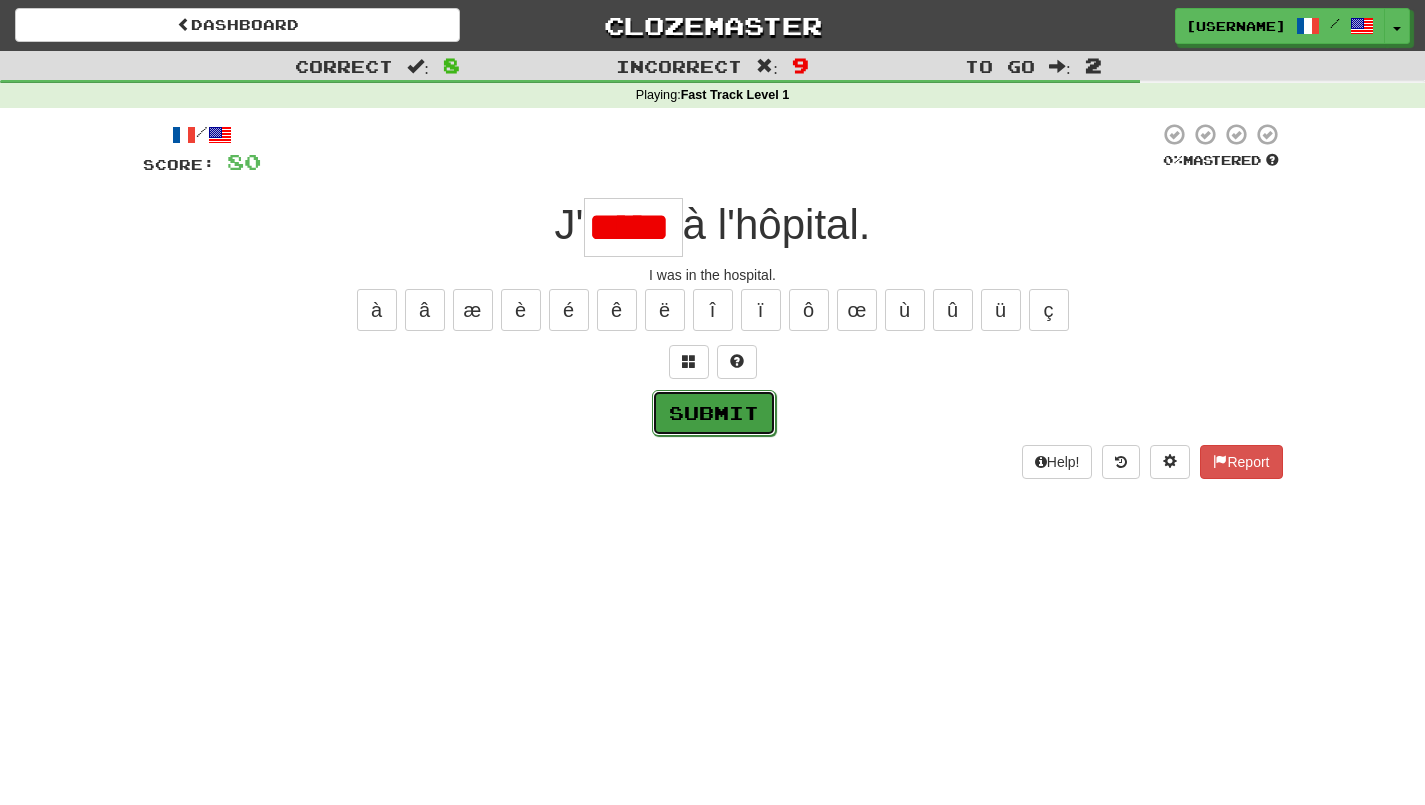 click on "Submit" at bounding box center (714, 413) 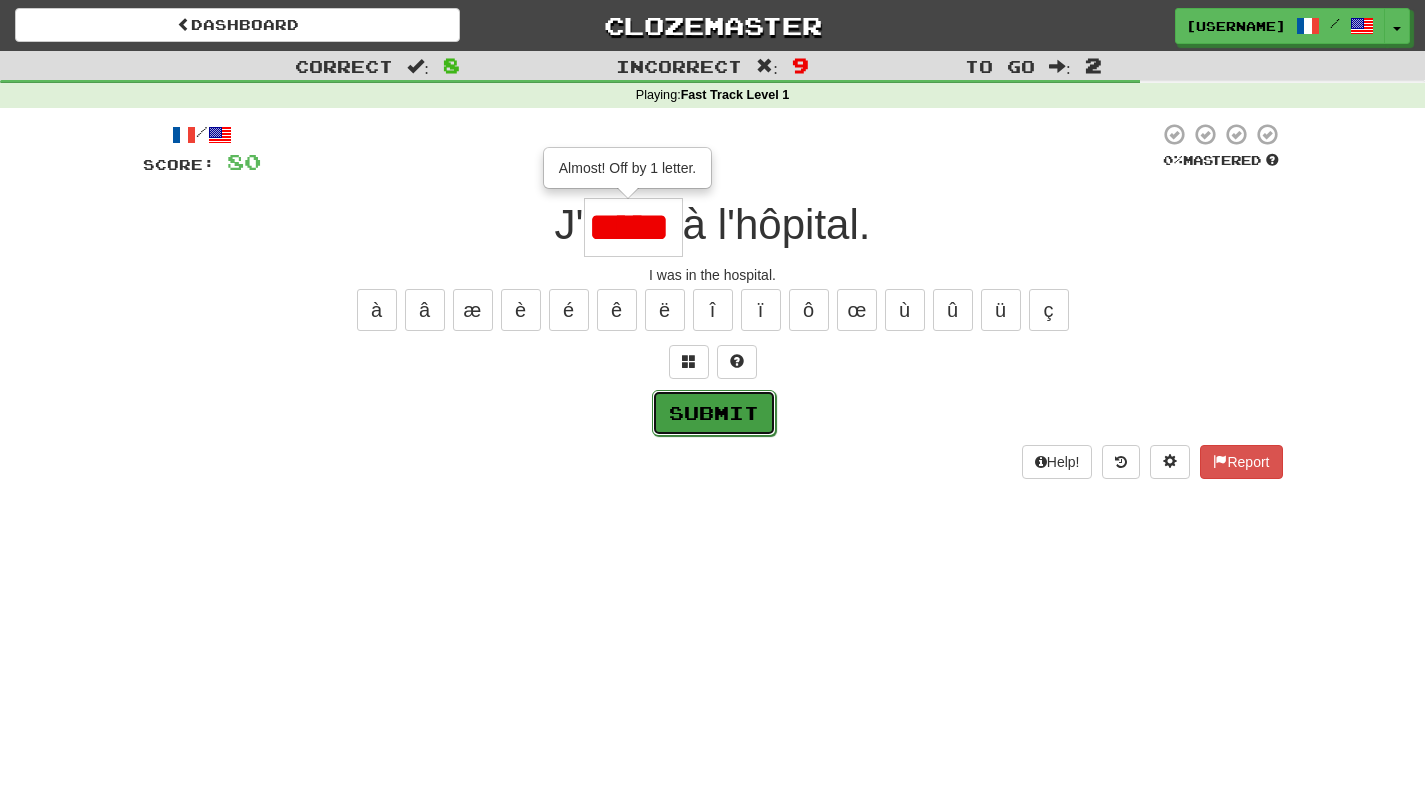 click on "Submit" at bounding box center (714, 413) 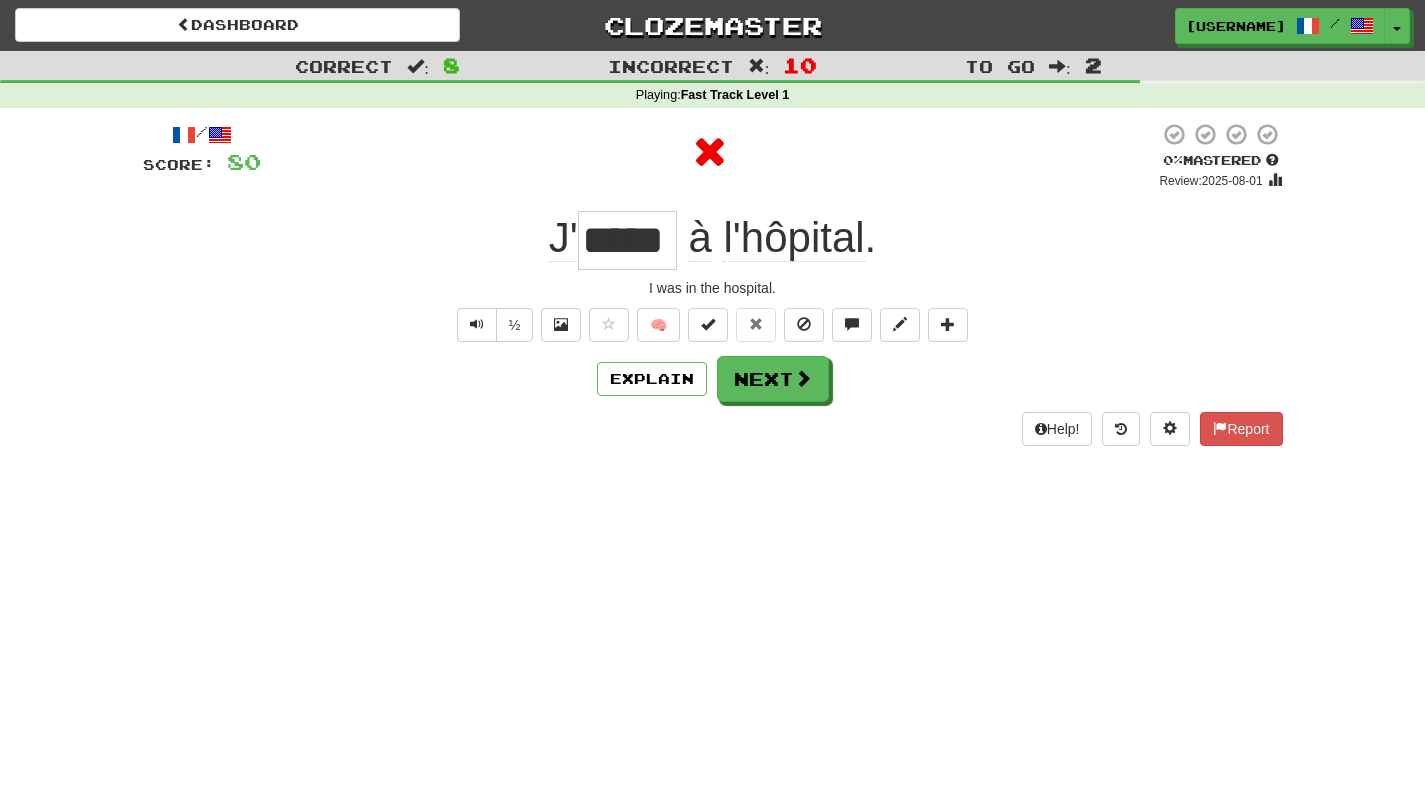 type on "*****" 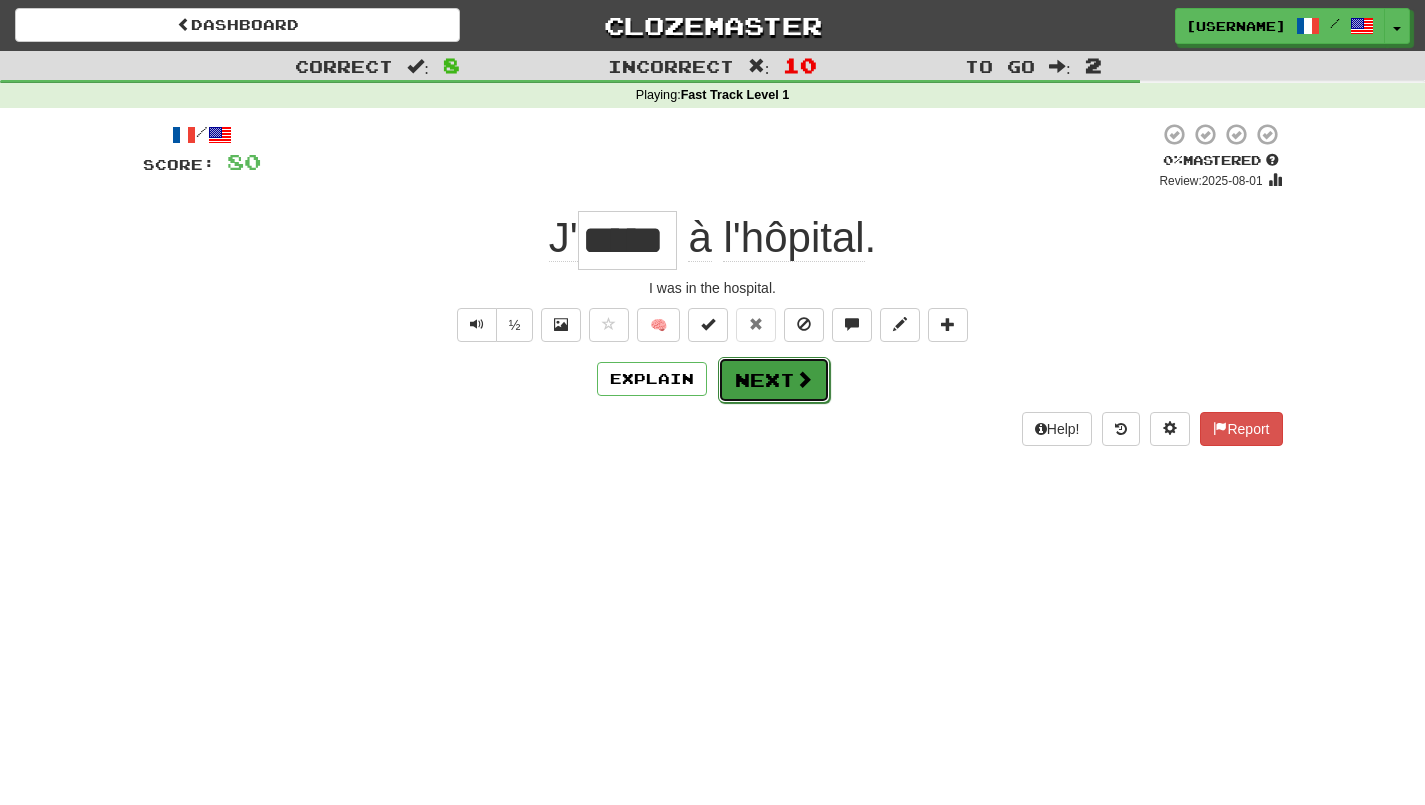 click on "Next" at bounding box center [774, 380] 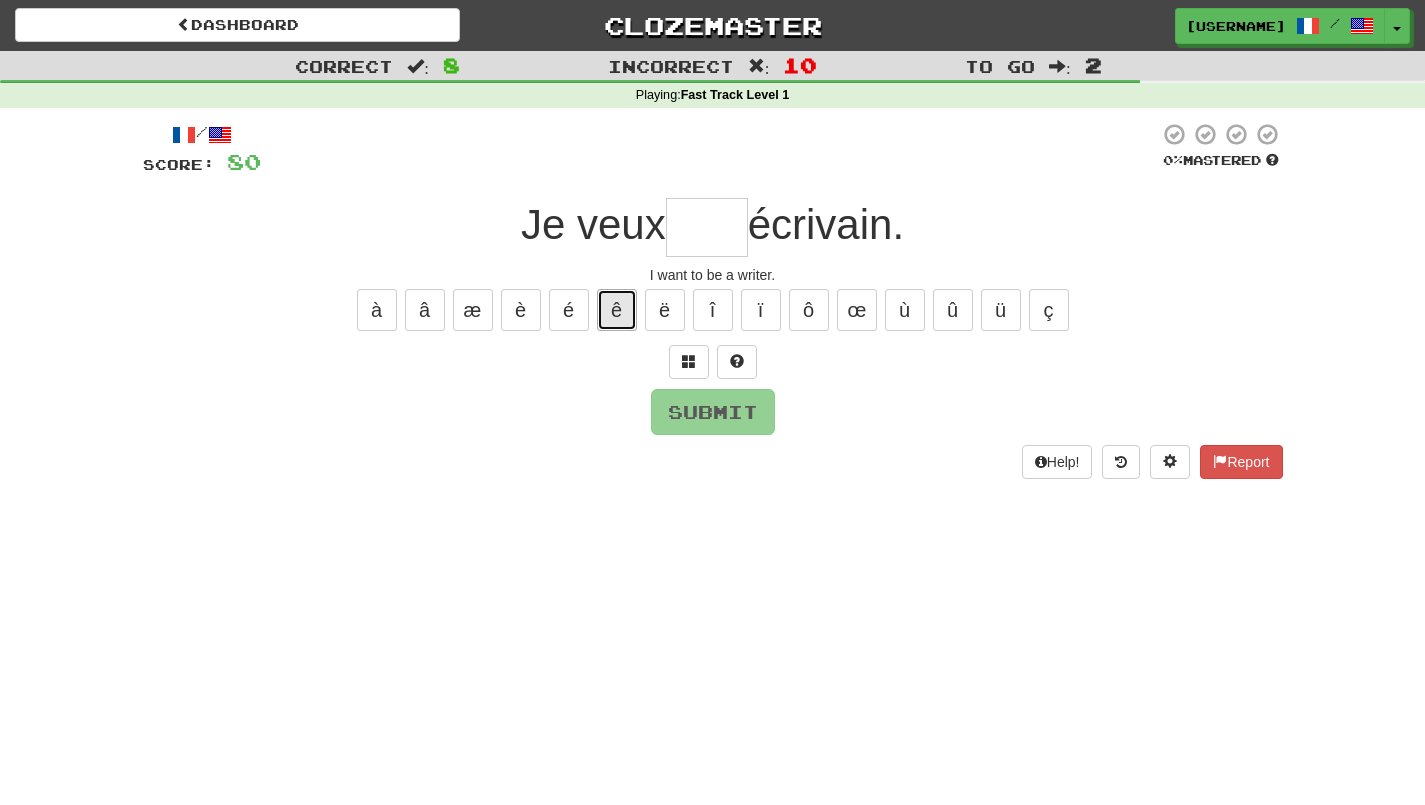 click on "ê" at bounding box center (617, 310) 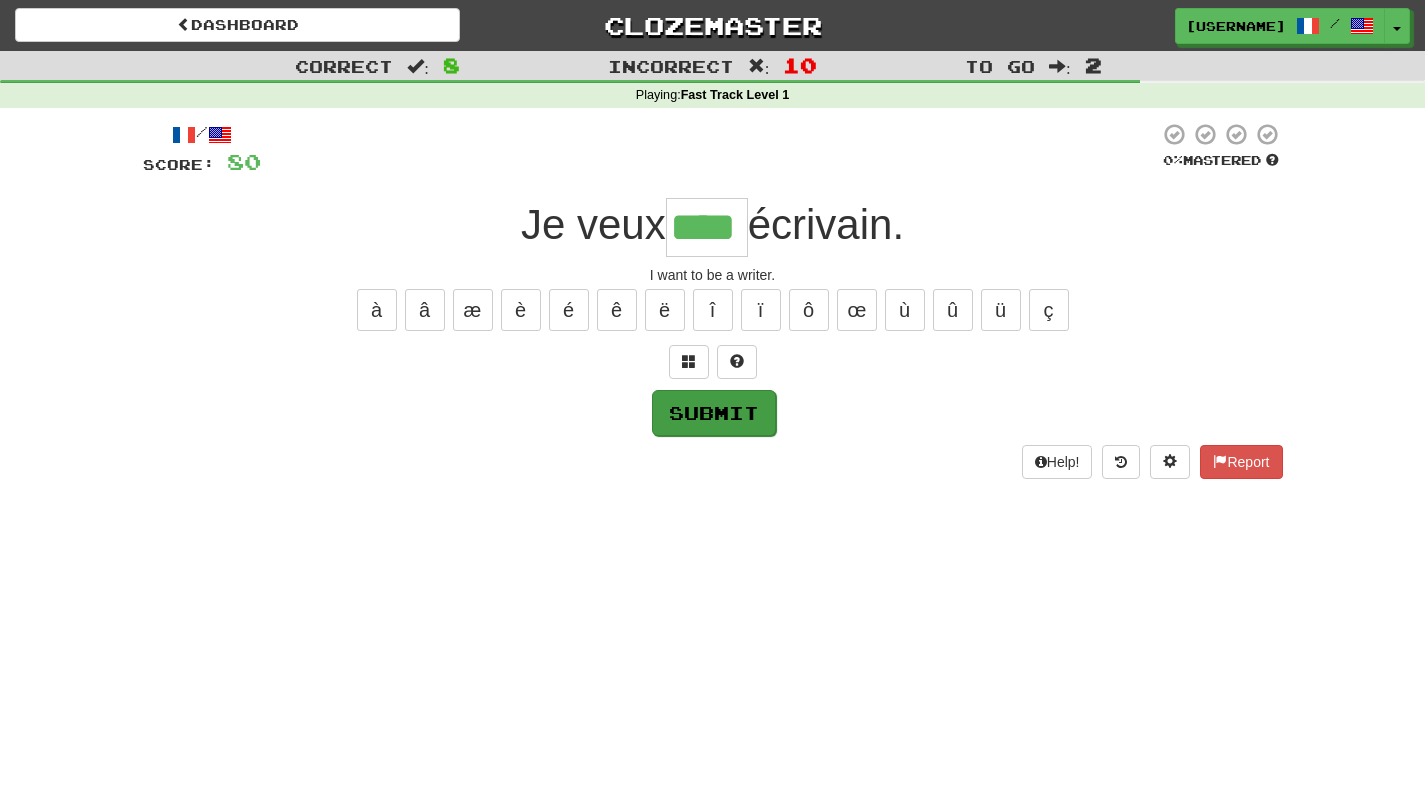 type on "****" 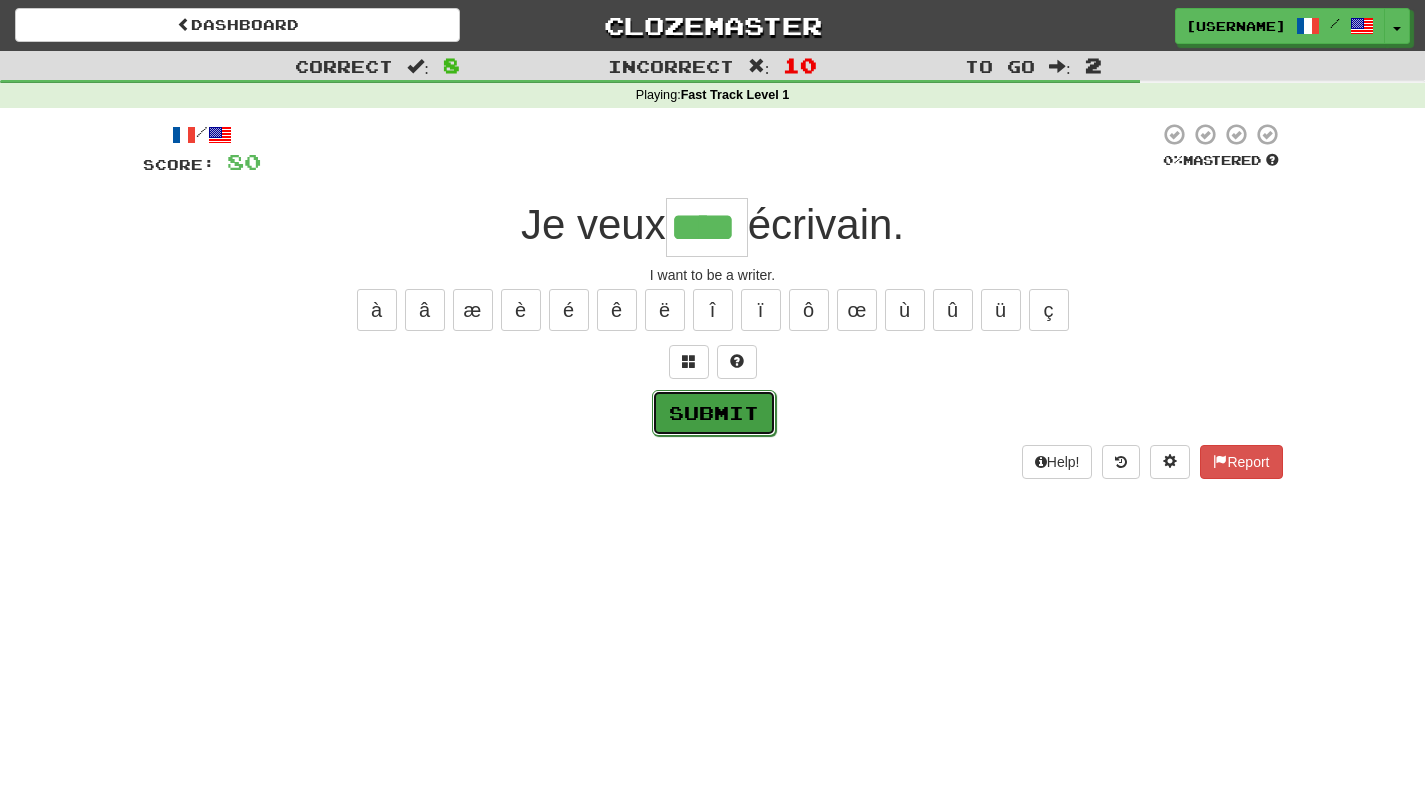 click on "Submit" at bounding box center (714, 413) 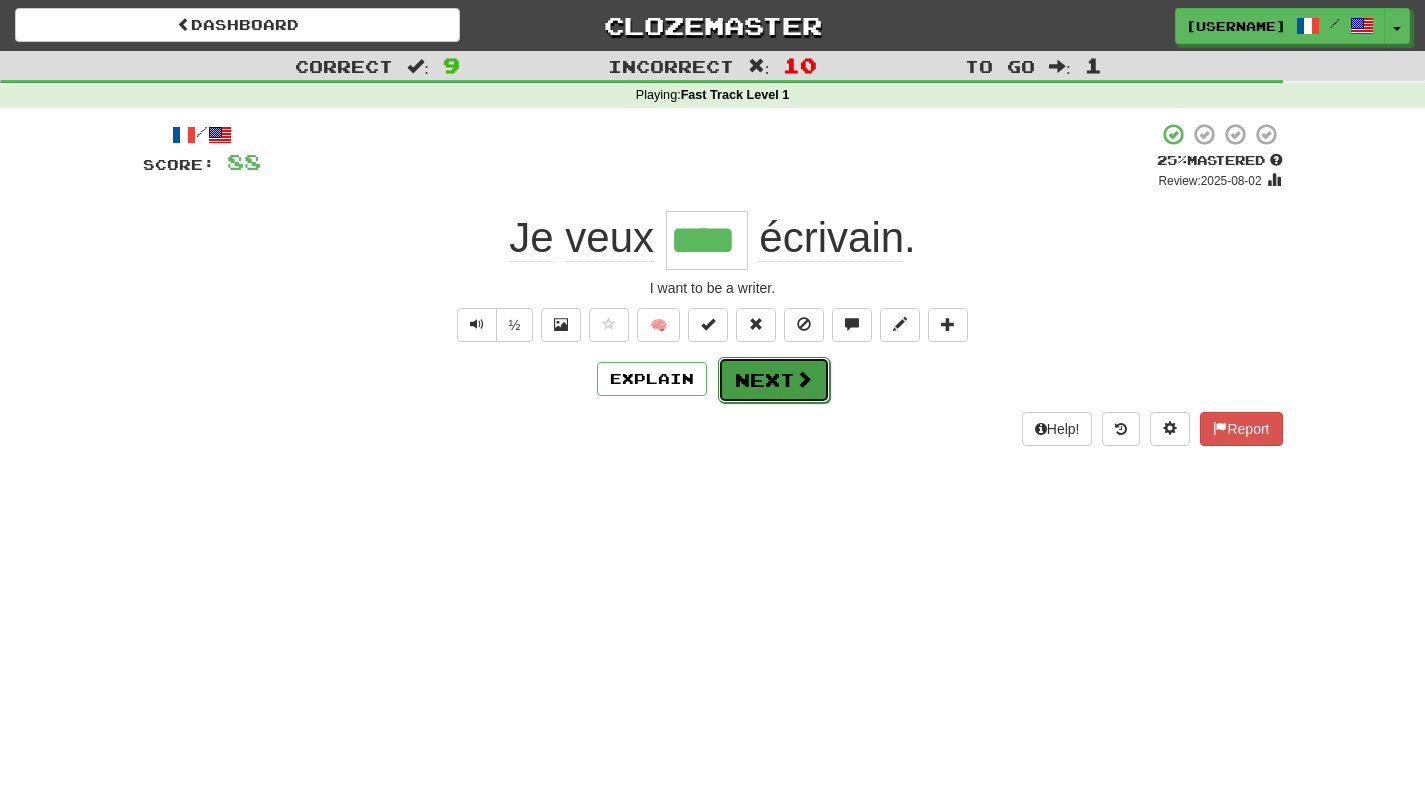 click on "Next" at bounding box center [774, 380] 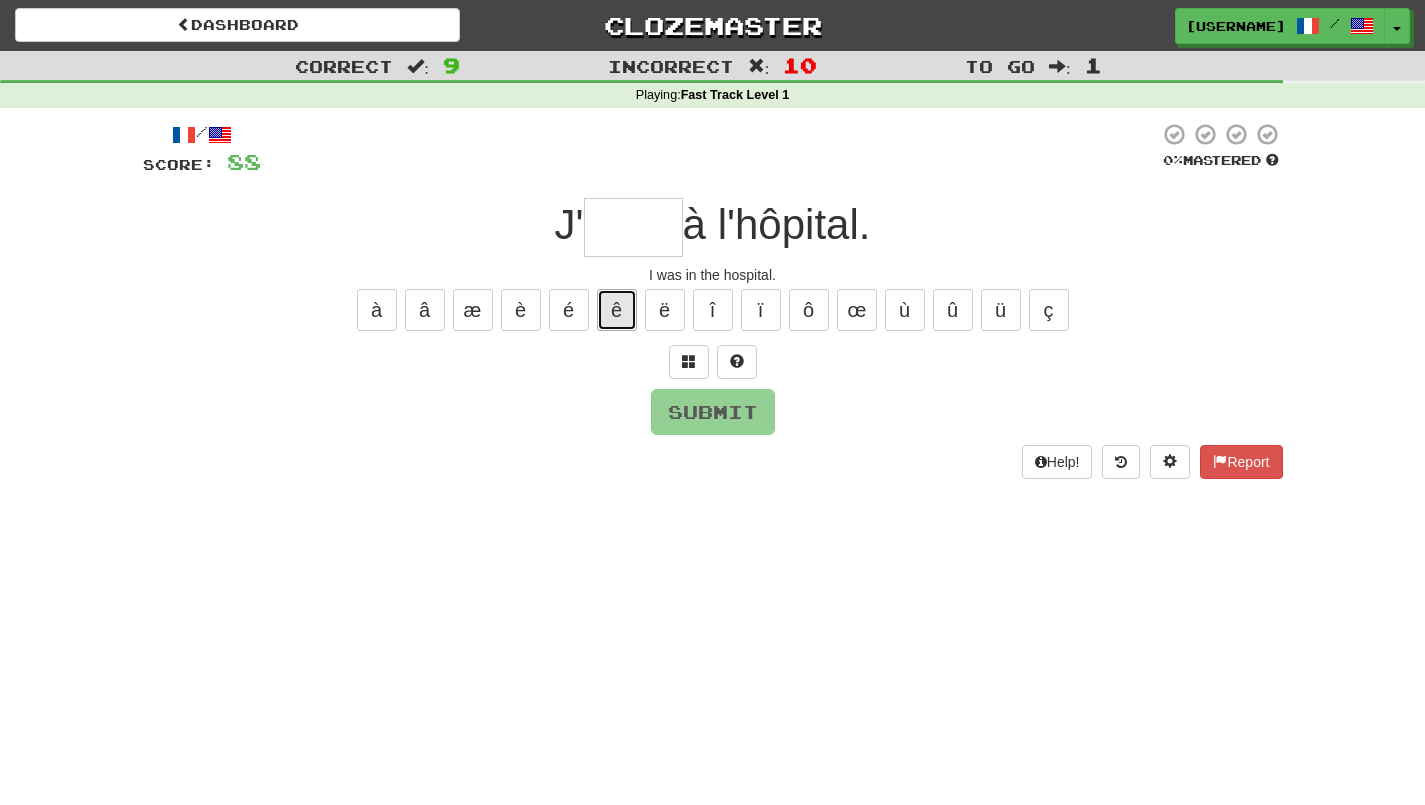 click on "ê" at bounding box center (617, 310) 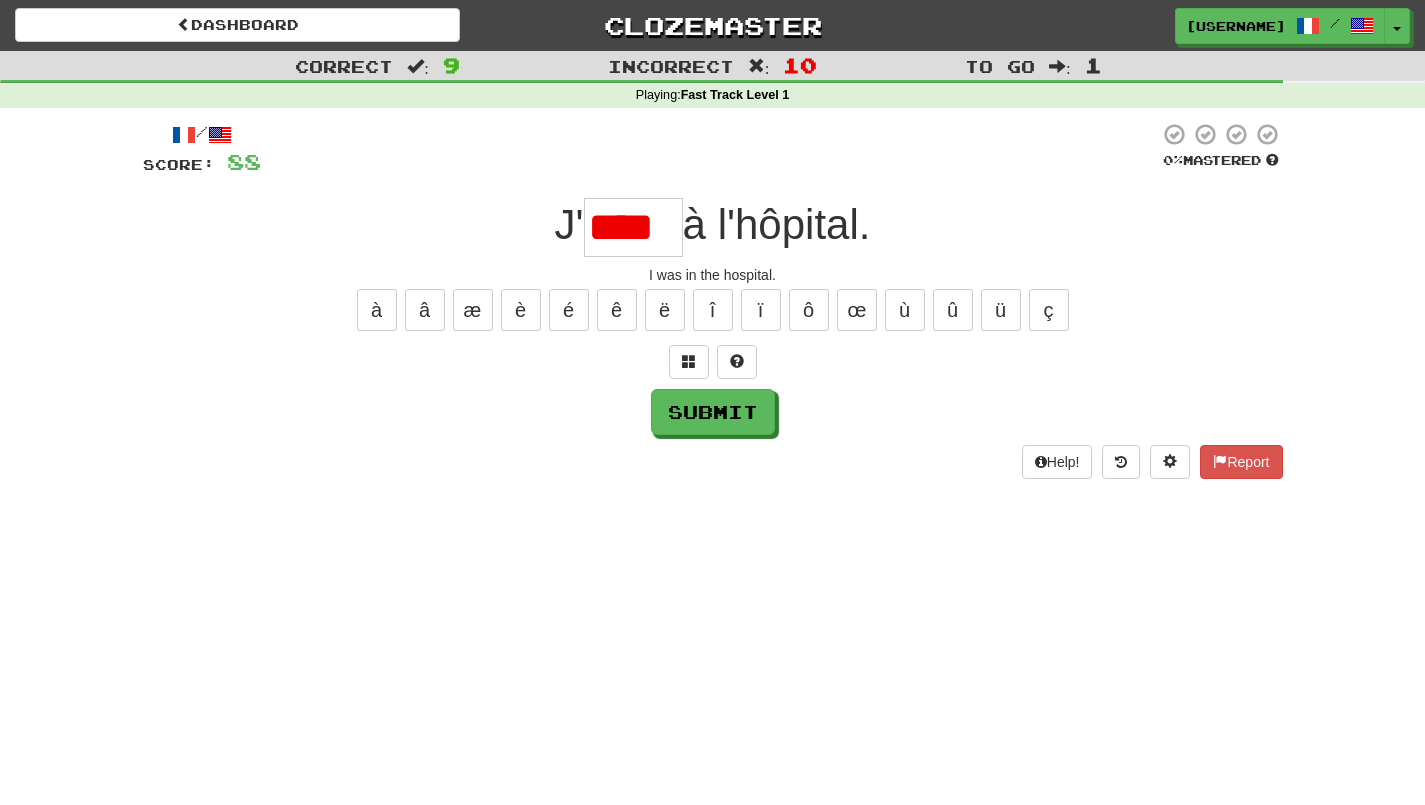 drag, startPoint x: 585, startPoint y: 226, endPoint x: 688, endPoint y: 231, distance: 103.121284 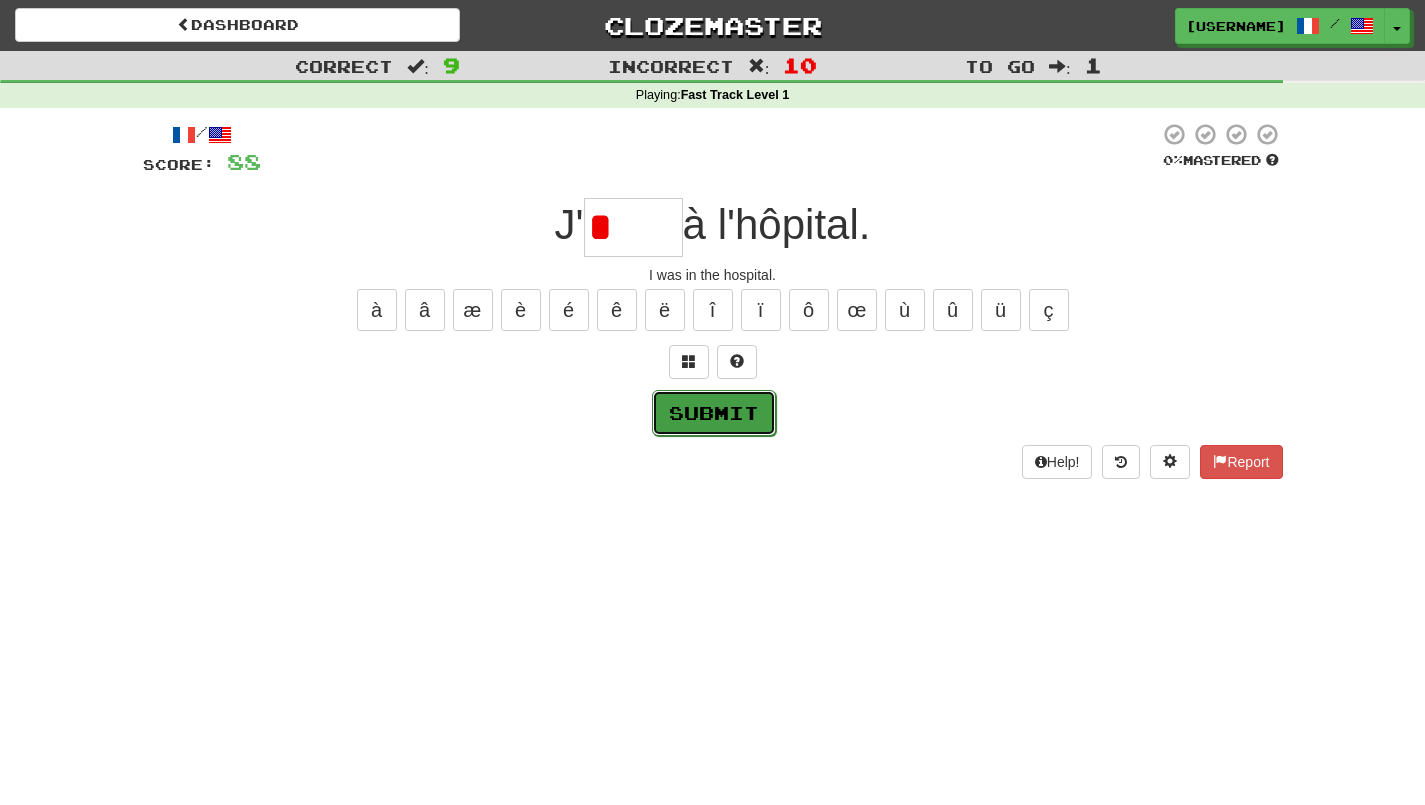 click on "Submit" at bounding box center (714, 413) 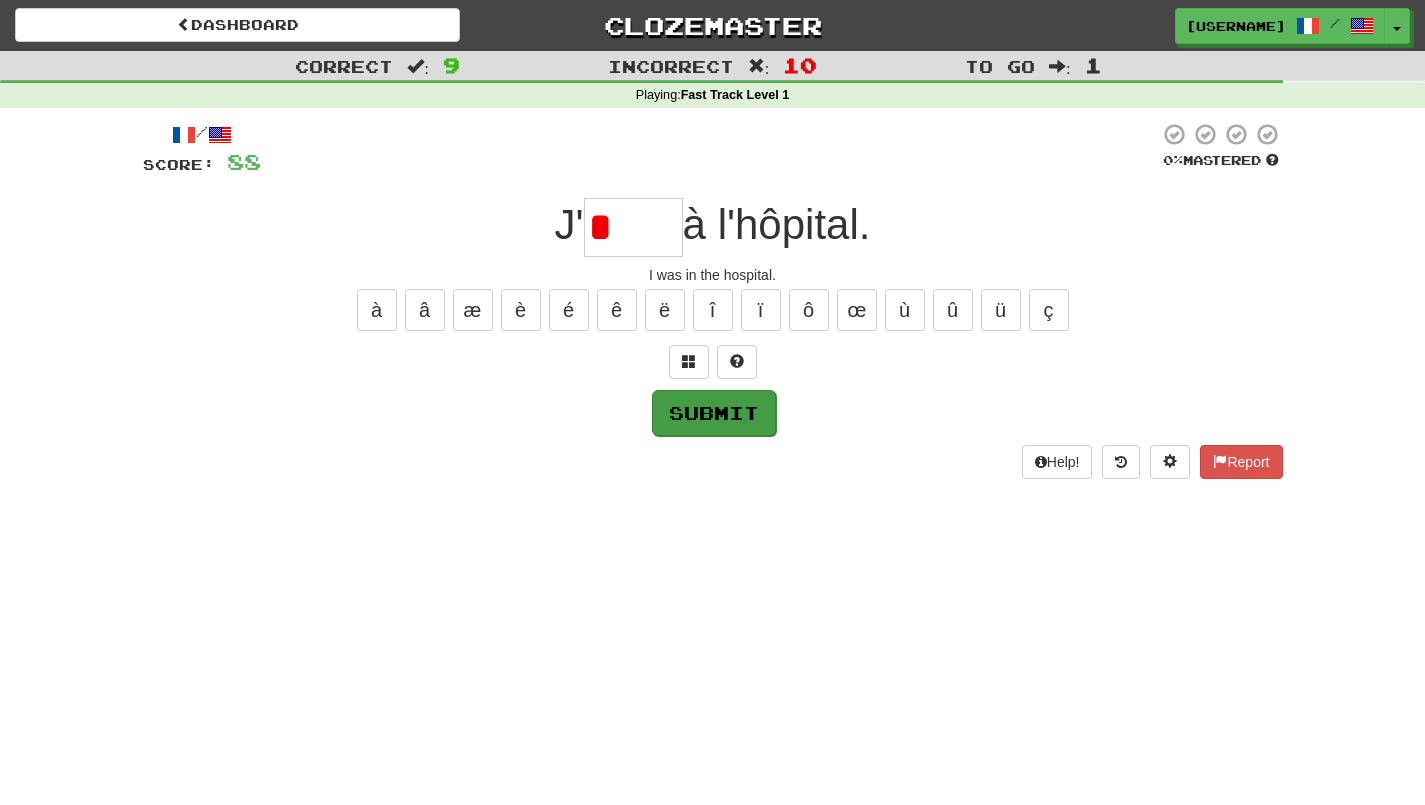 type on "*****" 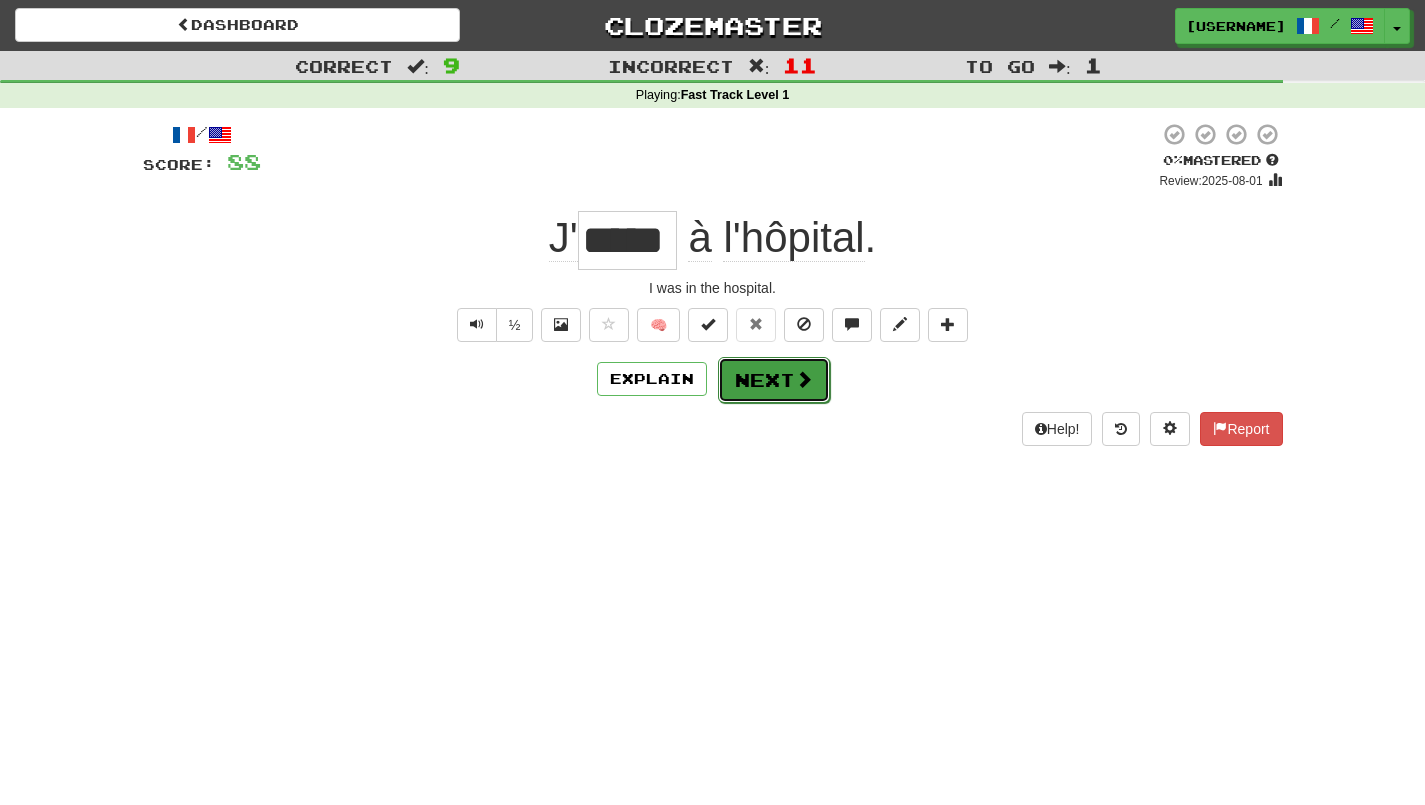 click on "Next" at bounding box center (774, 380) 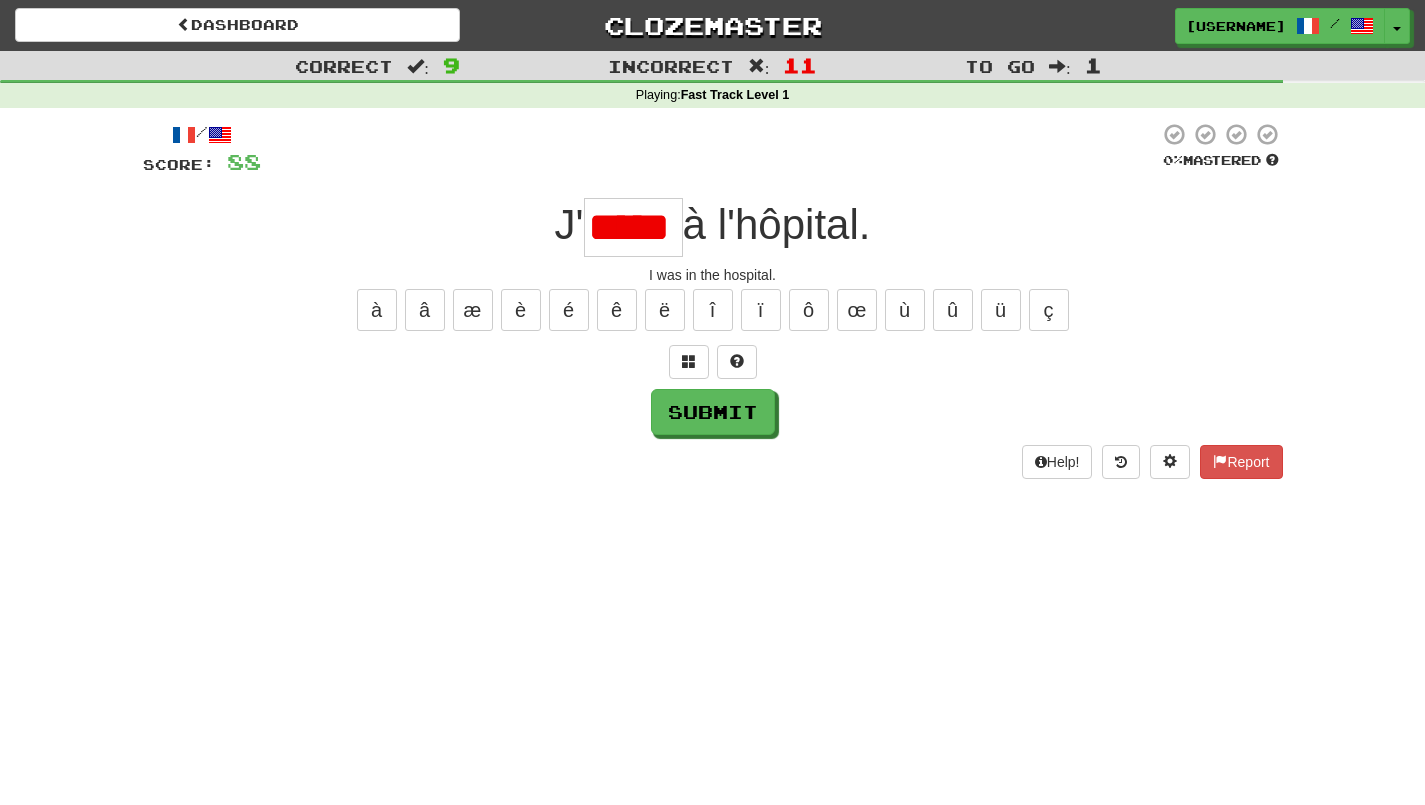 click on "*****" at bounding box center (633, 227) 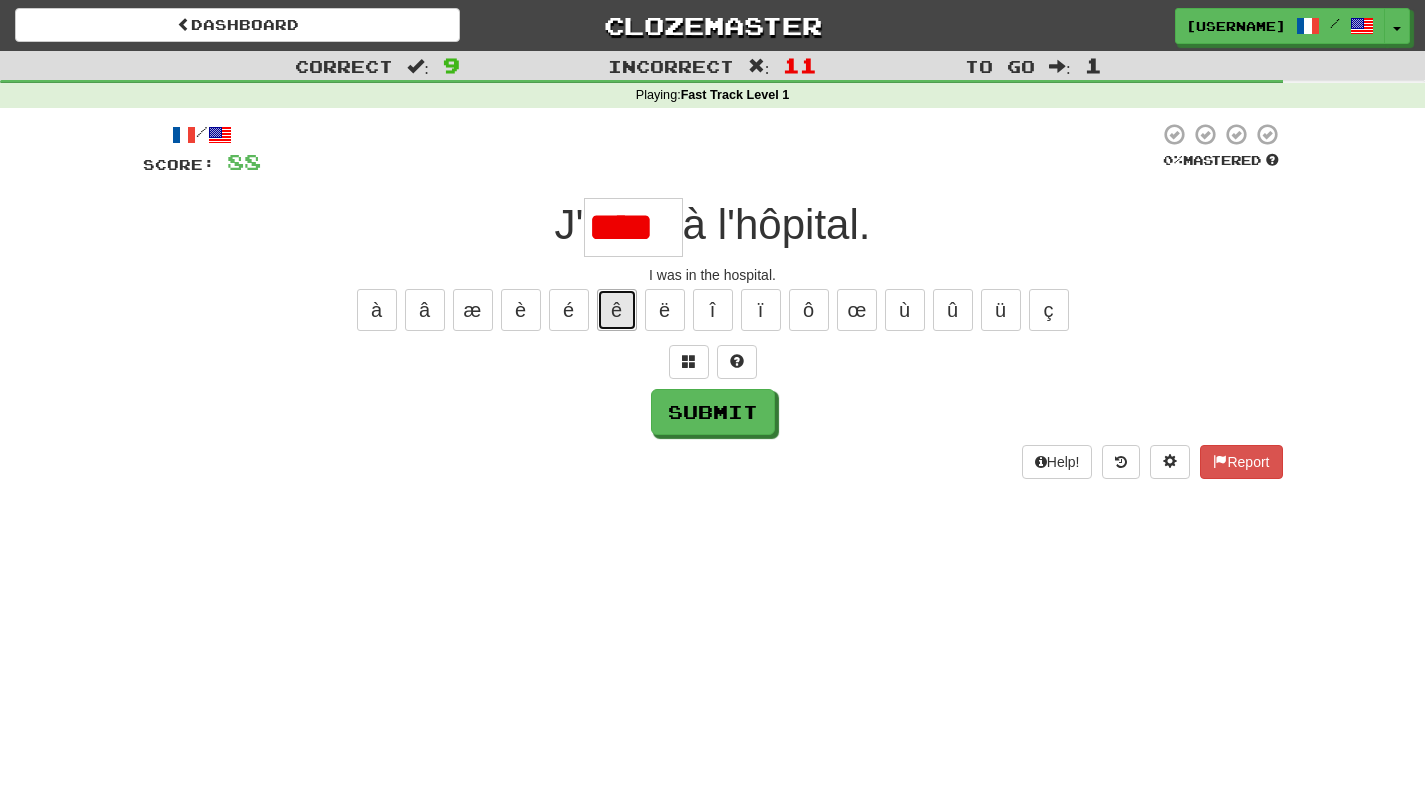 click on "ê" at bounding box center [617, 310] 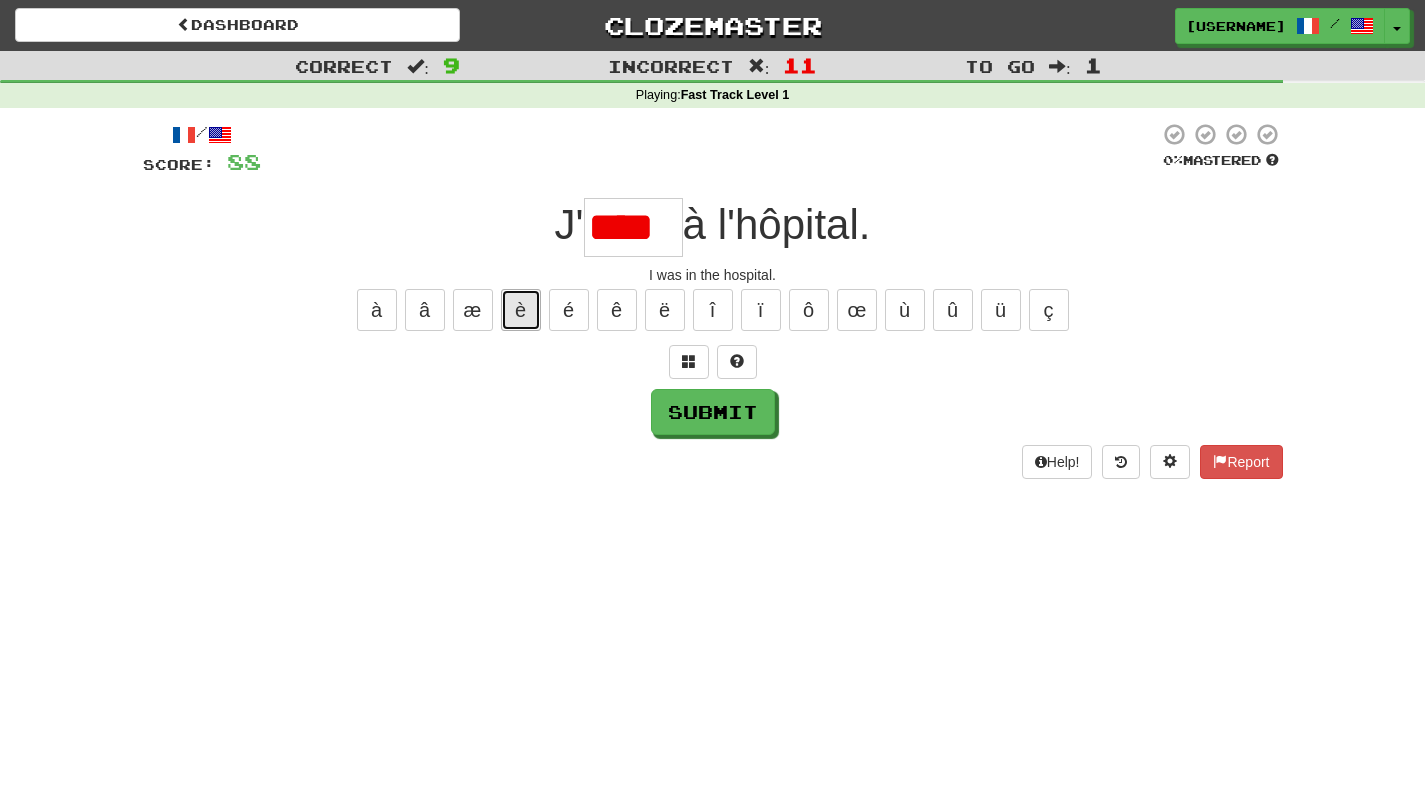 click on "è" at bounding box center (521, 310) 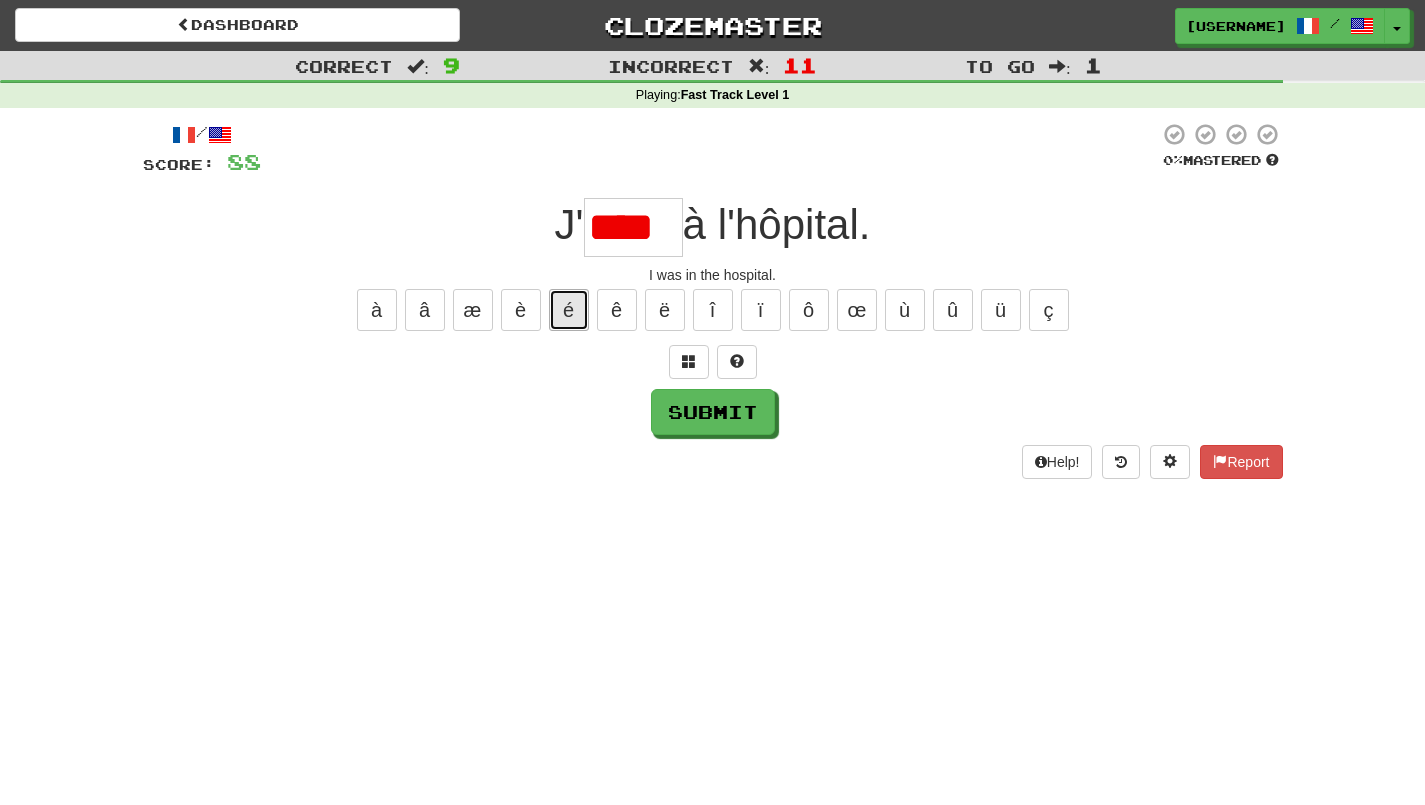 click on "é" at bounding box center [569, 310] 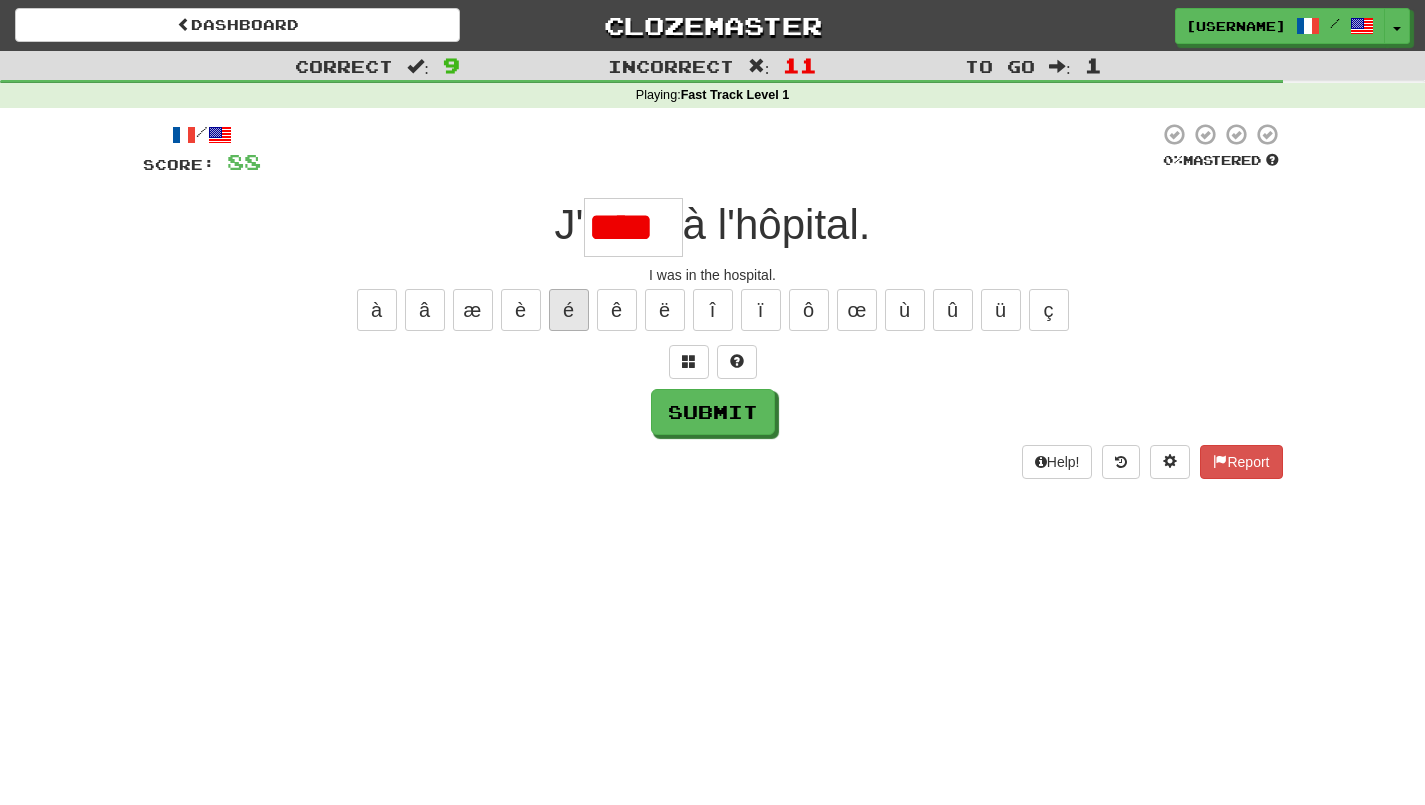 type on "*****" 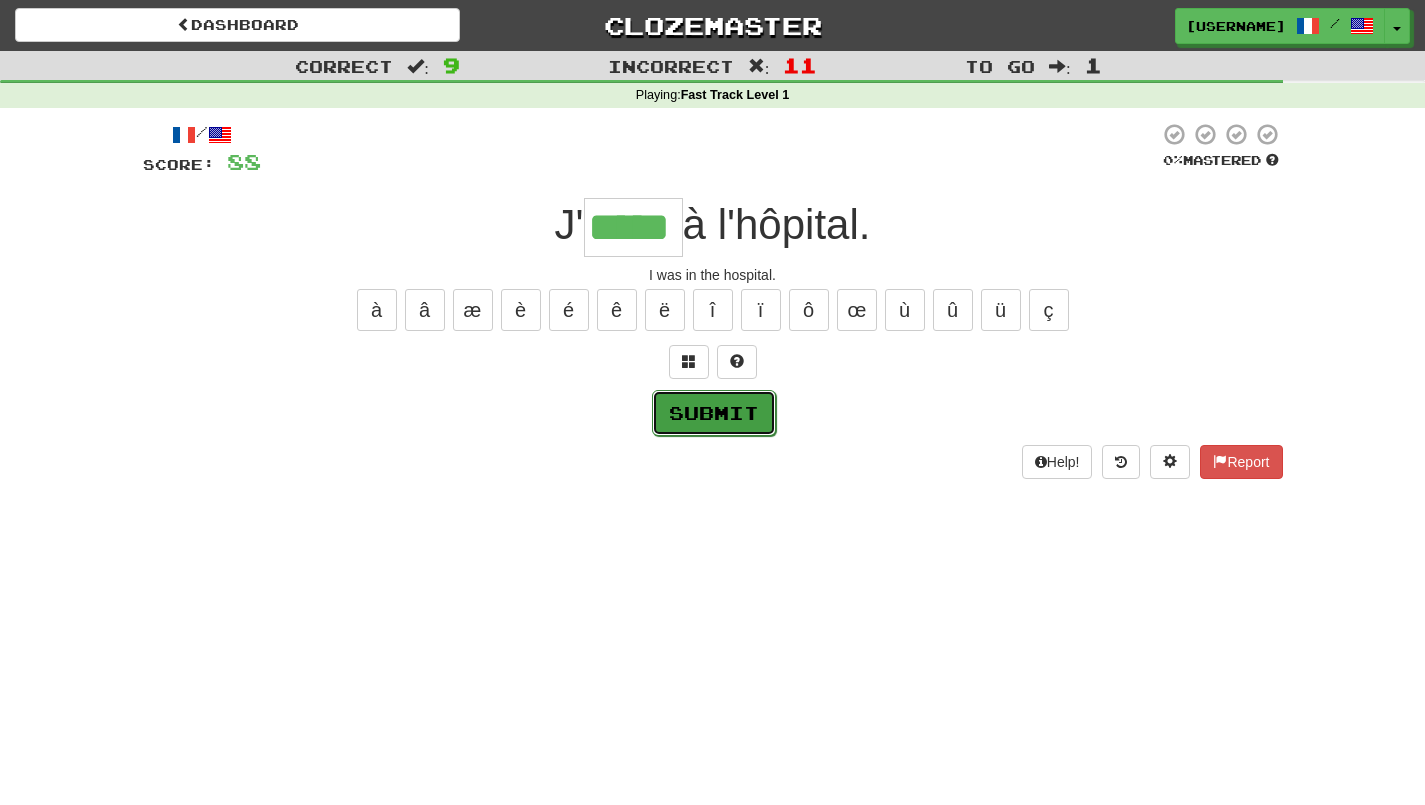 click on "Submit" at bounding box center (714, 413) 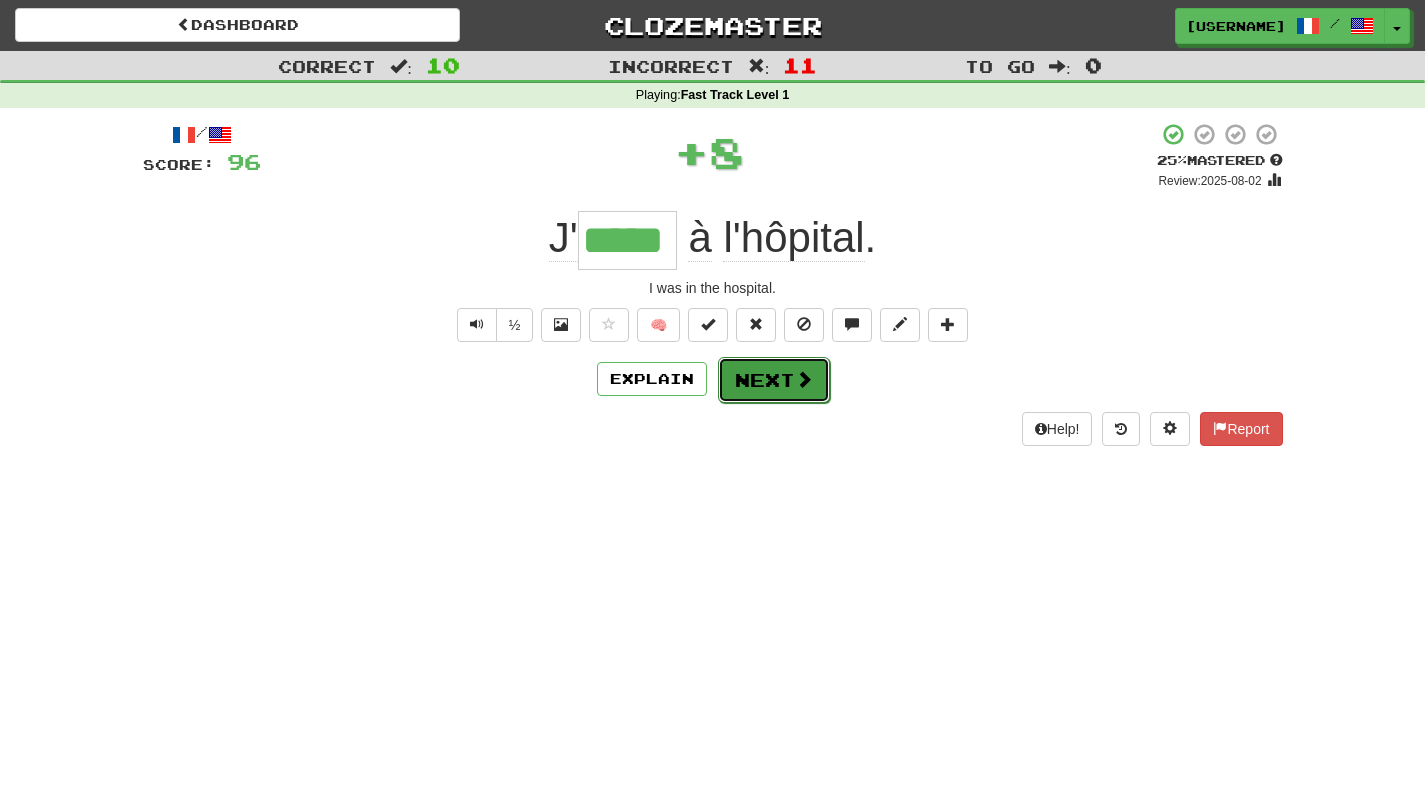 click on "Next" at bounding box center [774, 380] 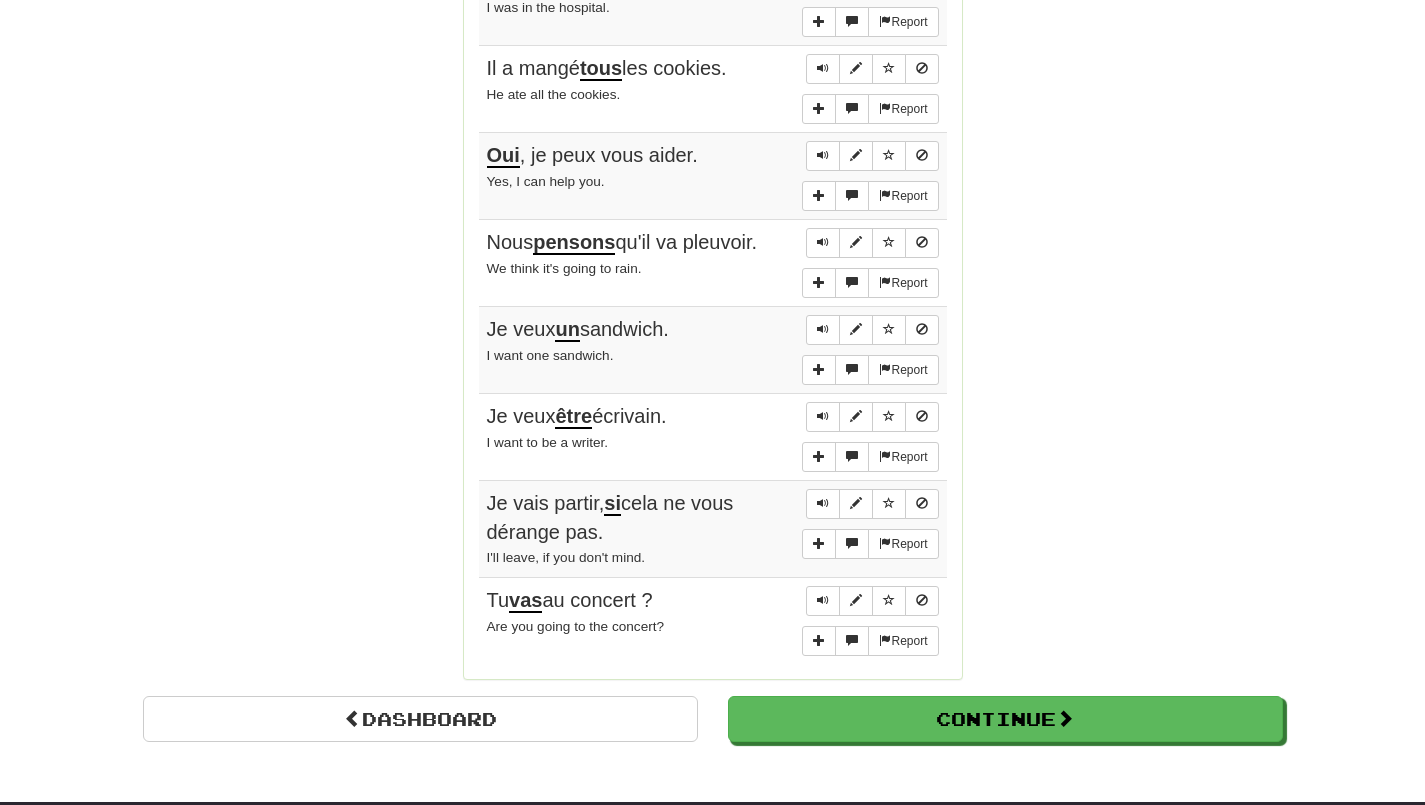 scroll, scrollTop: 1500, scrollLeft: 0, axis: vertical 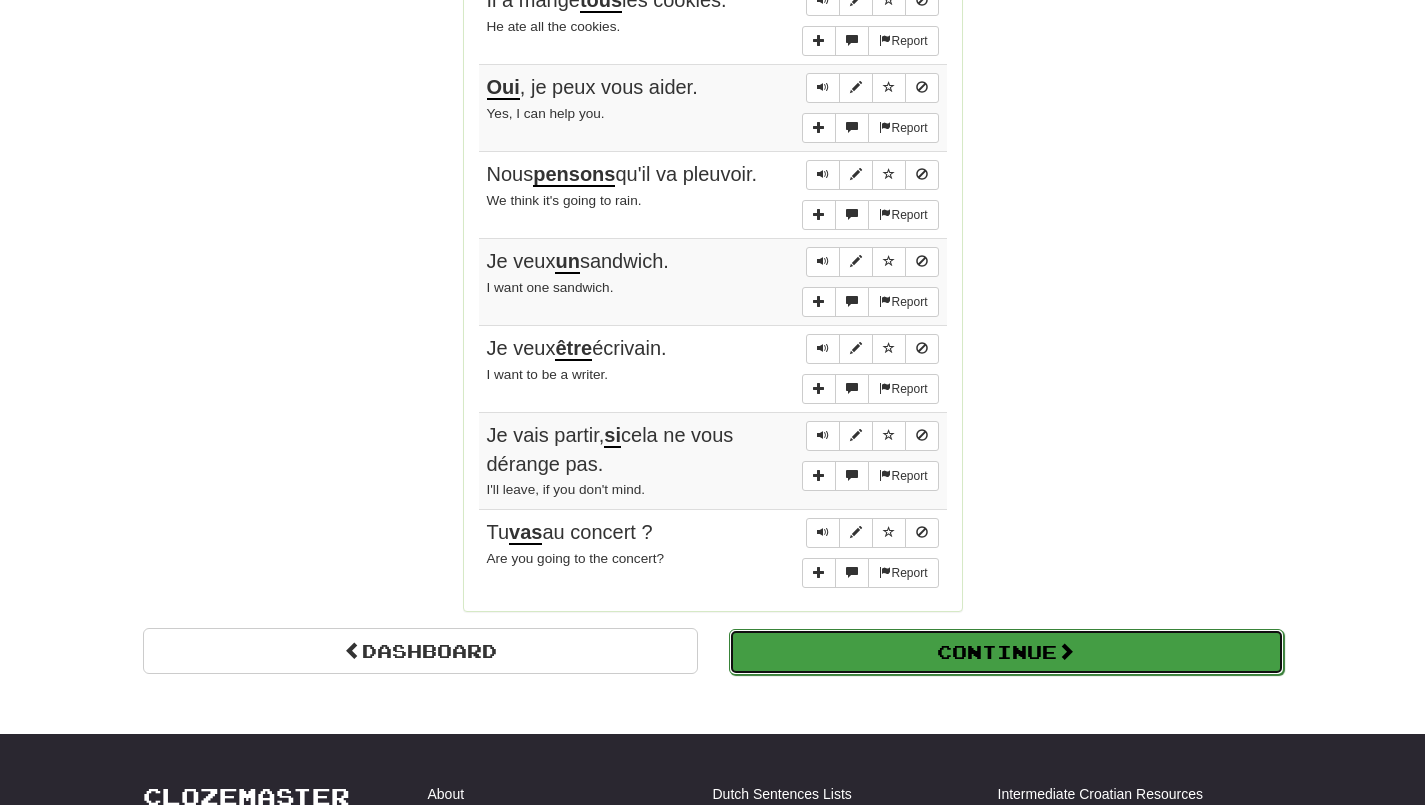 click on "Continue" at bounding box center (1006, 652) 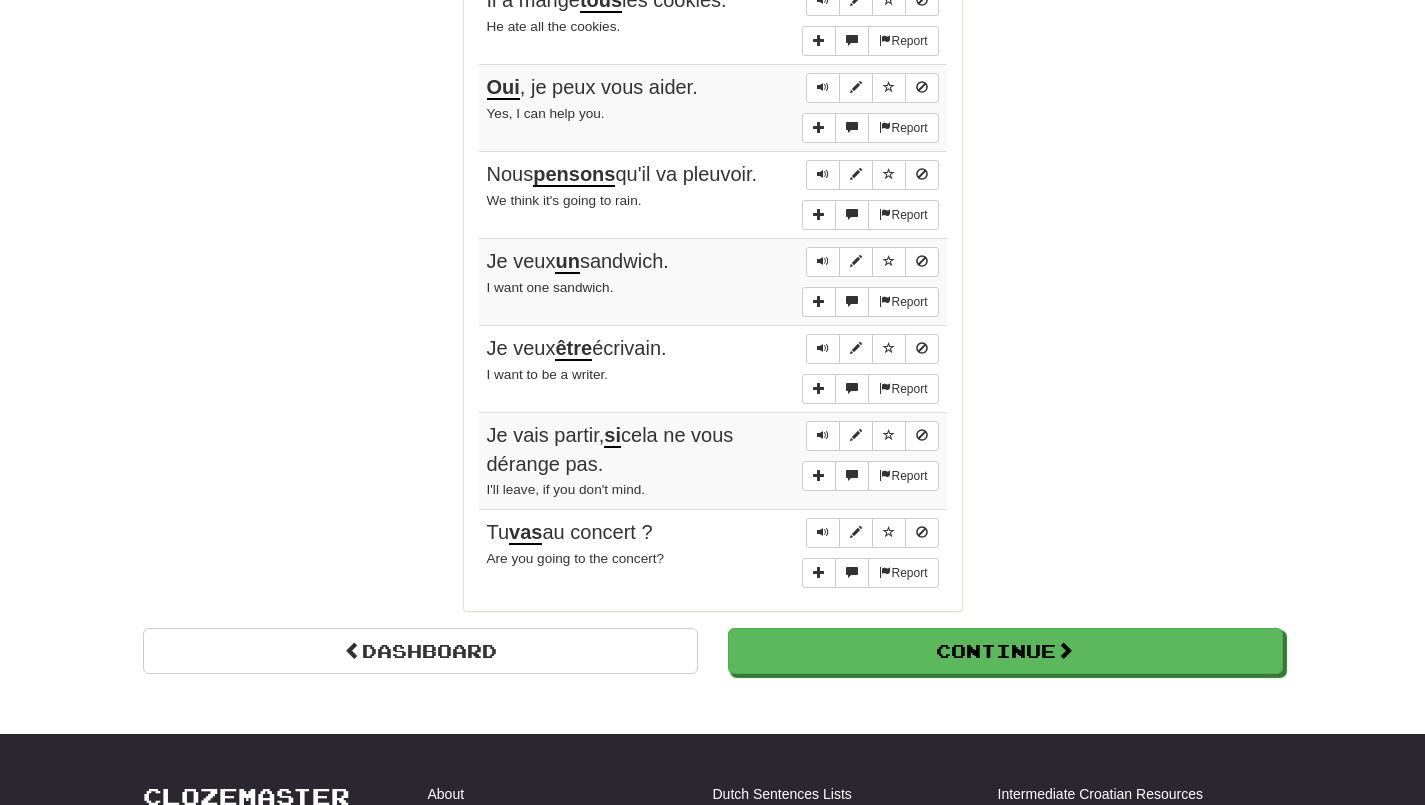 scroll, scrollTop: 710, scrollLeft: 0, axis: vertical 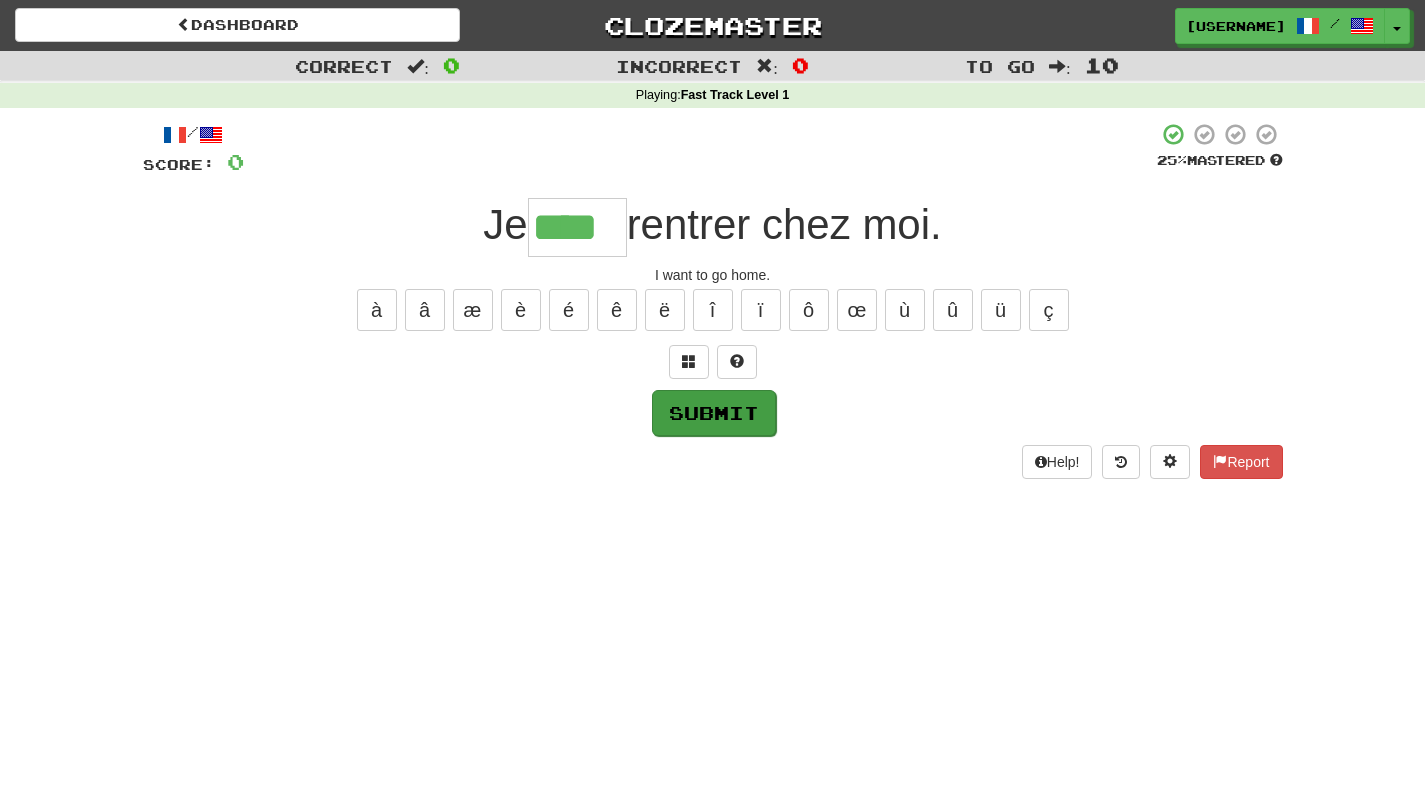 type on "****" 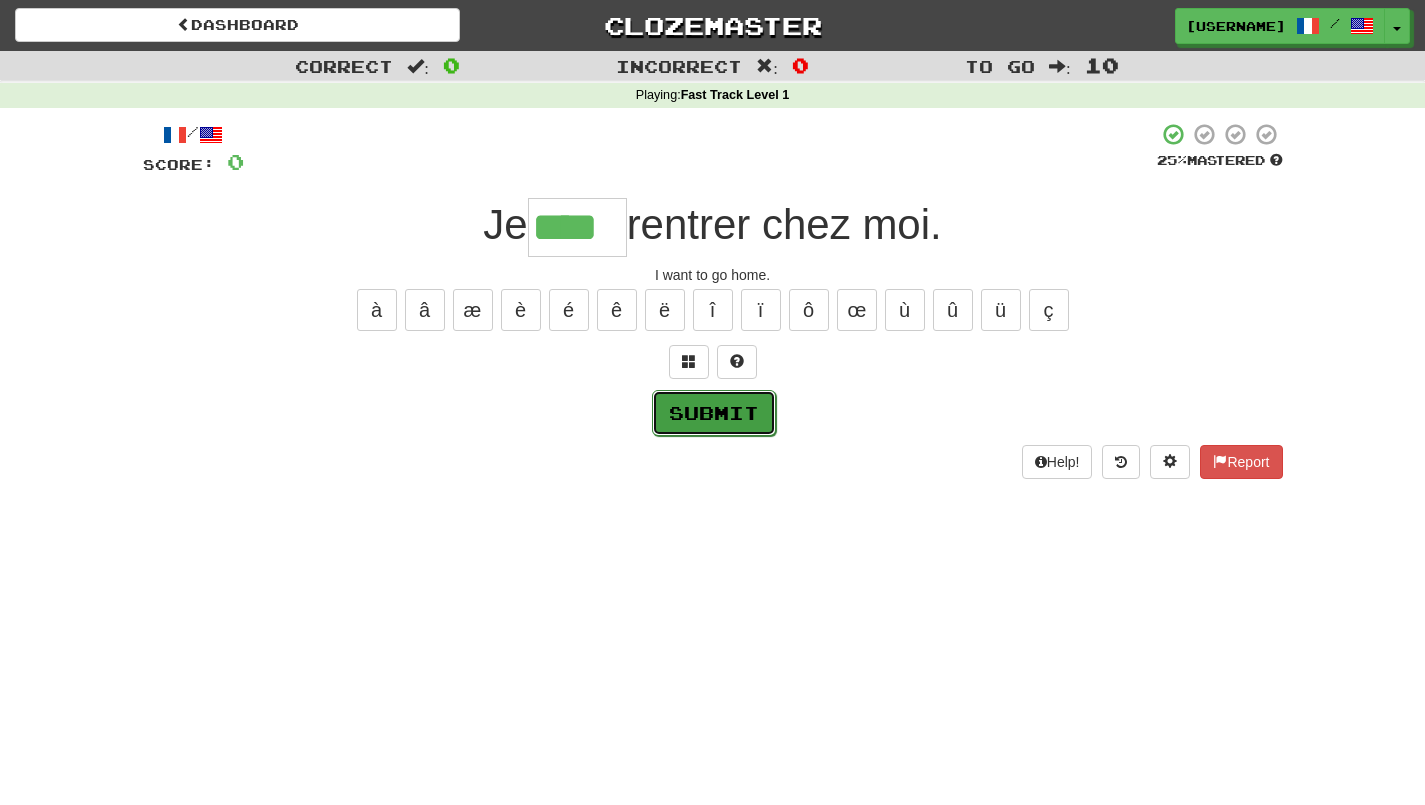 click on "Submit" at bounding box center (714, 413) 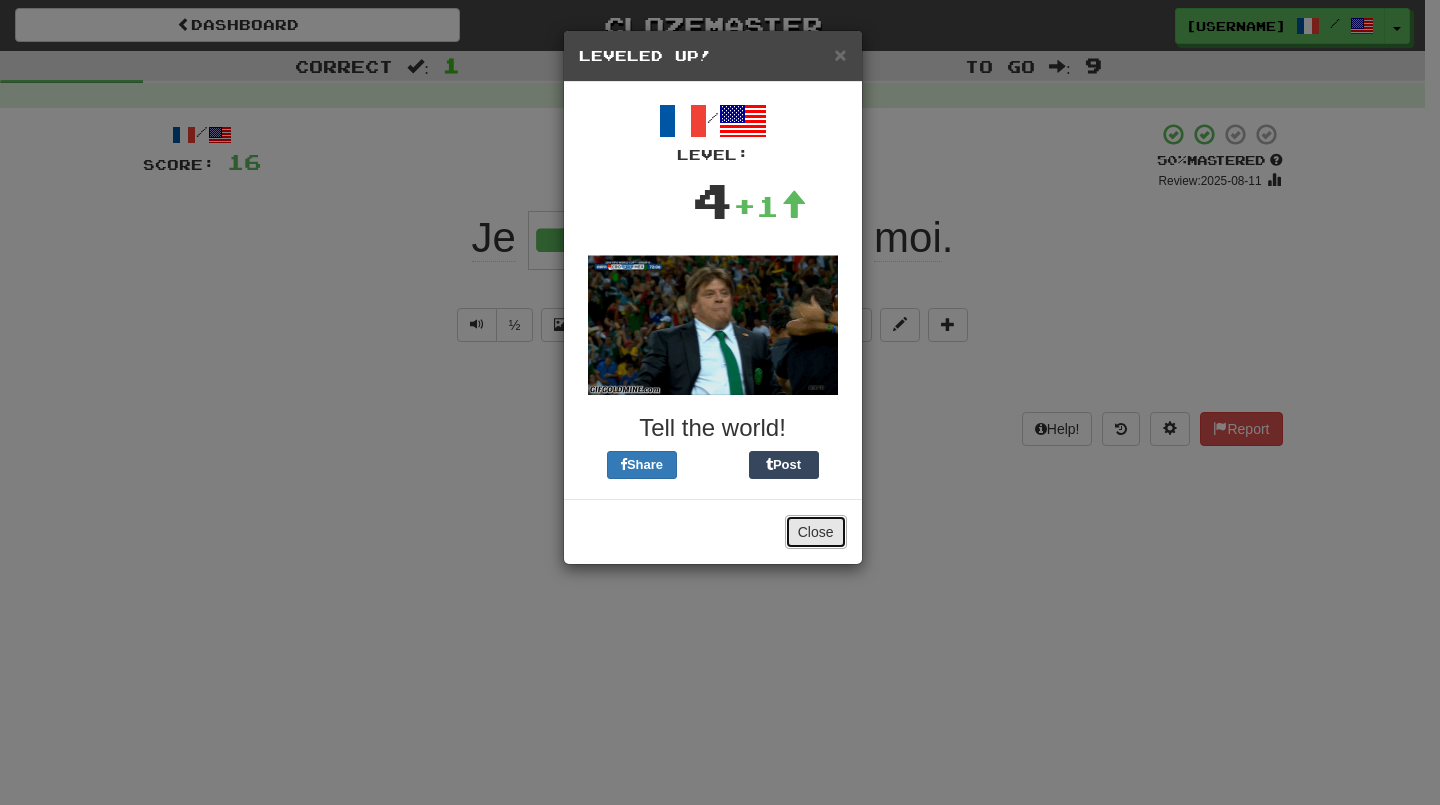 click on "Close" at bounding box center (816, 532) 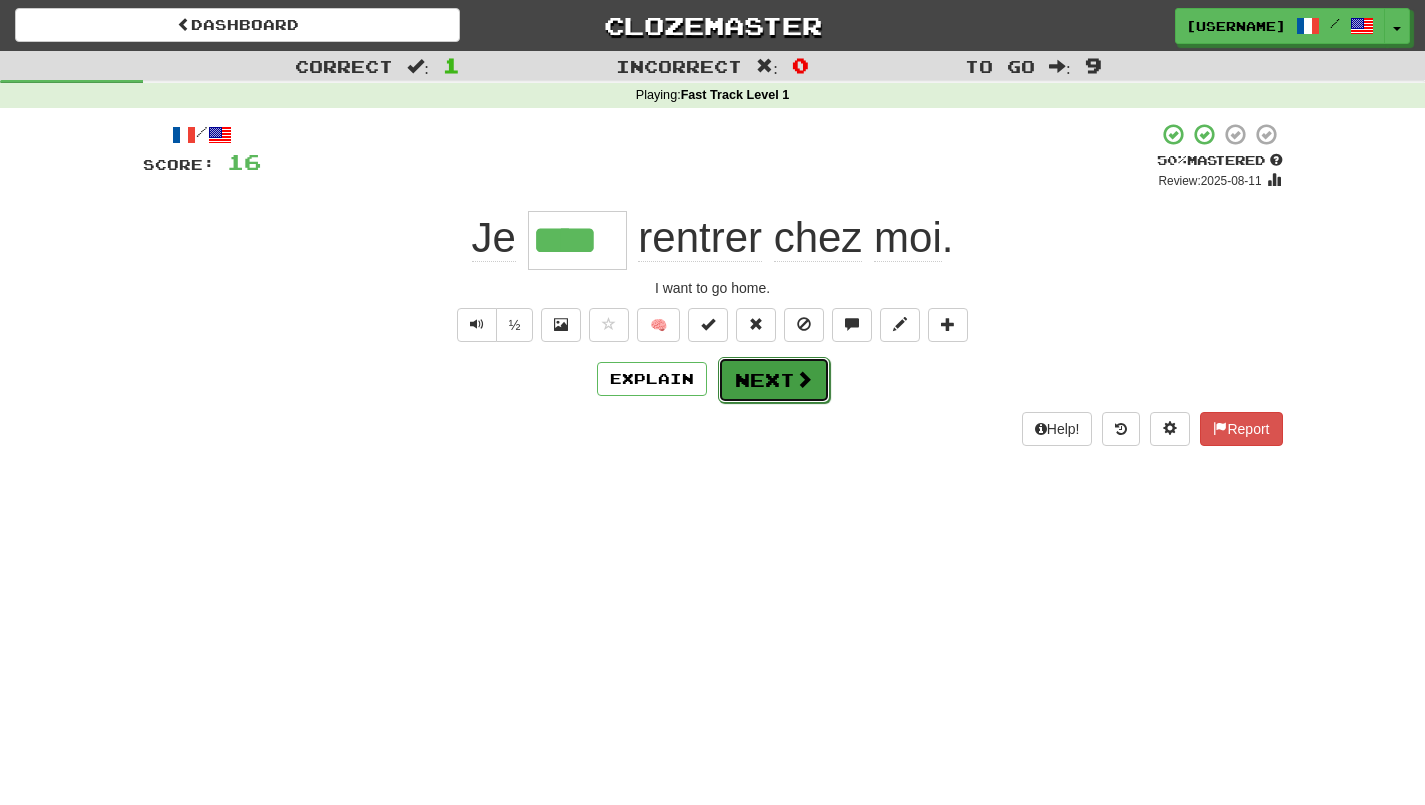 click on "Next" at bounding box center (774, 380) 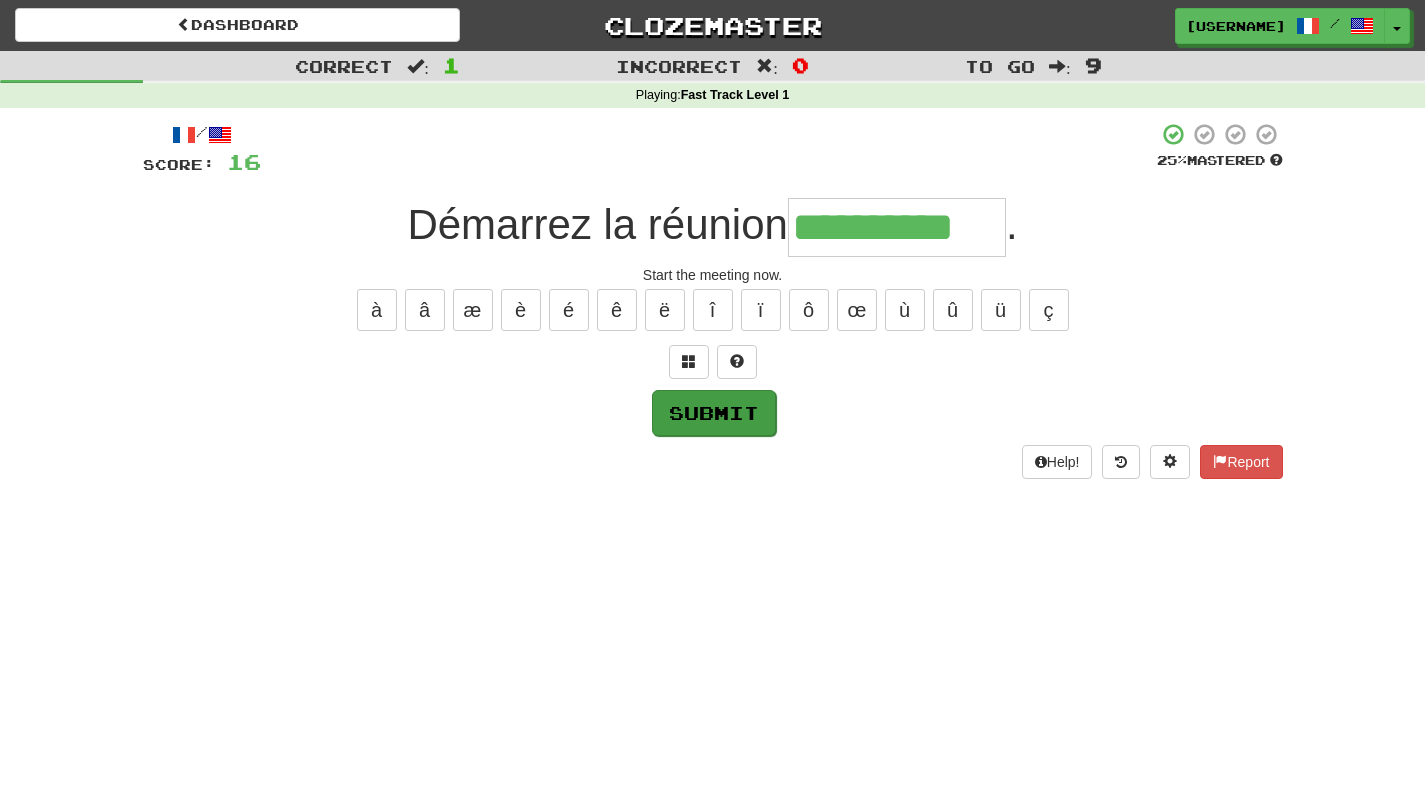 type on "**********" 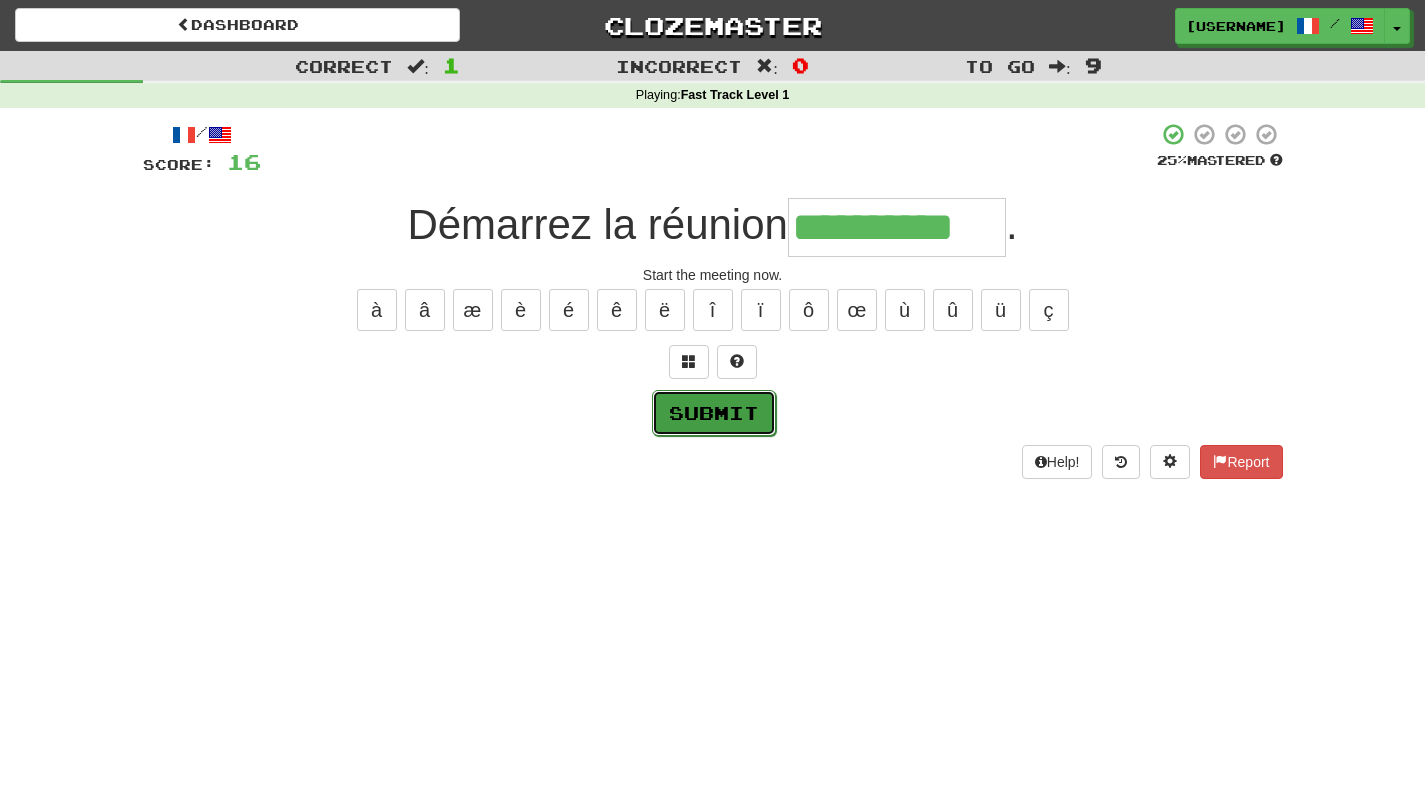 click on "Submit" at bounding box center [714, 413] 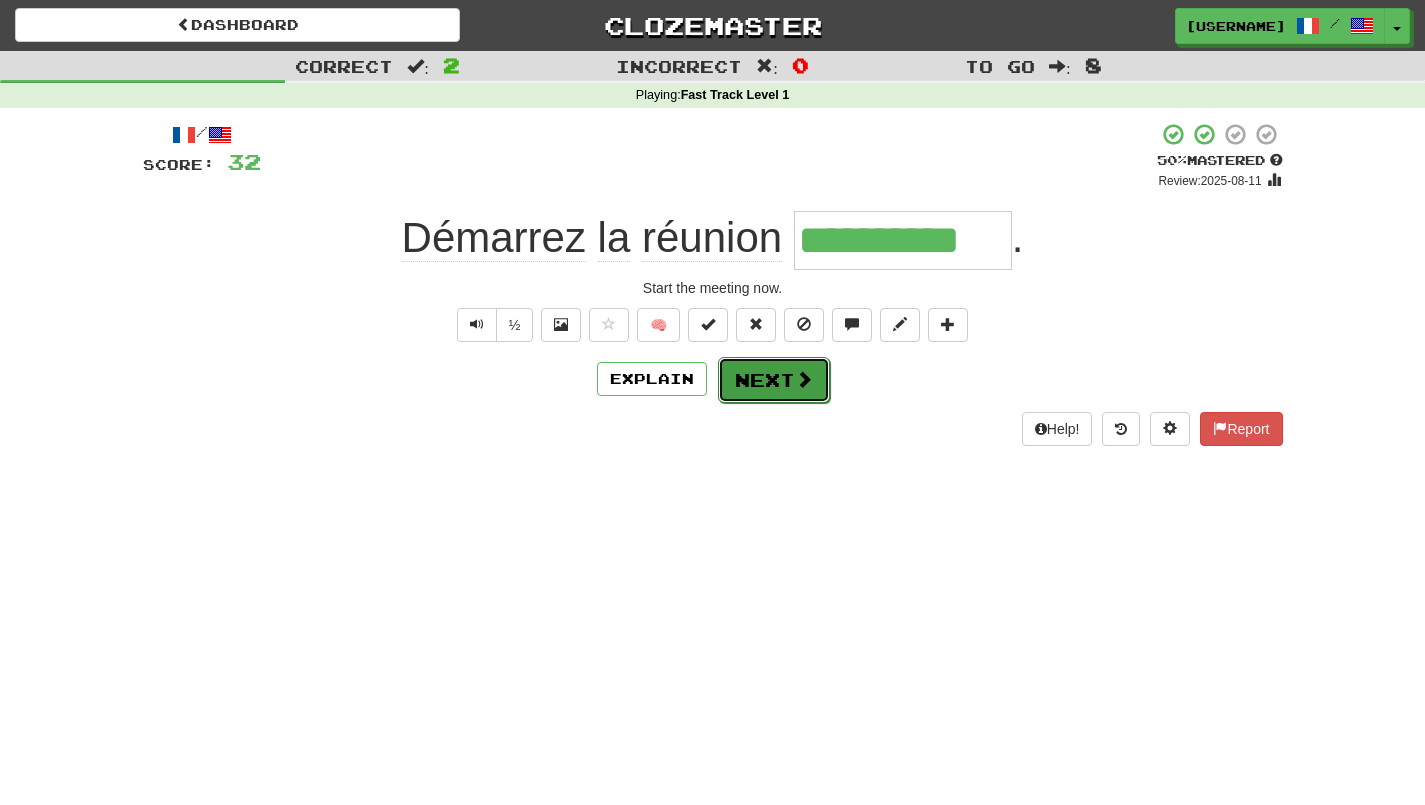 click on "Next" at bounding box center [774, 380] 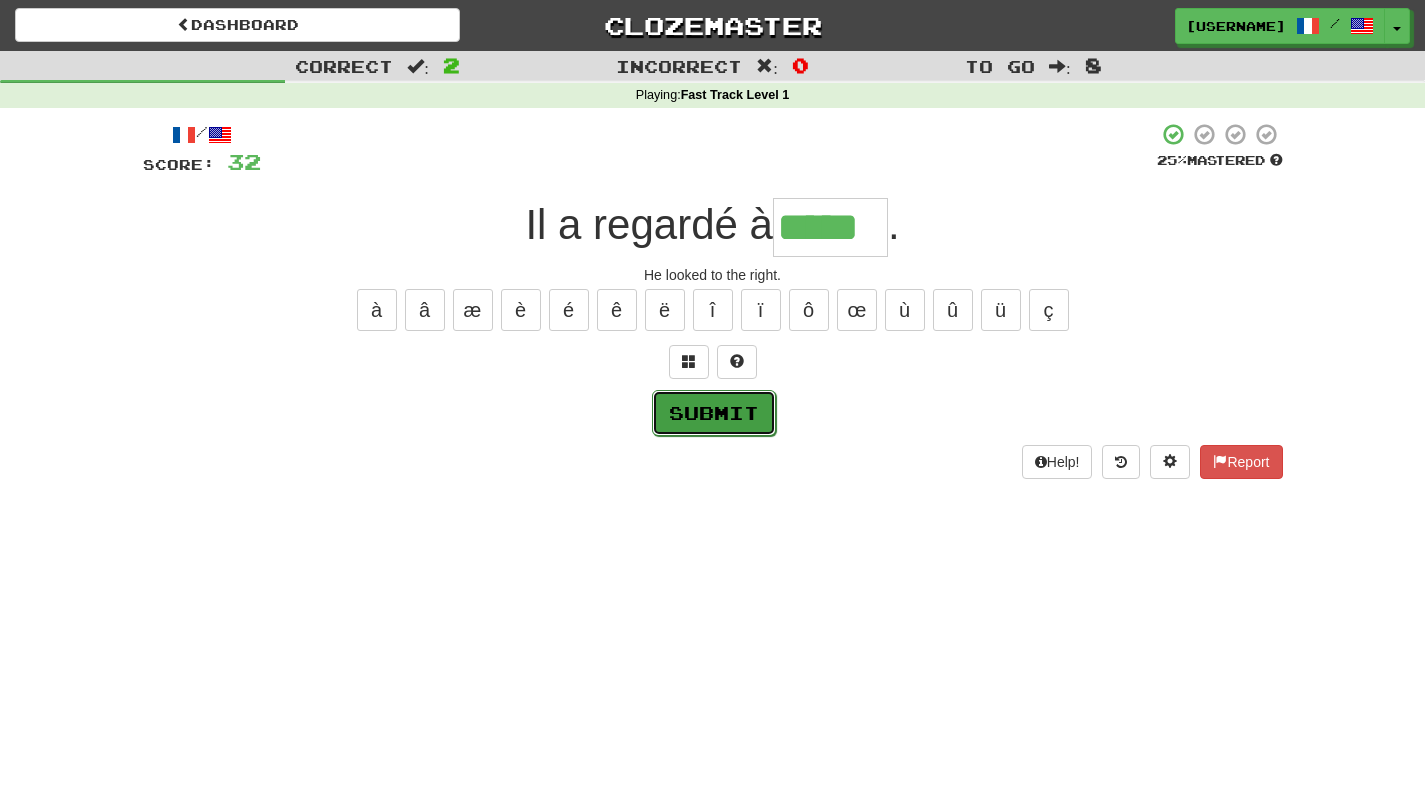 click on "Submit" at bounding box center [714, 413] 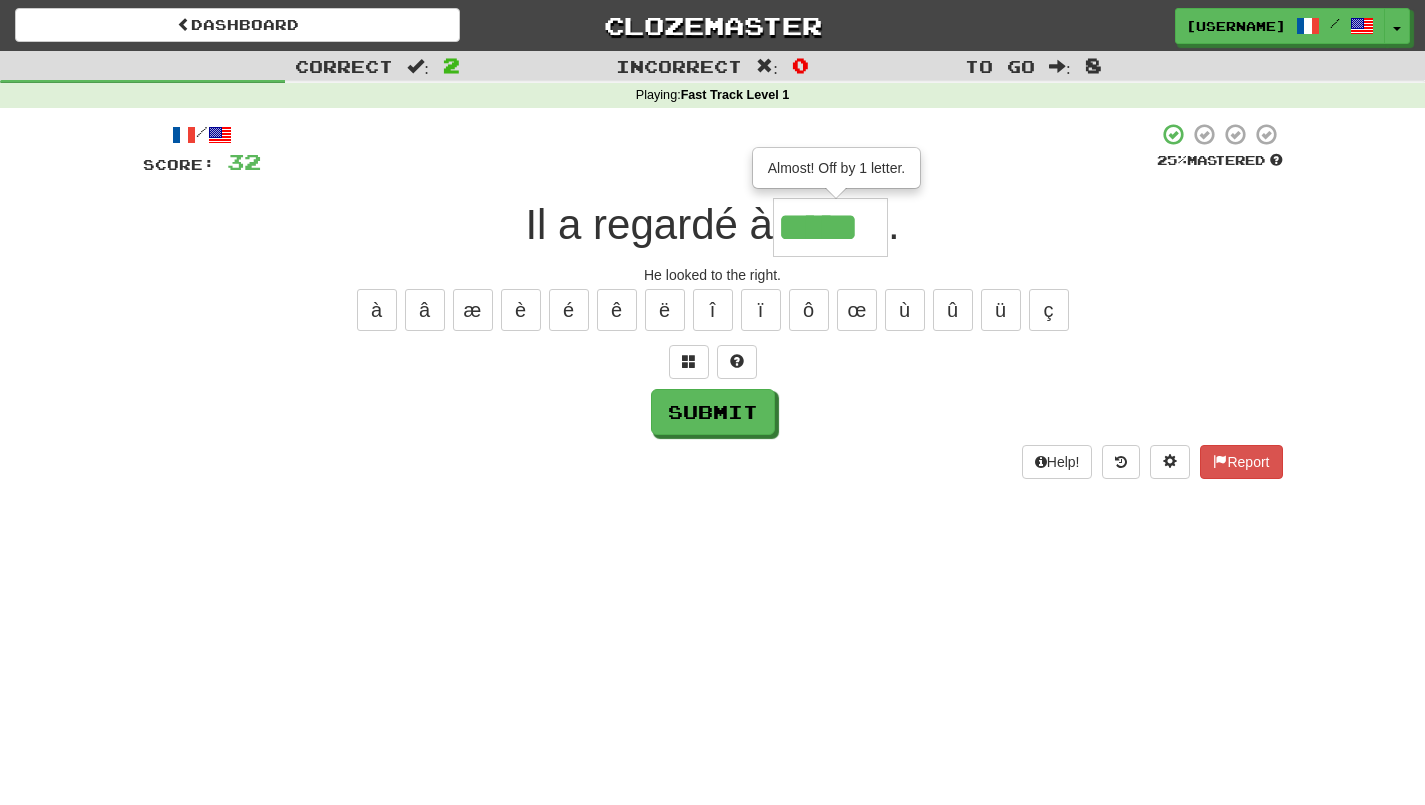 click on "*****" at bounding box center (830, 227) 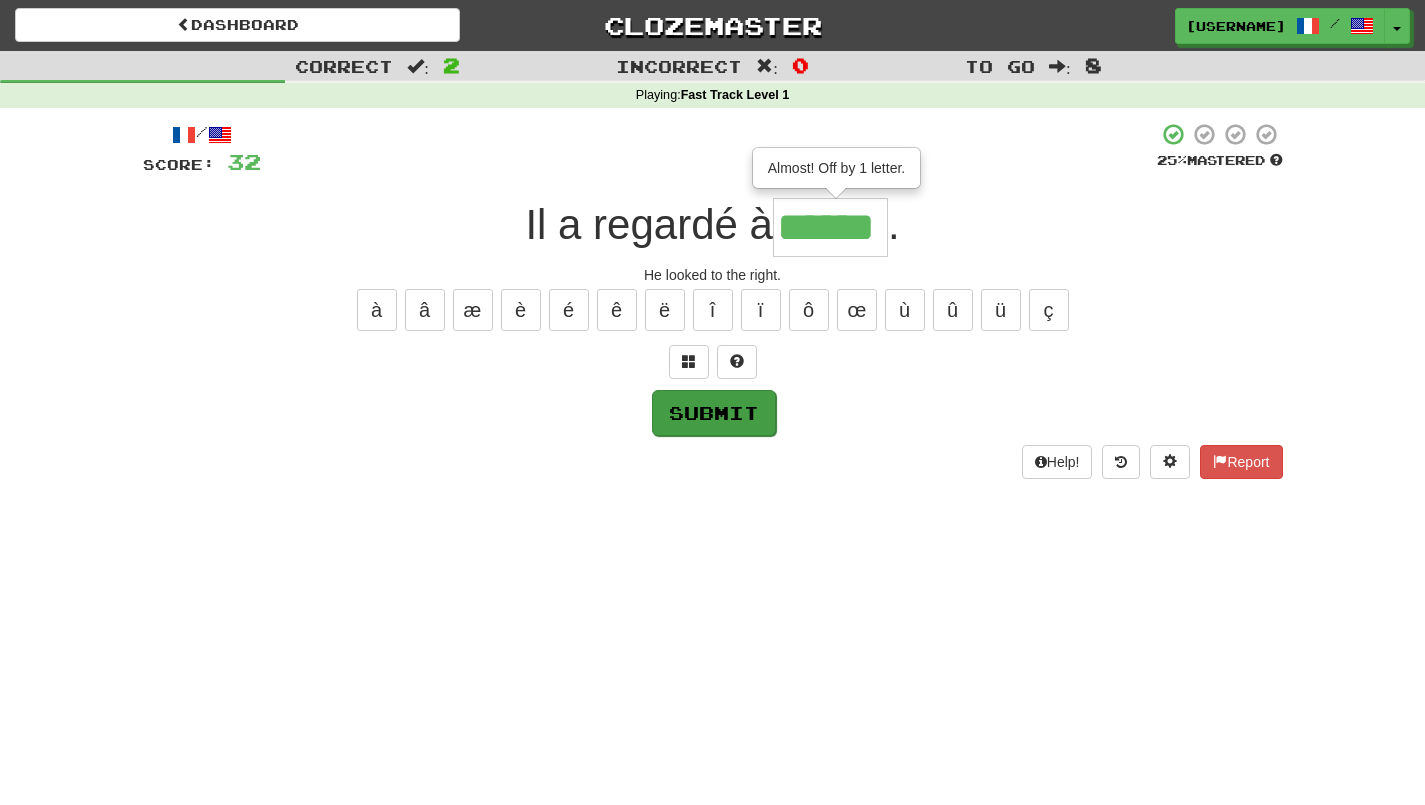 type on "******" 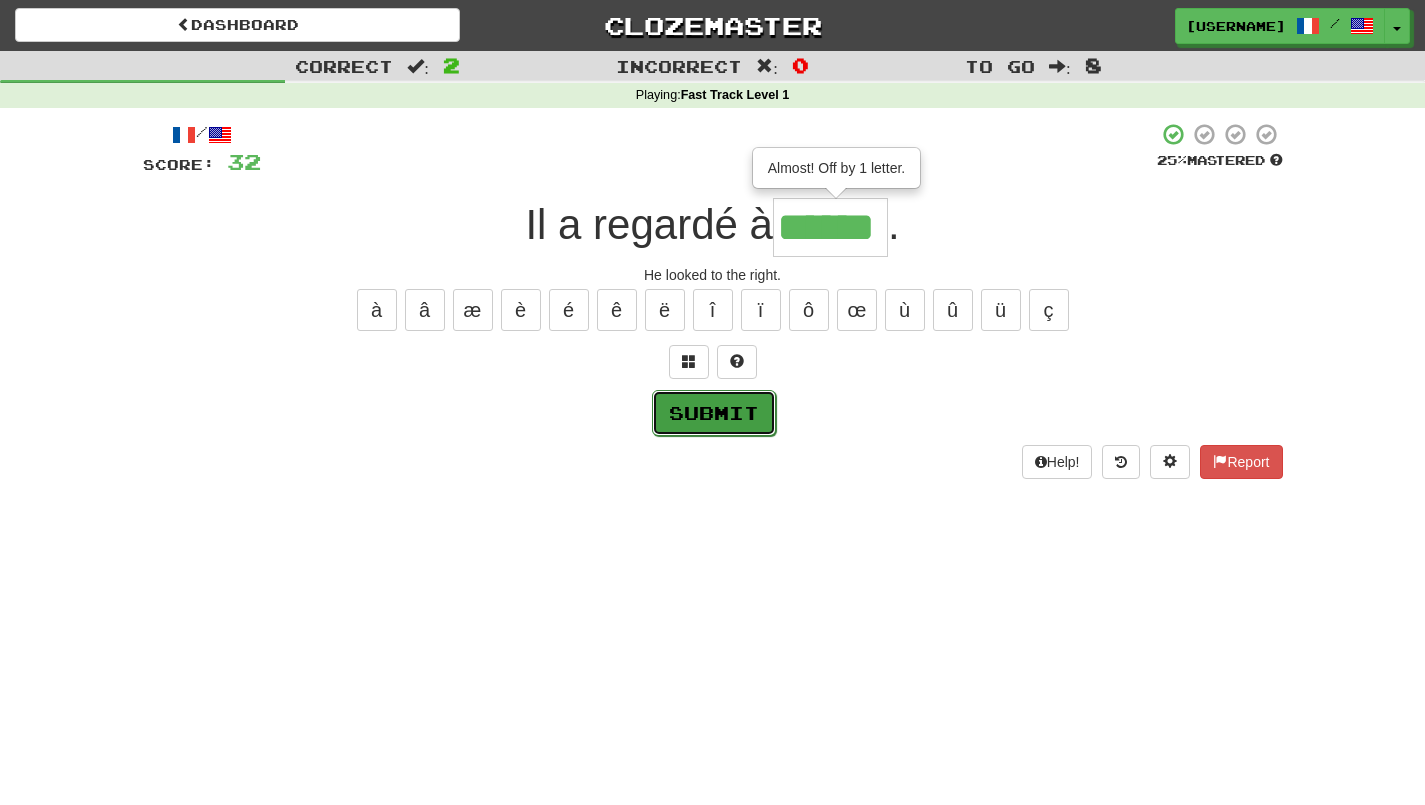 click on "Submit" at bounding box center [714, 413] 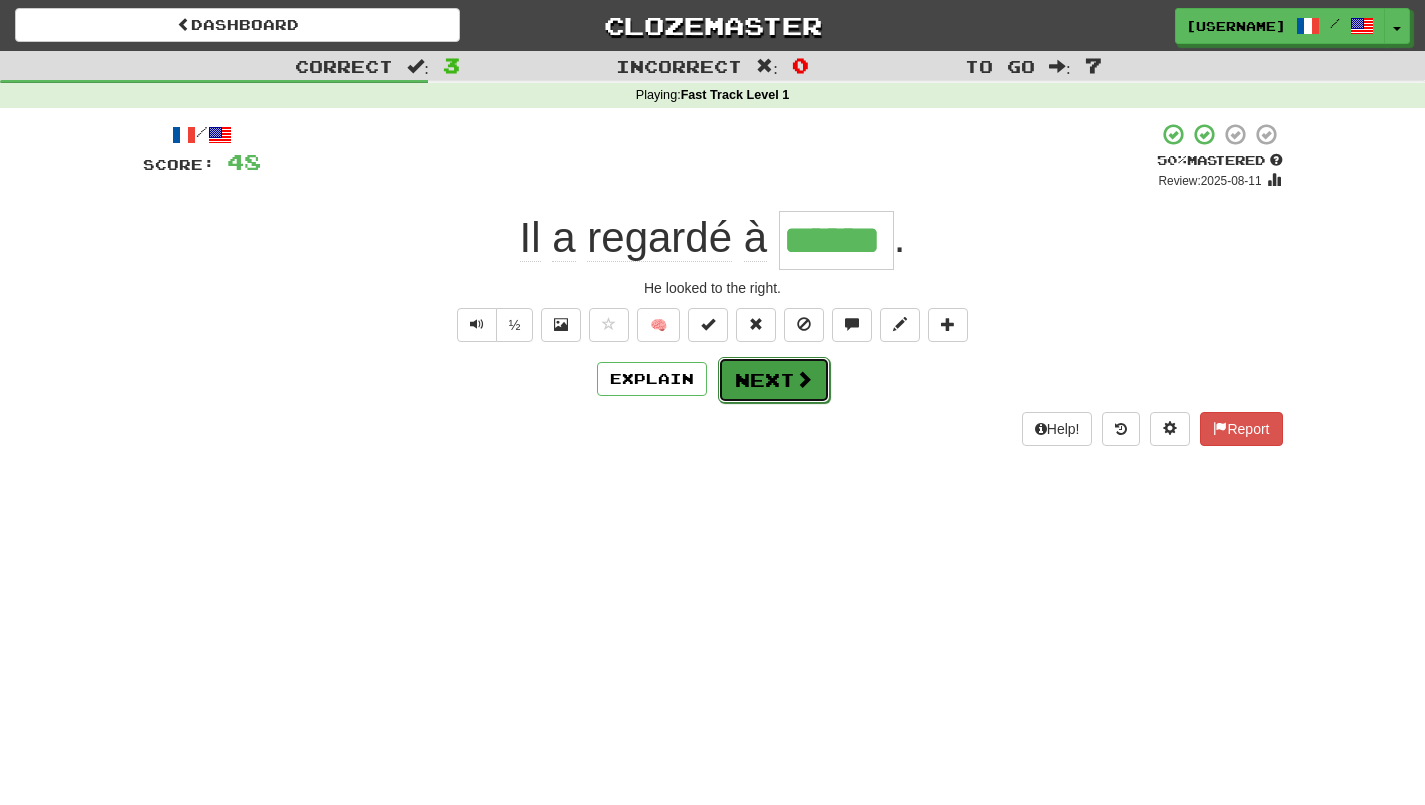 click on "Next" at bounding box center [774, 380] 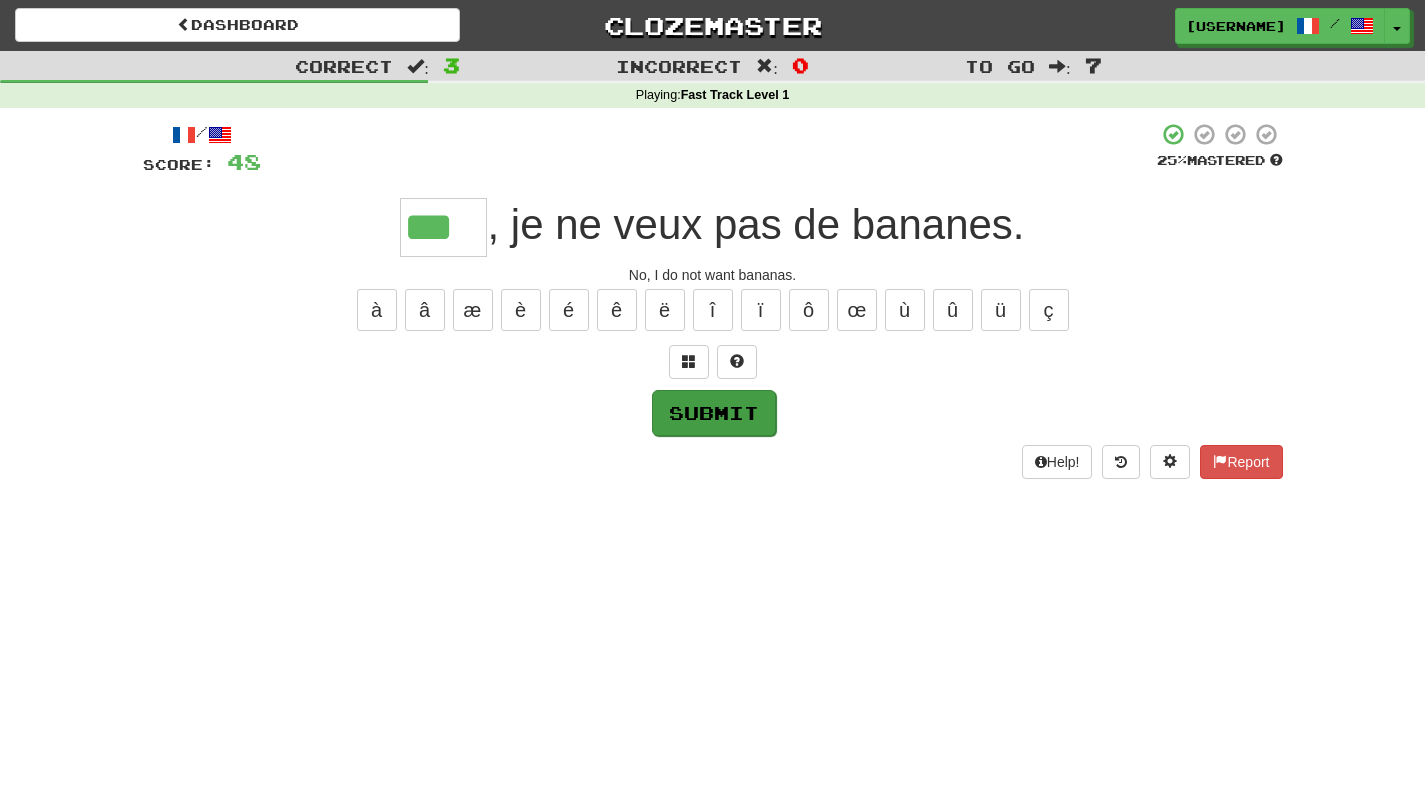 type on "***" 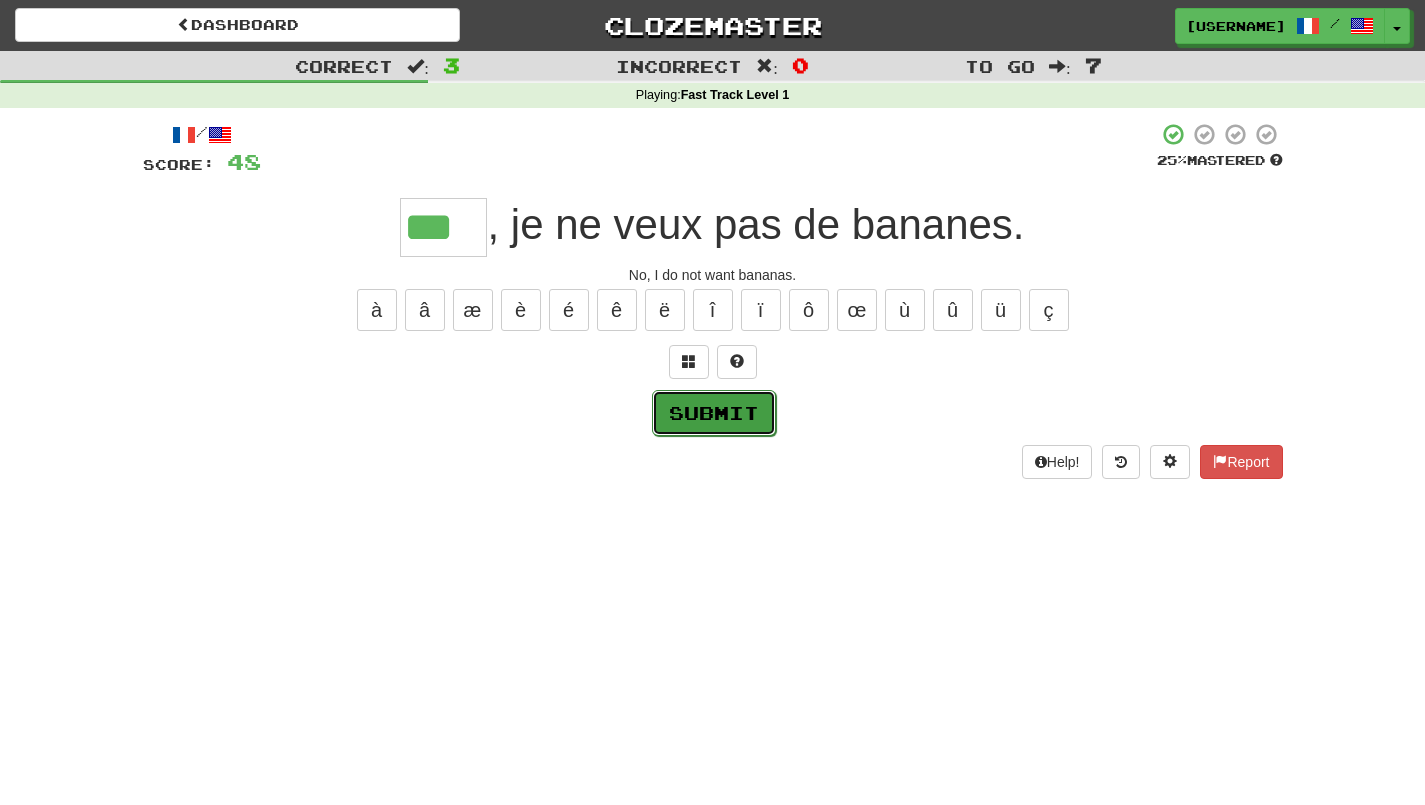 click on "Submit" at bounding box center [714, 413] 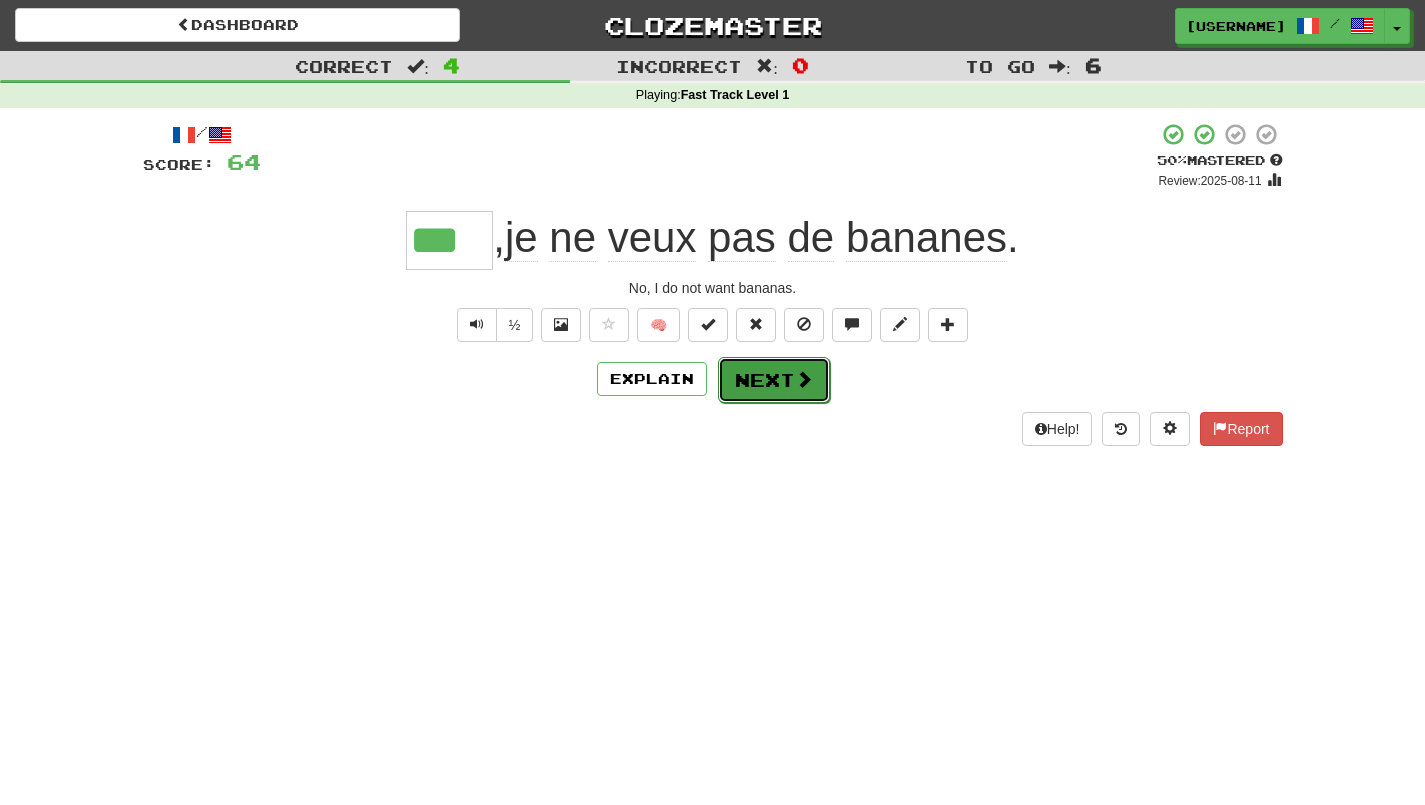 click on "Next" at bounding box center [774, 380] 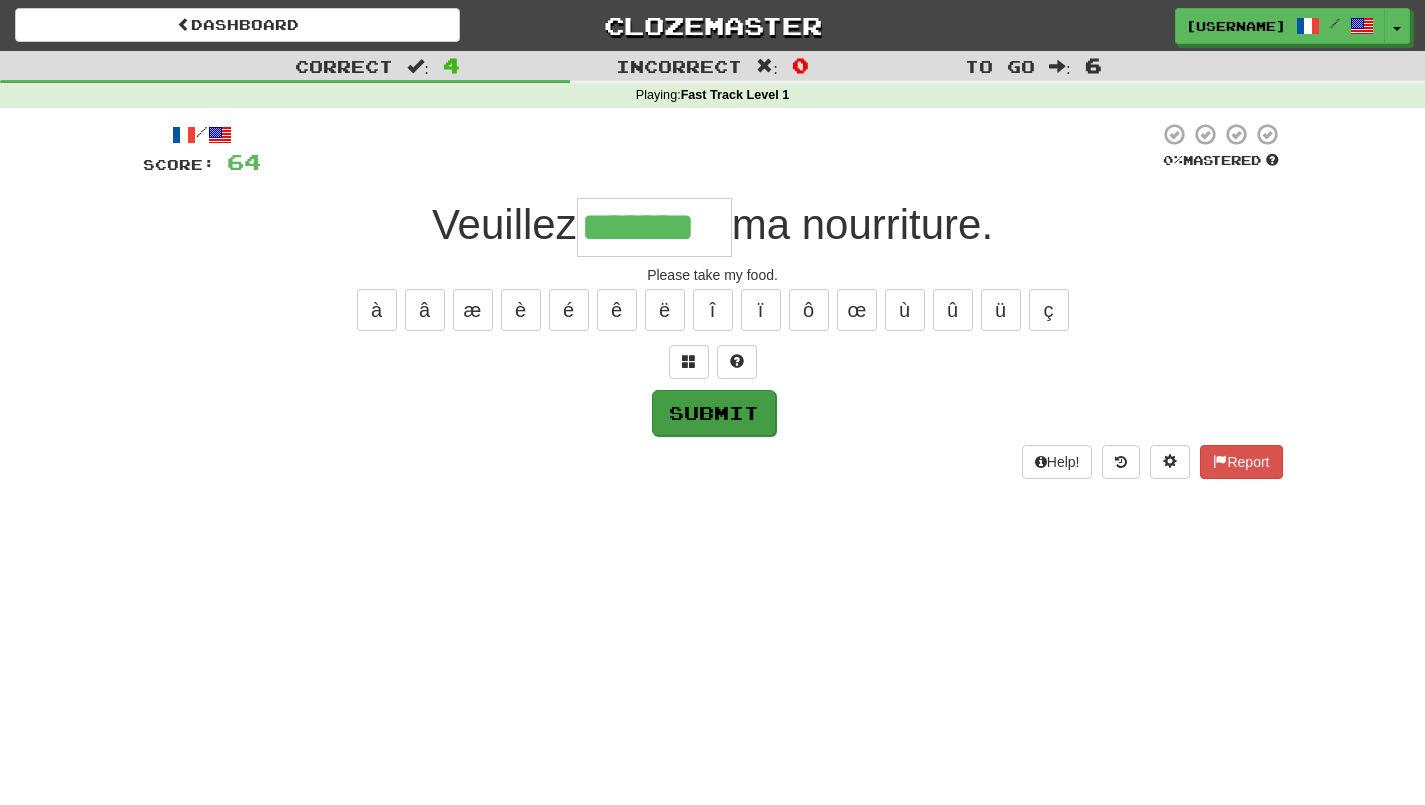 type on "*******" 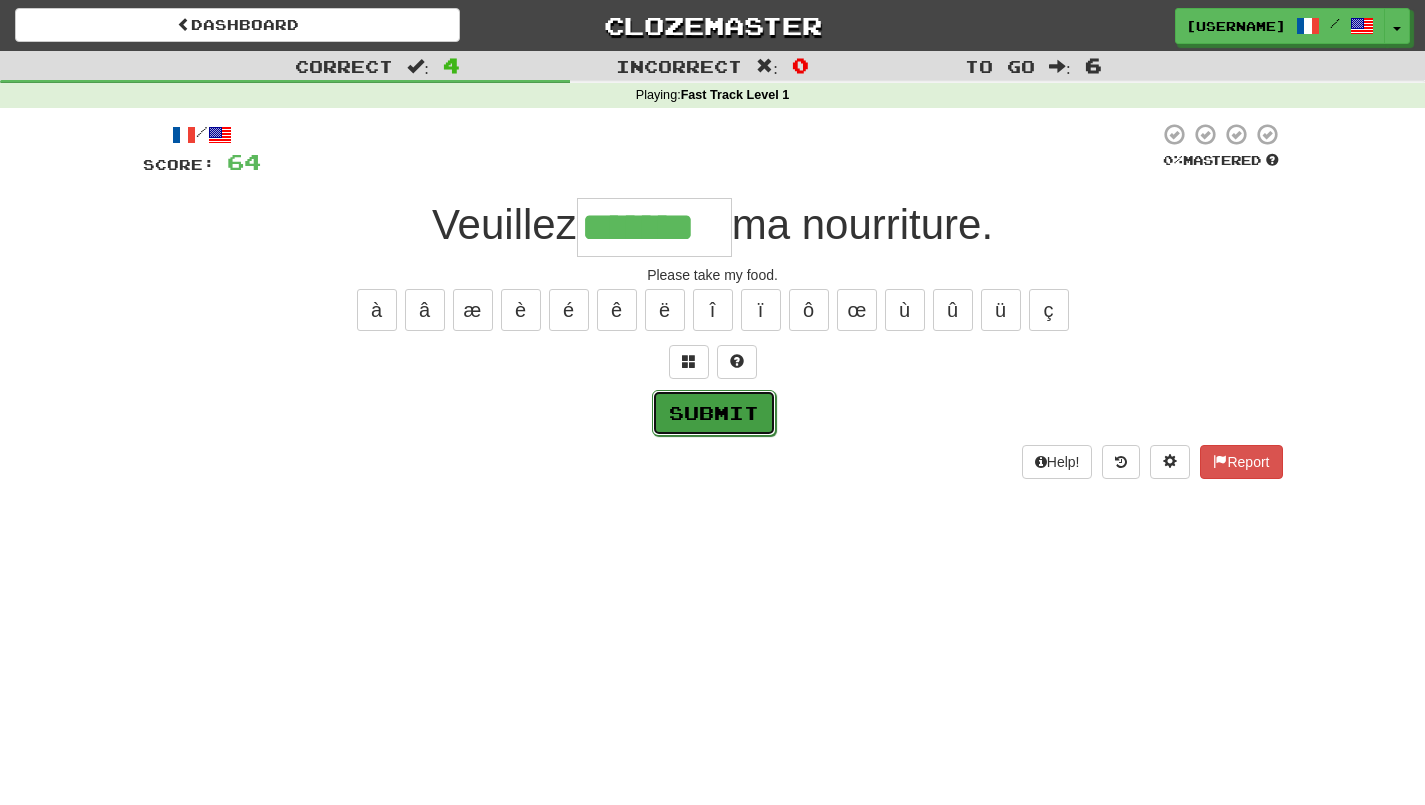 click on "Submit" at bounding box center [714, 413] 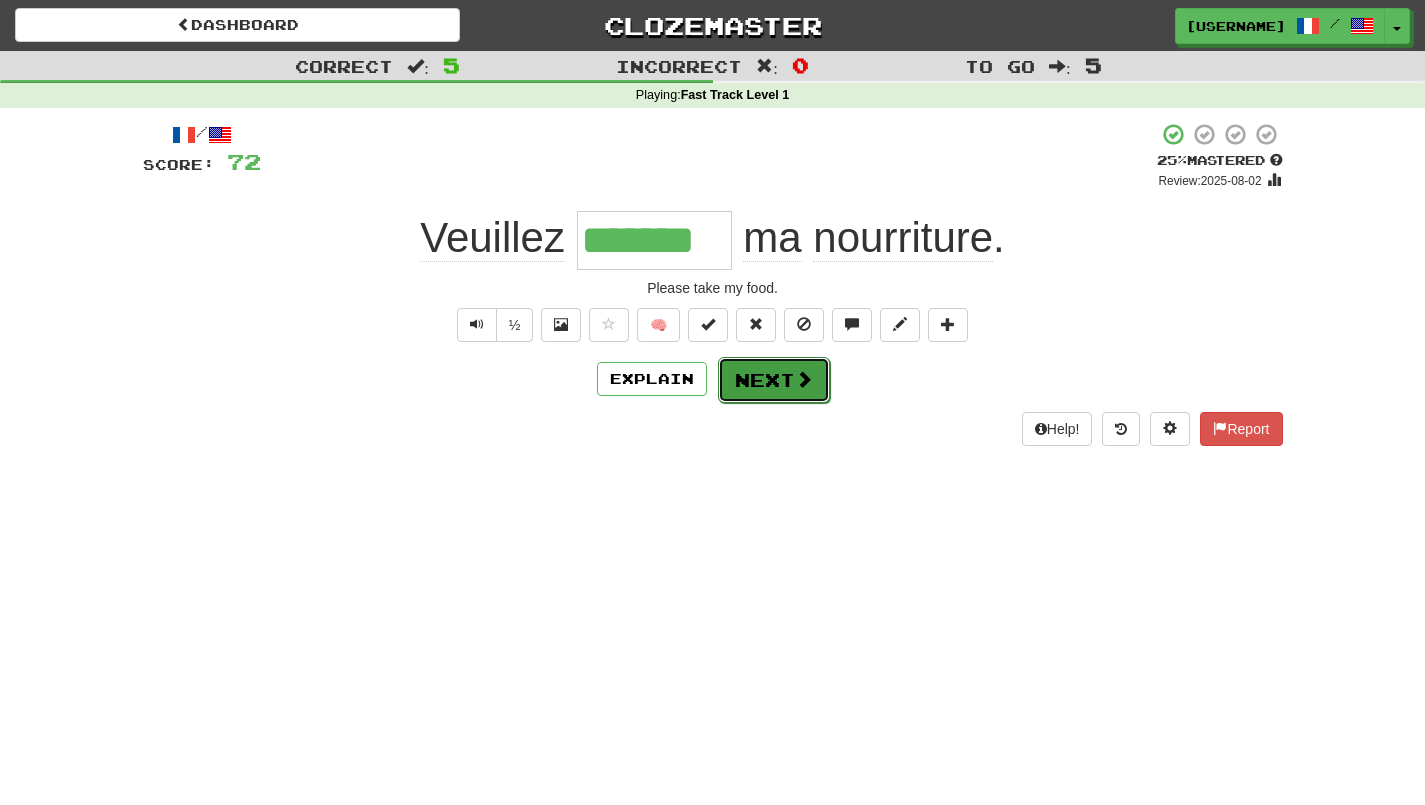 click on "Next" at bounding box center (774, 380) 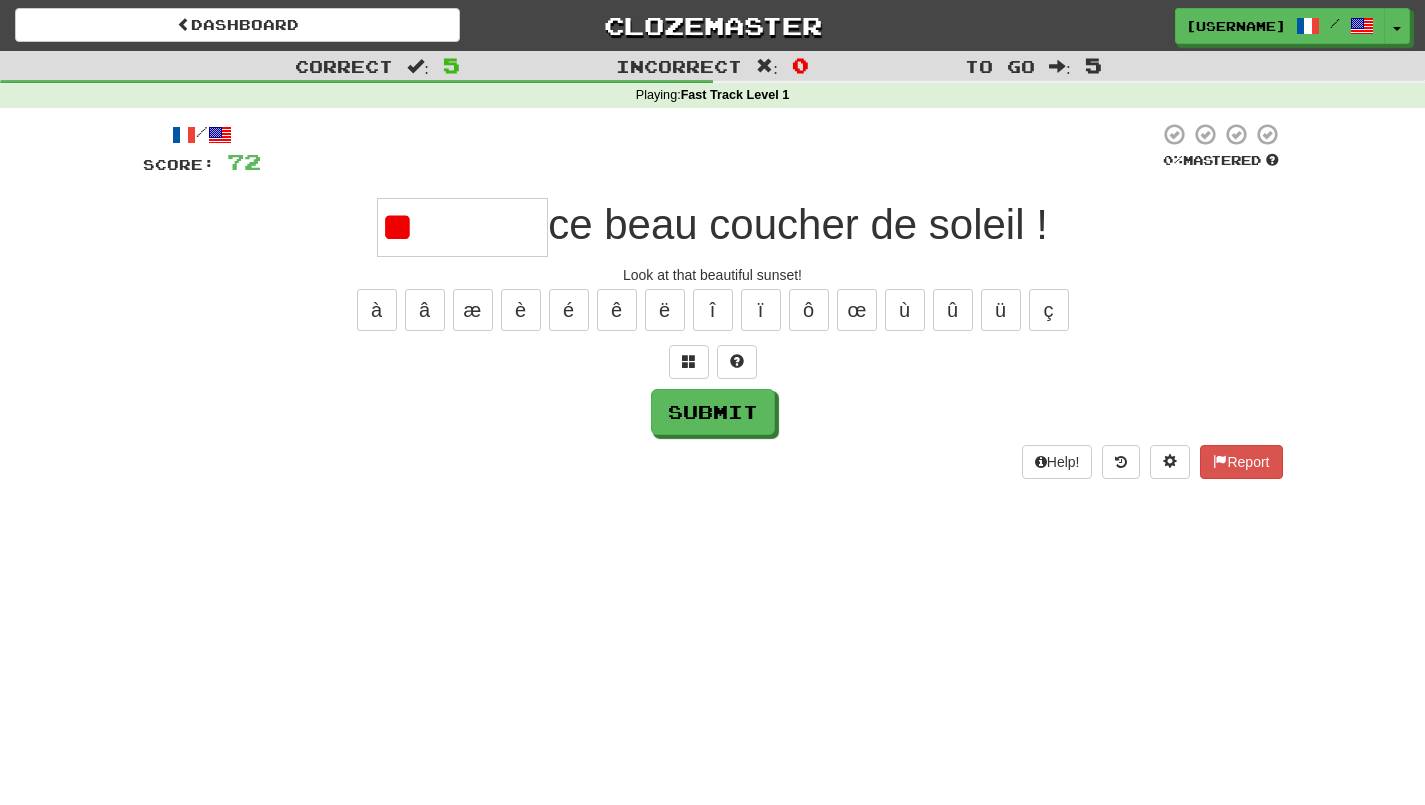 type on "*" 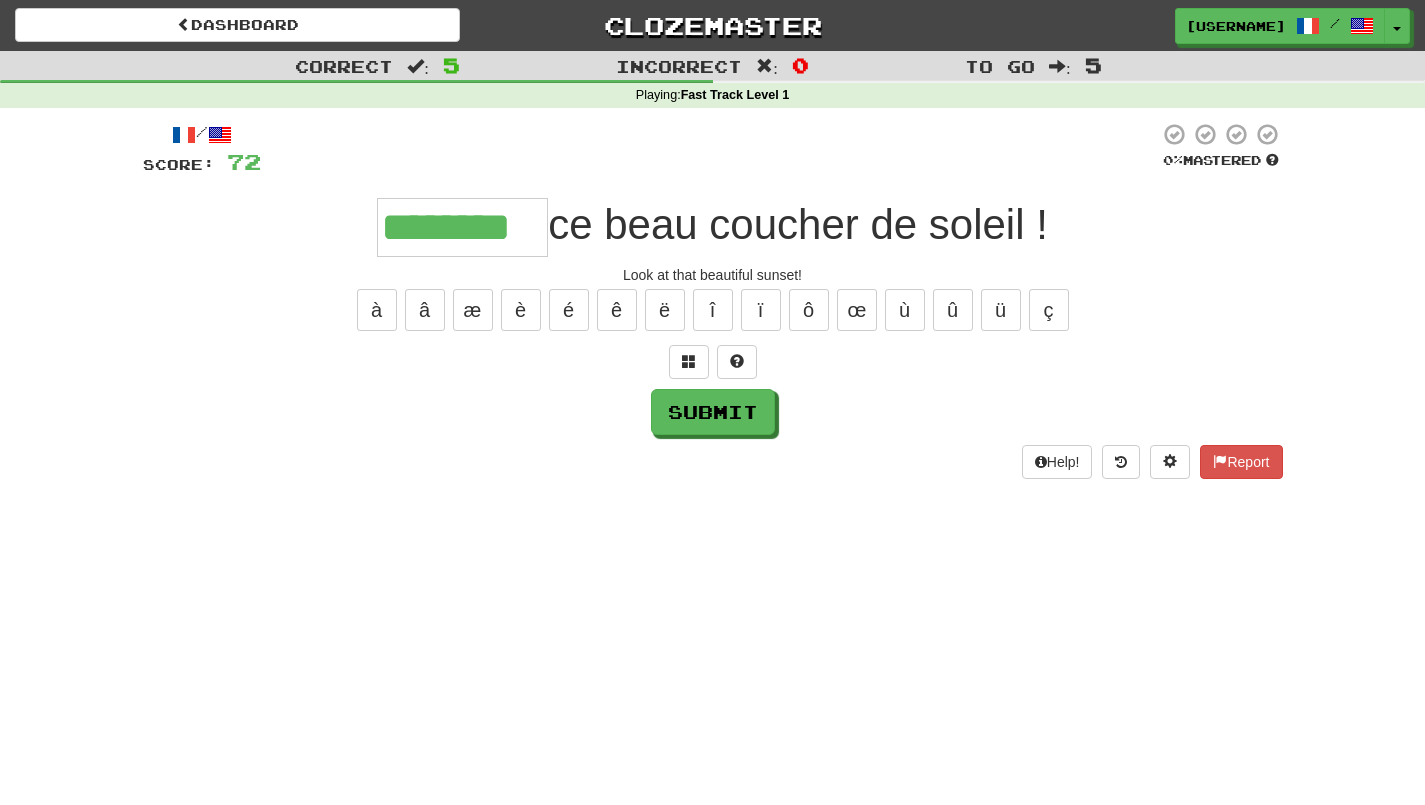 scroll, scrollTop: 0, scrollLeft: 12, axis: horizontal 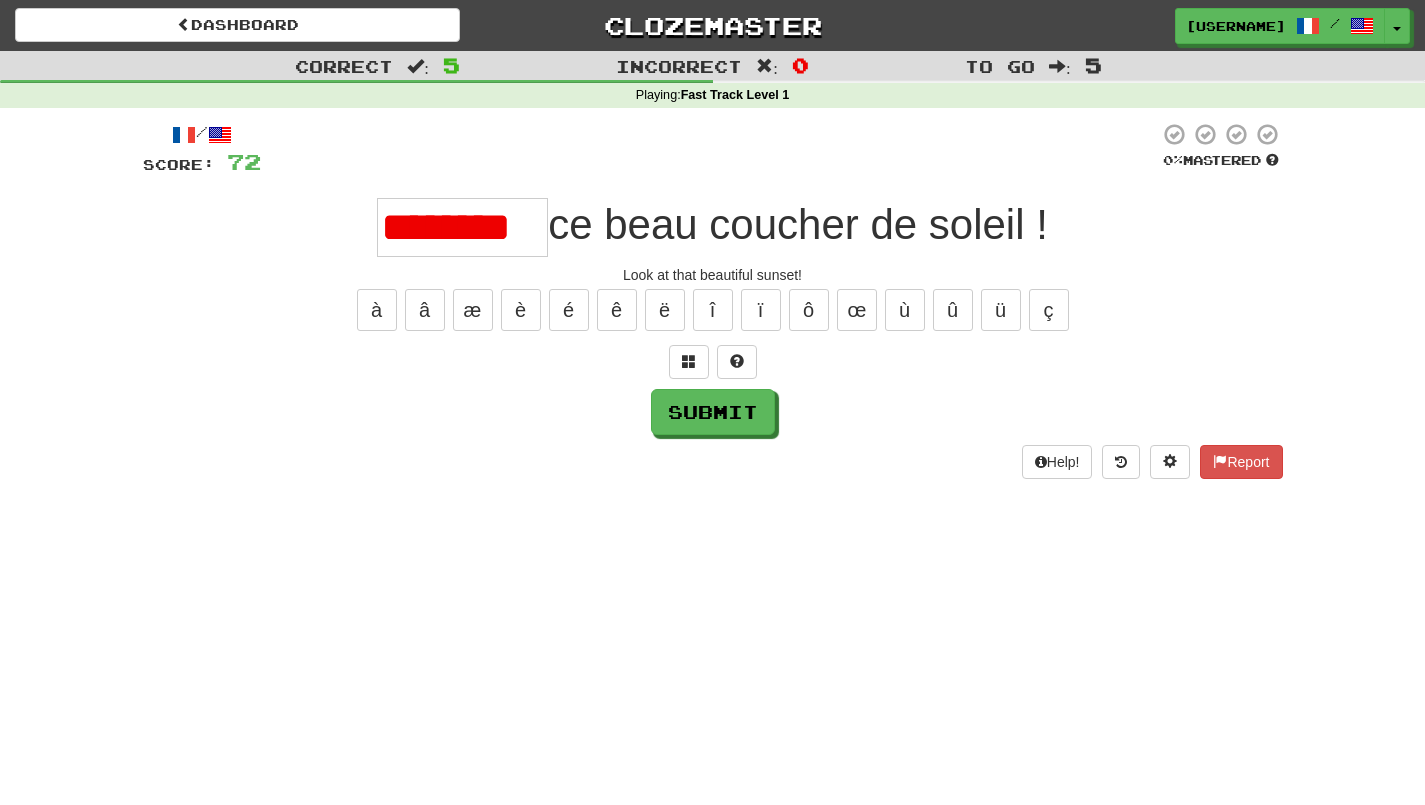 click on "********" at bounding box center [462, 227] 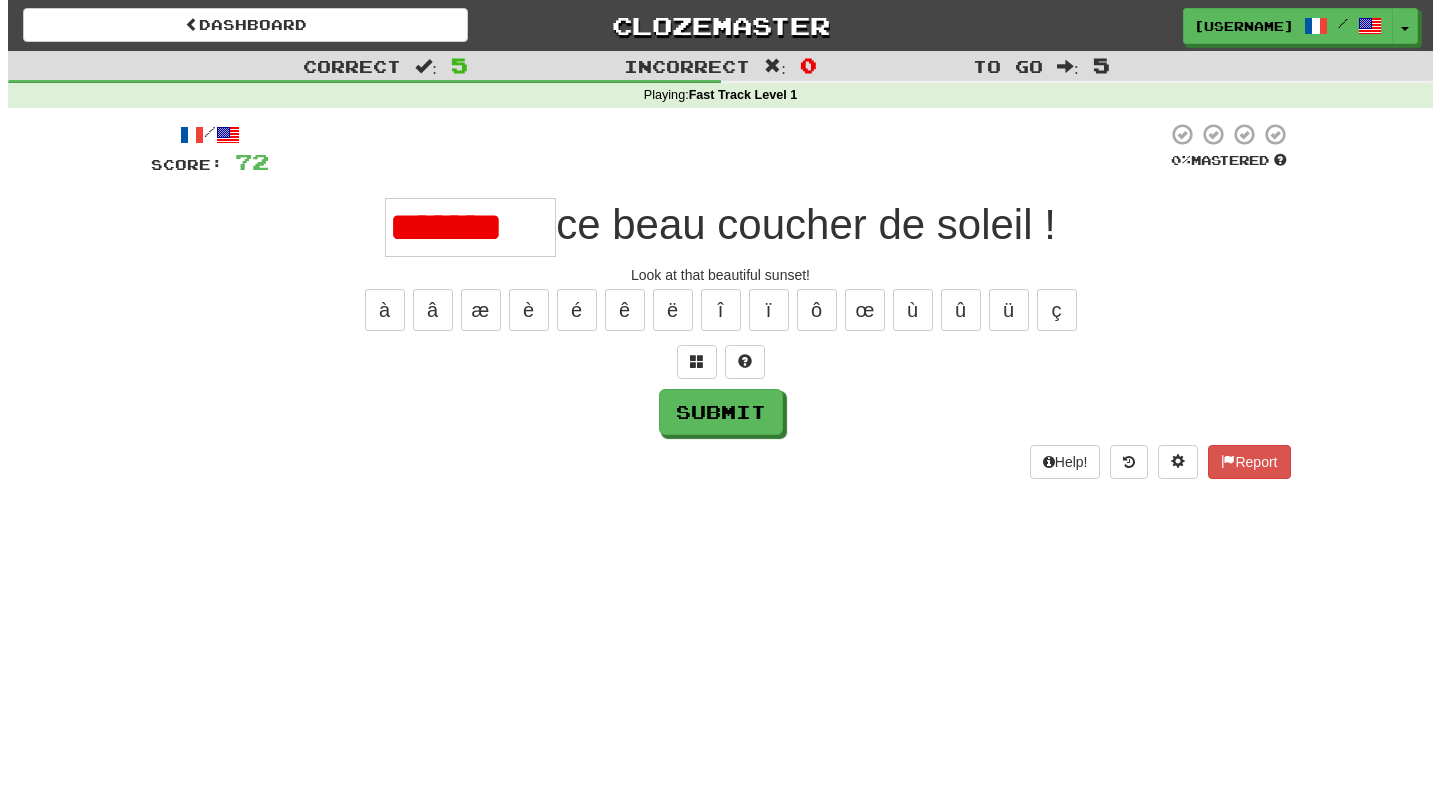 scroll, scrollTop: 0, scrollLeft: 0, axis: both 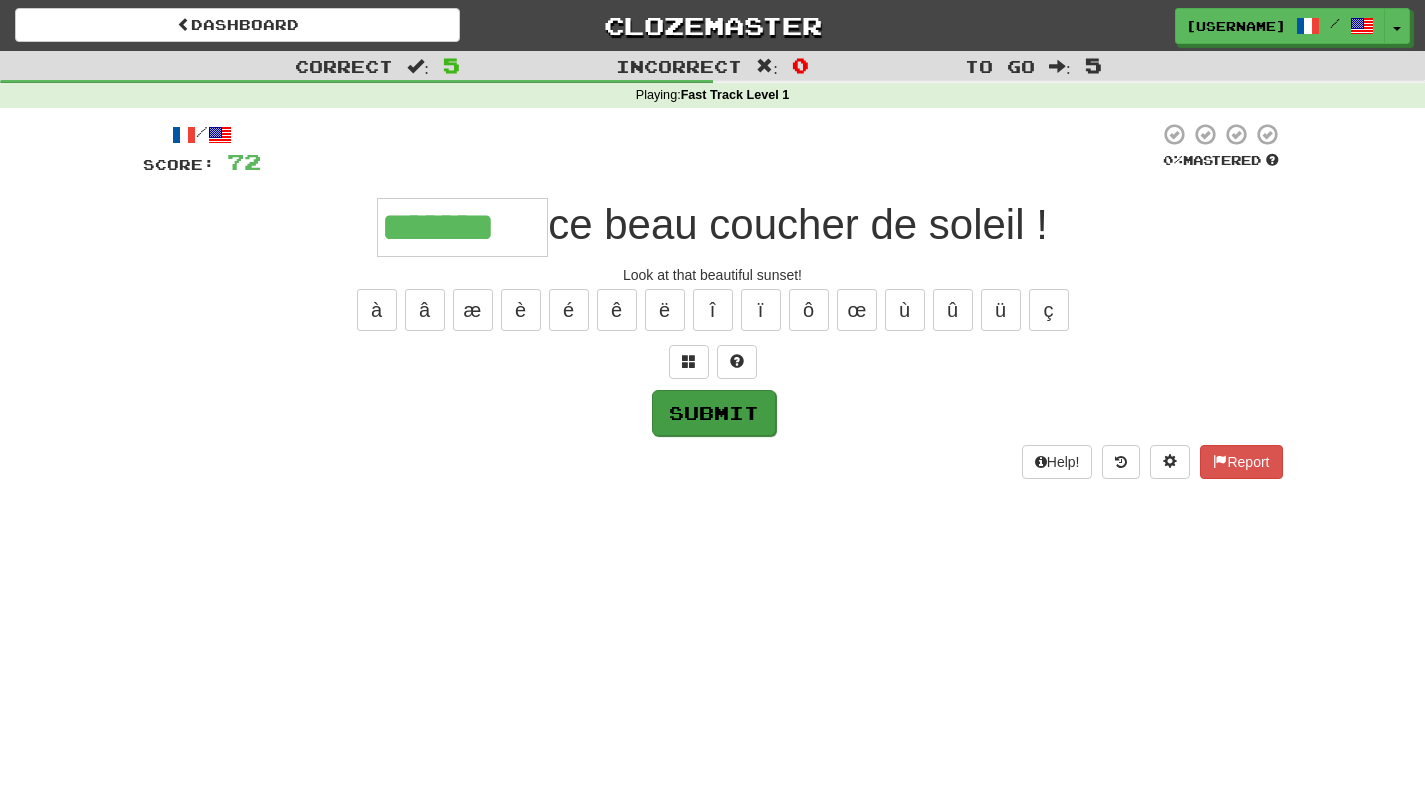 type on "*******" 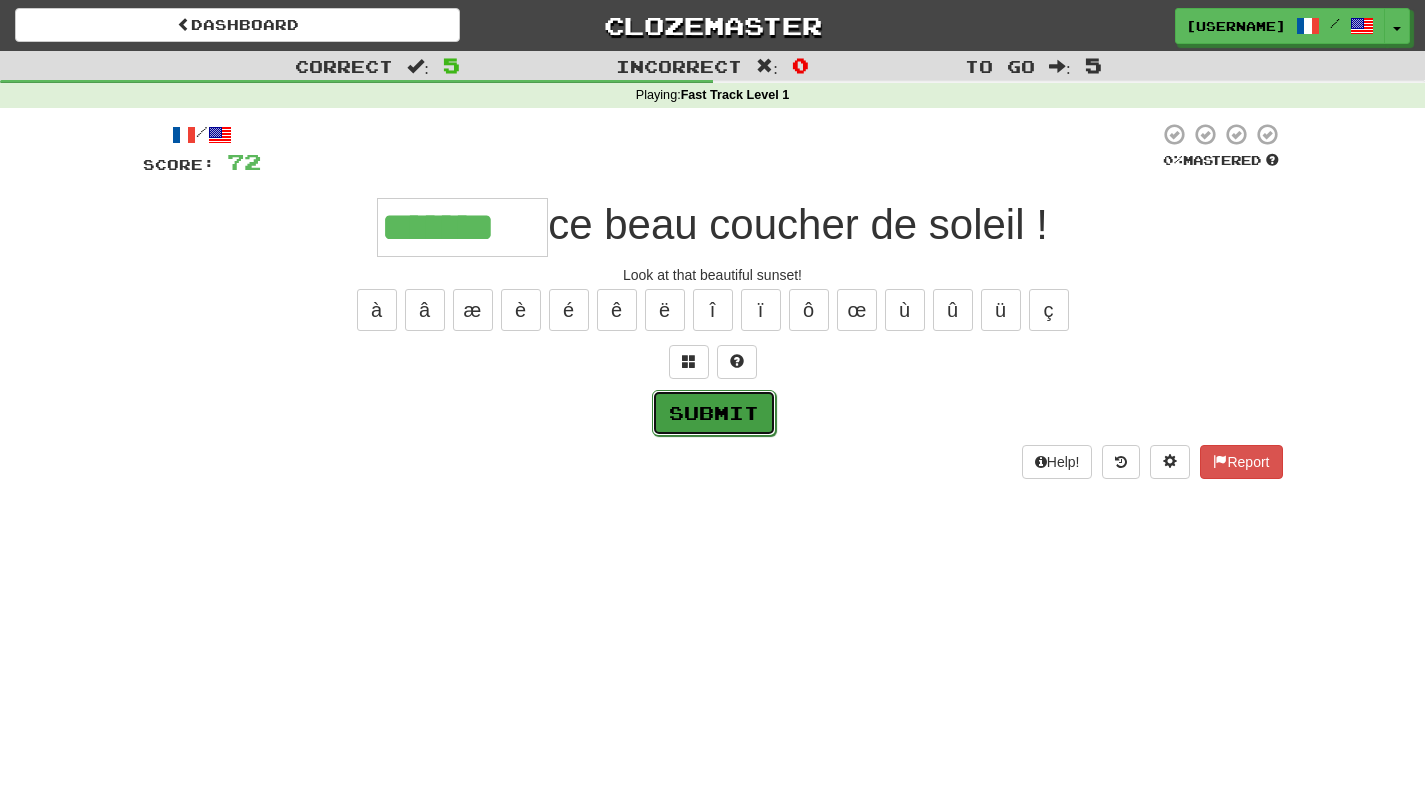 click on "Submit" at bounding box center [714, 413] 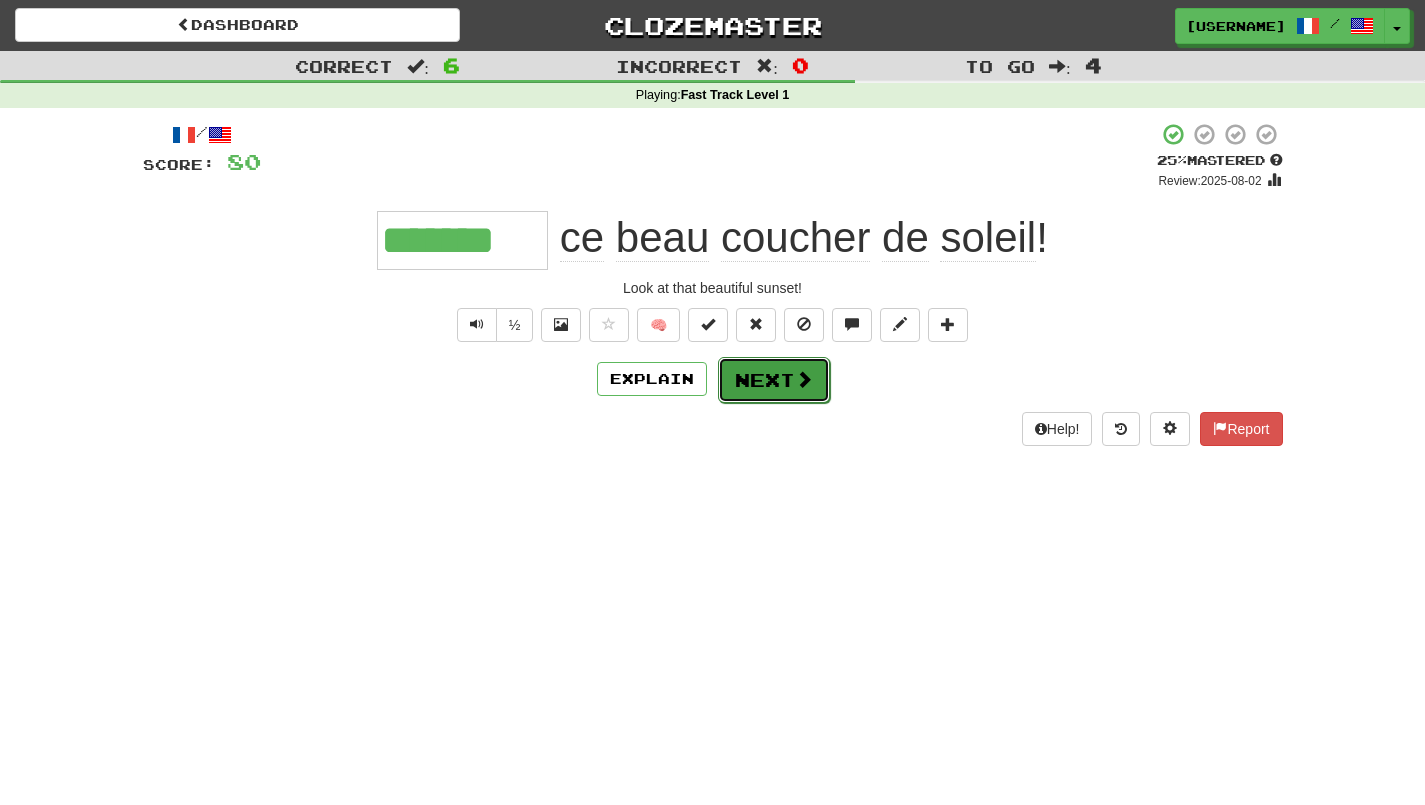 click on "Next" at bounding box center (774, 380) 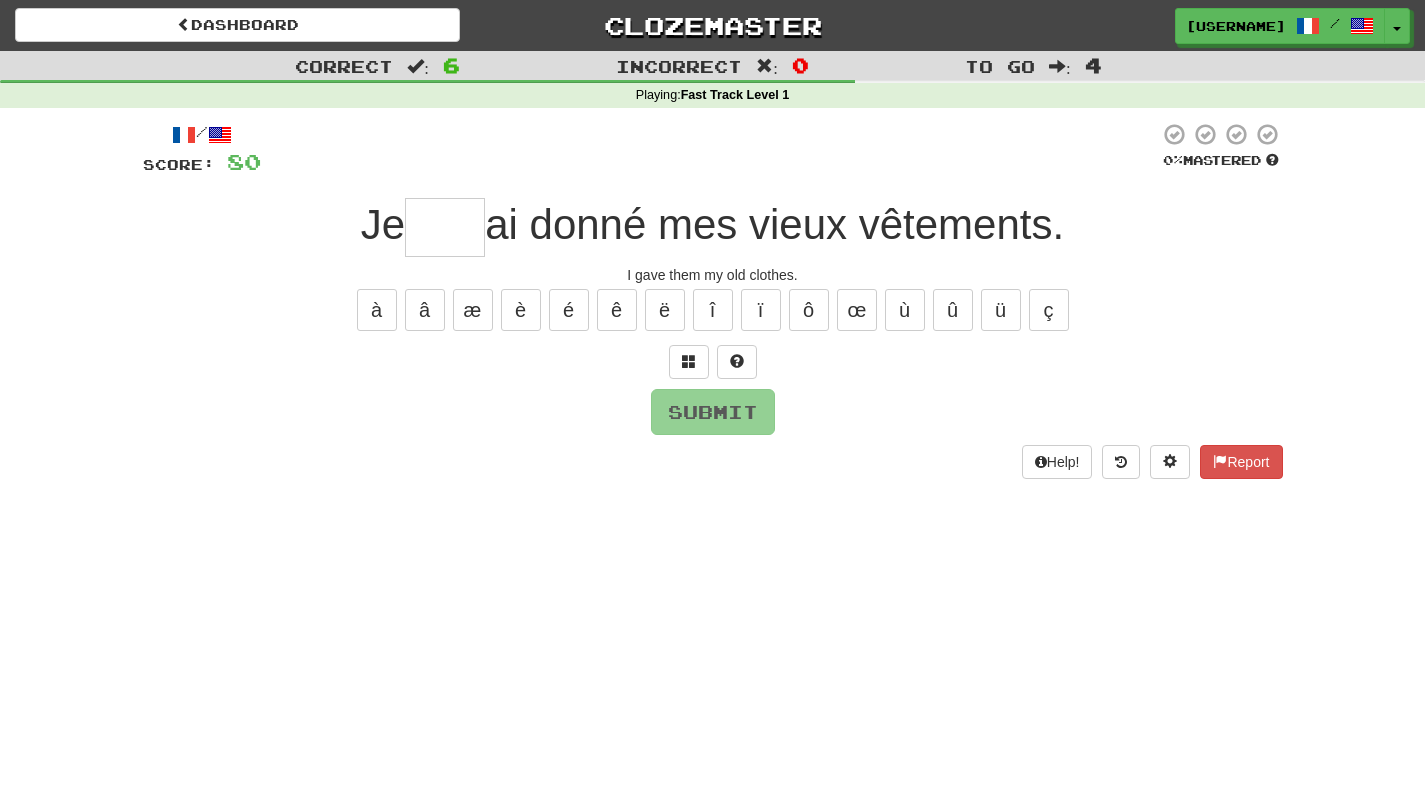 click at bounding box center [445, 227] 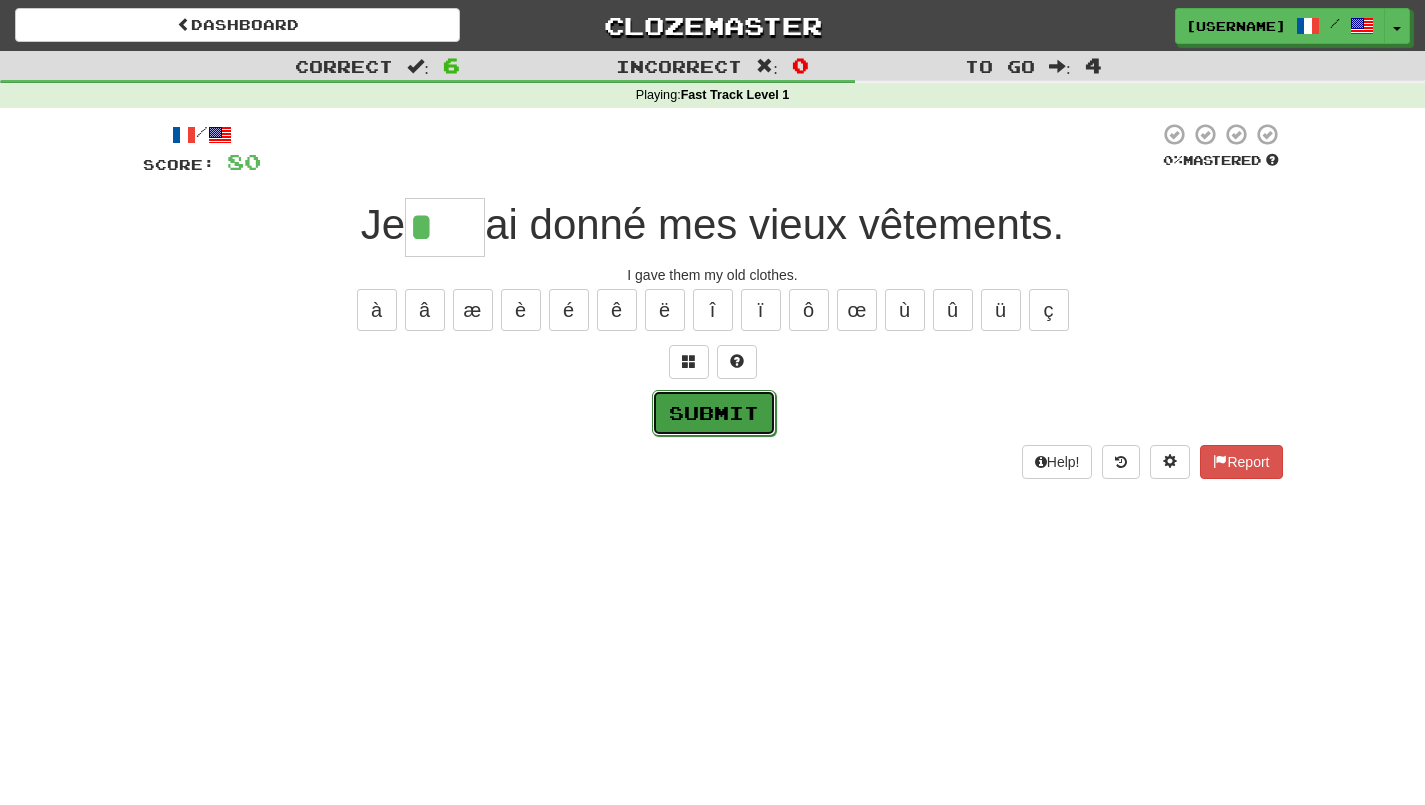 click on "Submit" at bounding box center [714, 413] 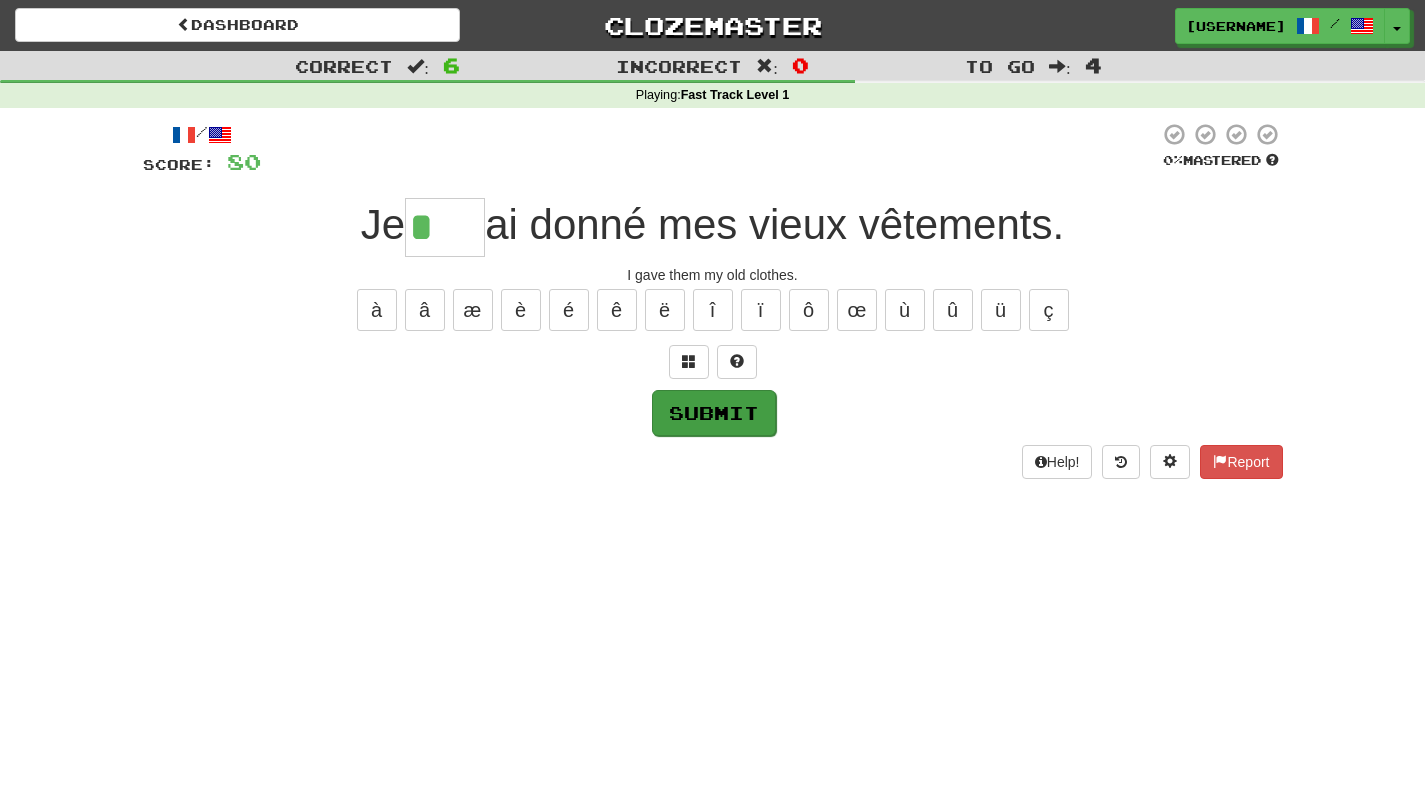 type on "****" 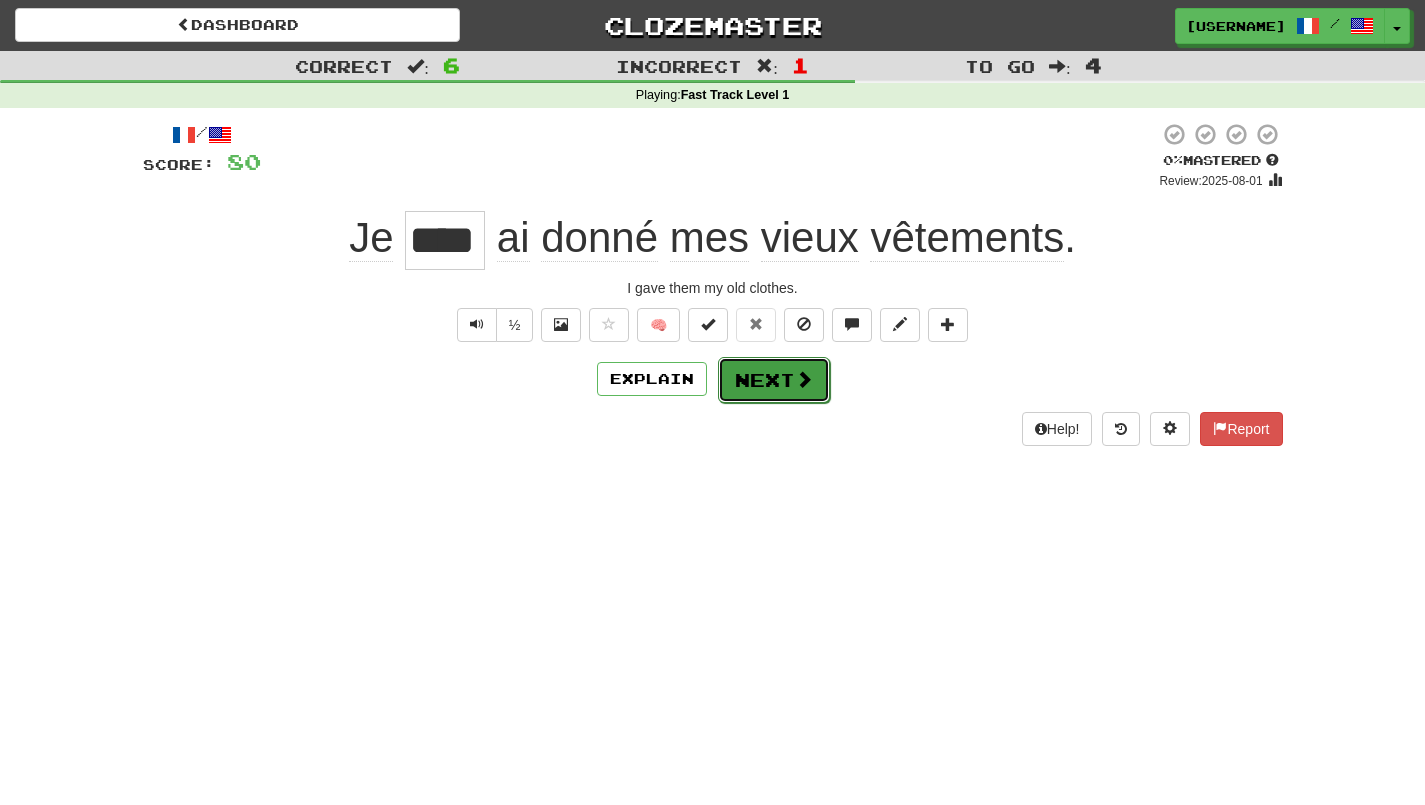click on "Next" at bounding box center [774, 380] 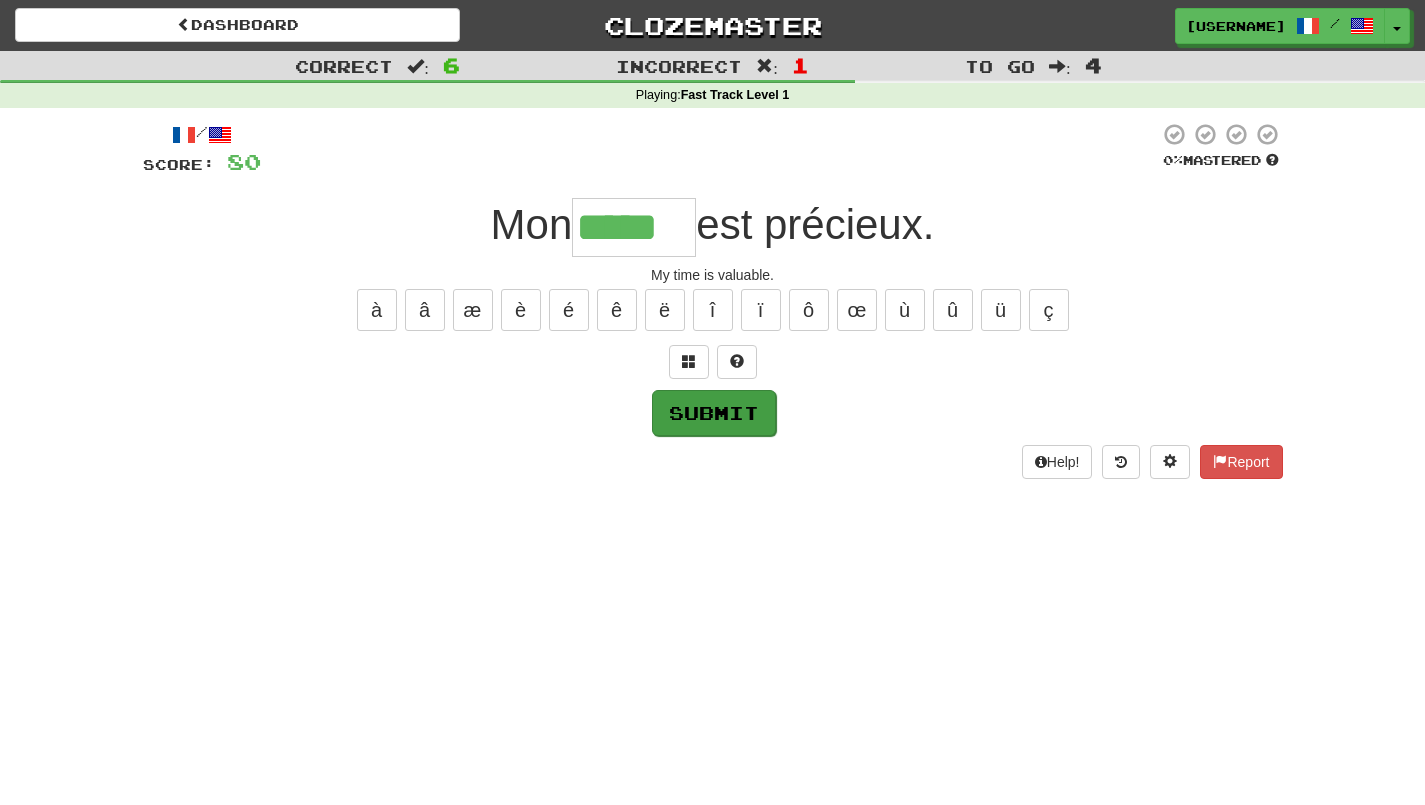 type on "*****" 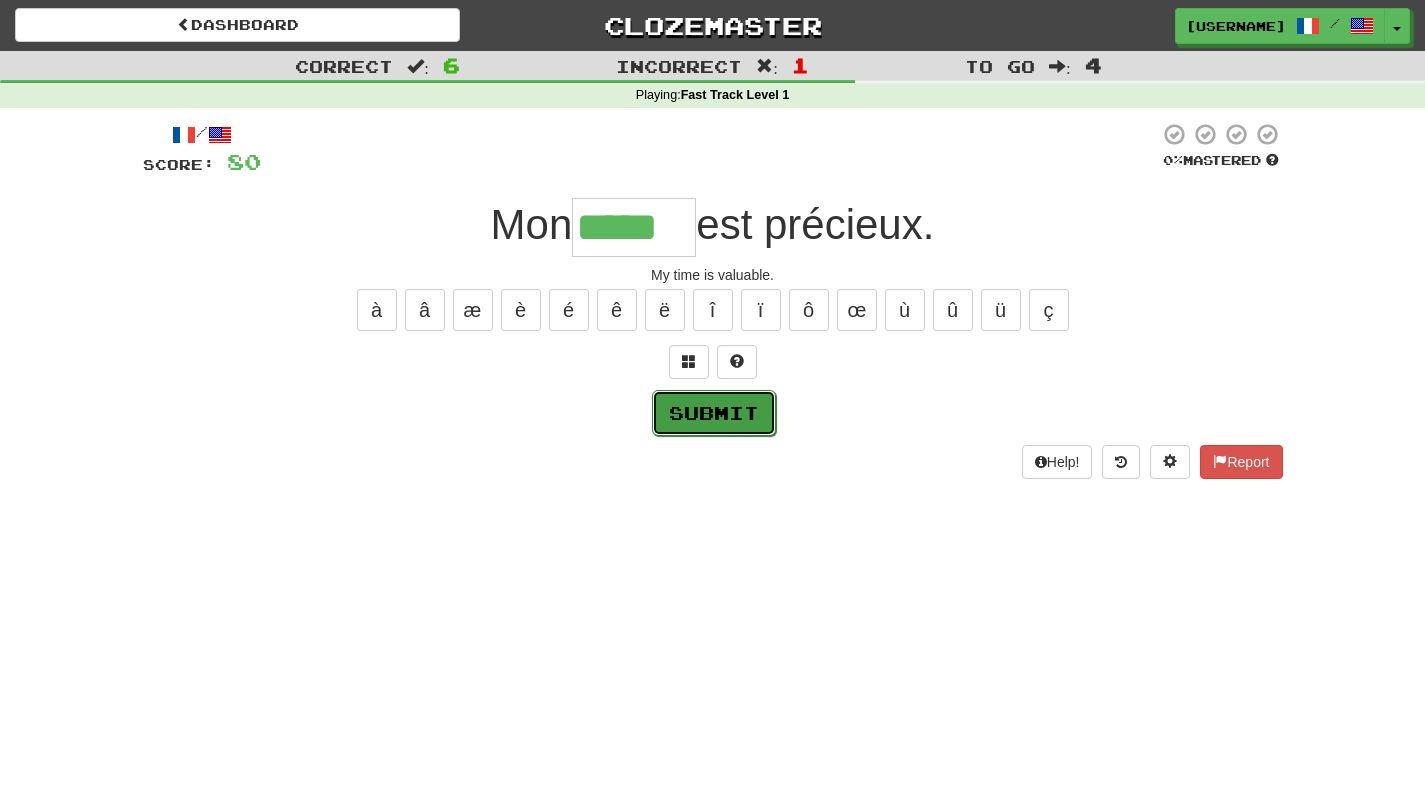 click on "Submit" at bounding box center [714, 413] 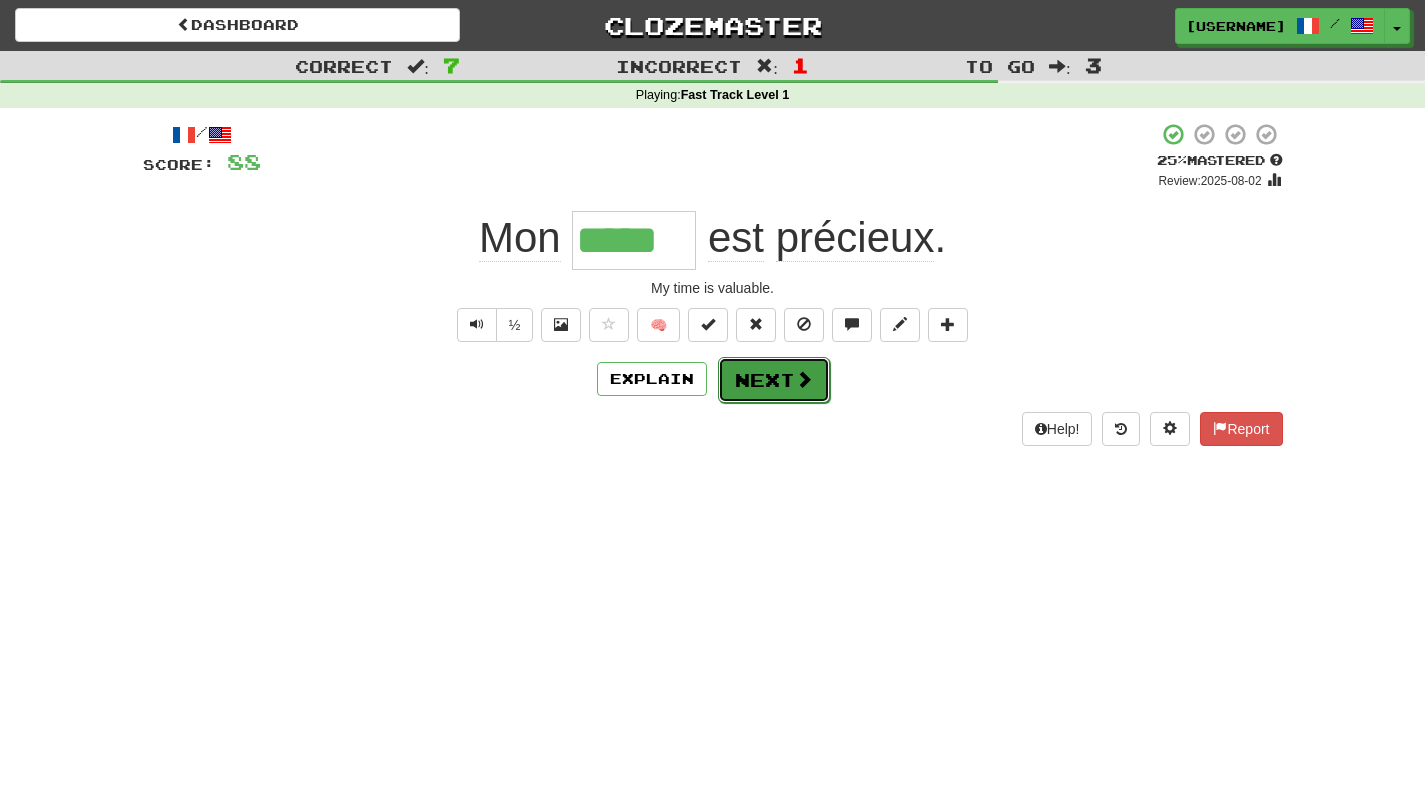 click on "Next" at bounding box center [774, 380] 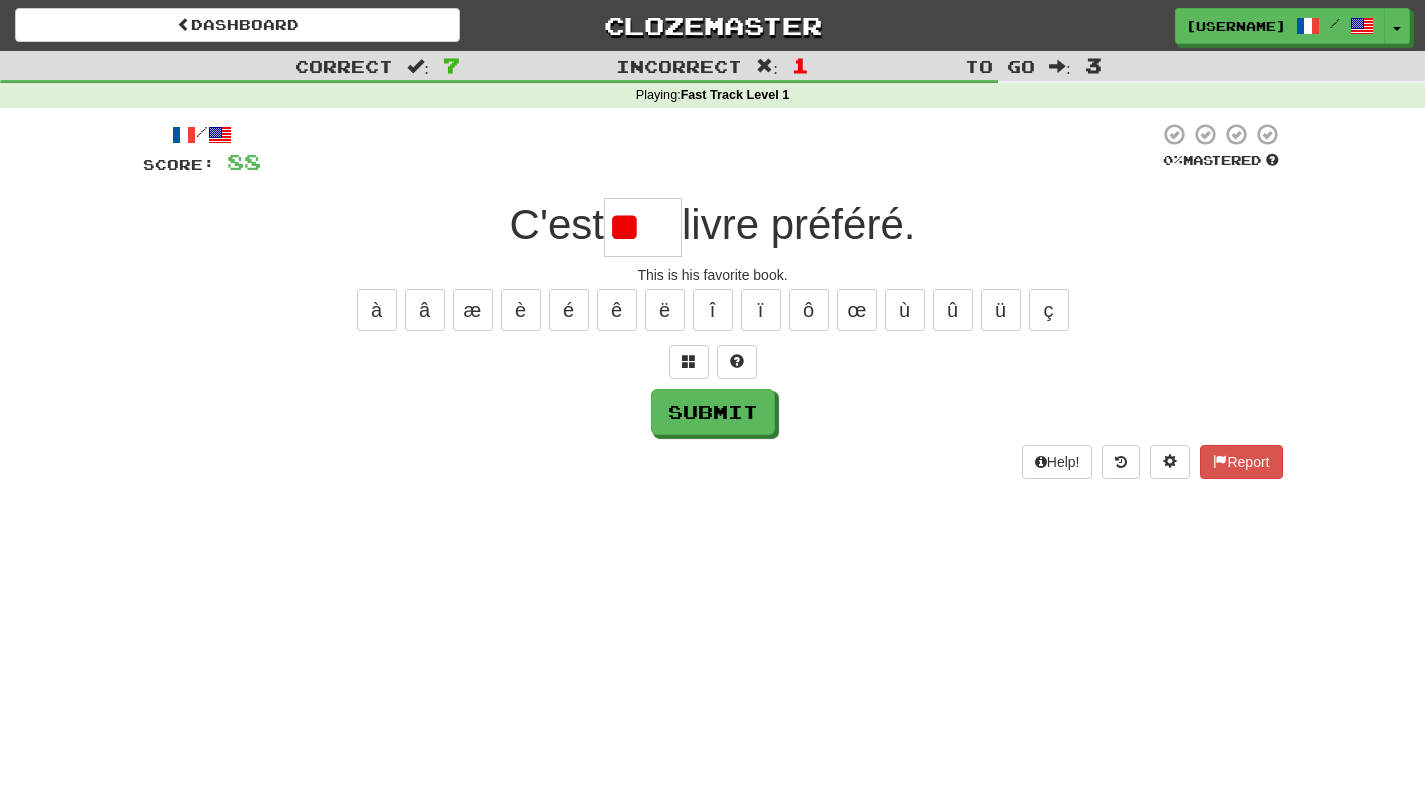 type on "*" 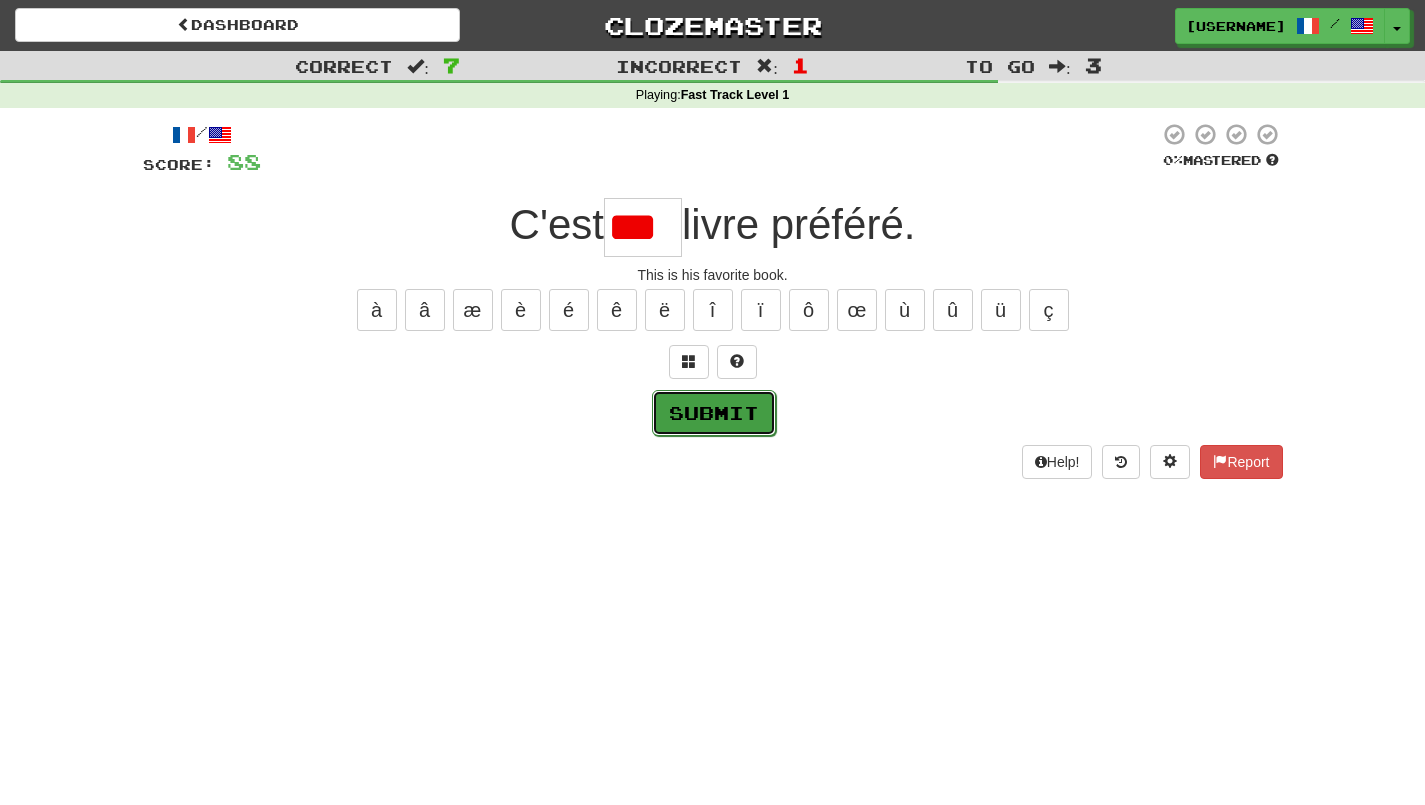 click on "Submit" at bounding box center [714, 413] 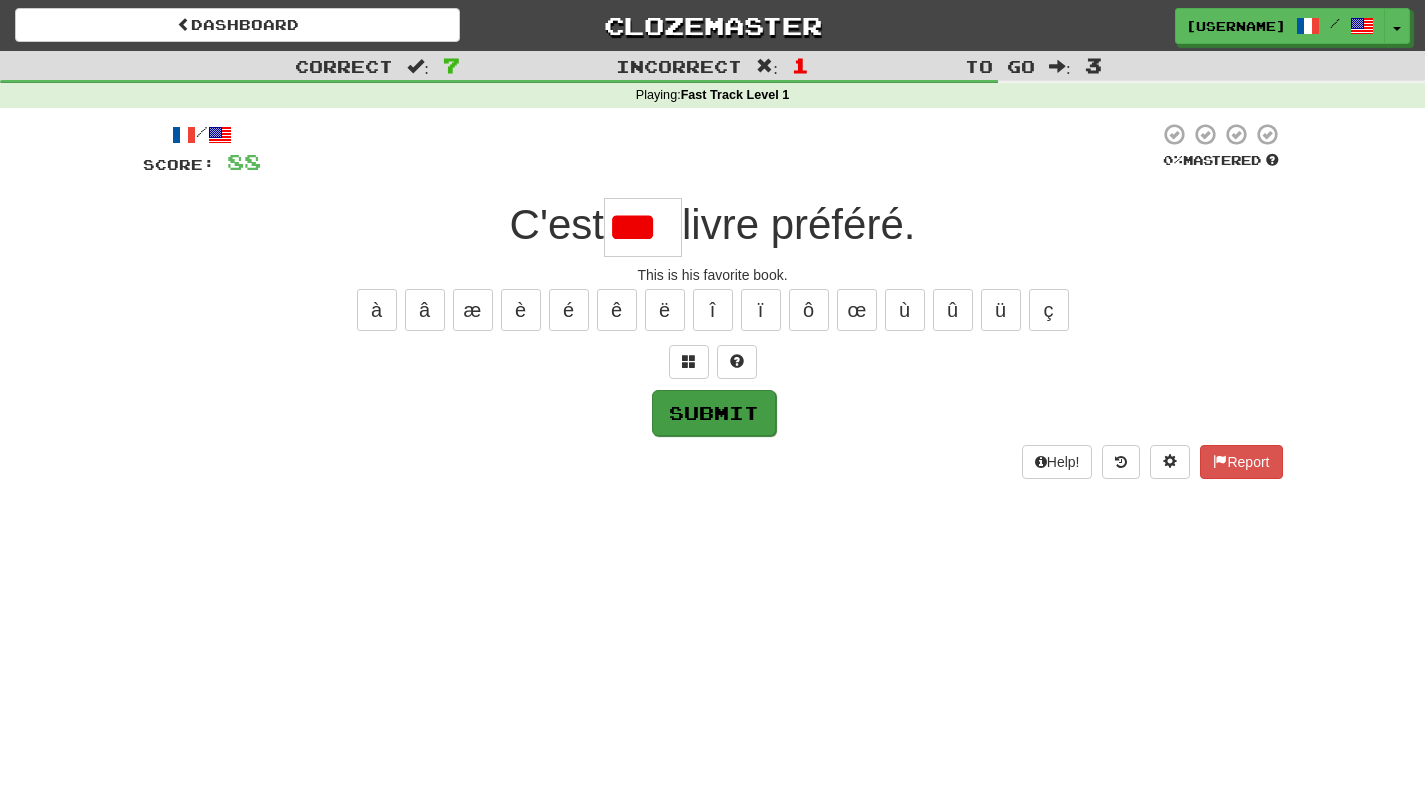type on "***" 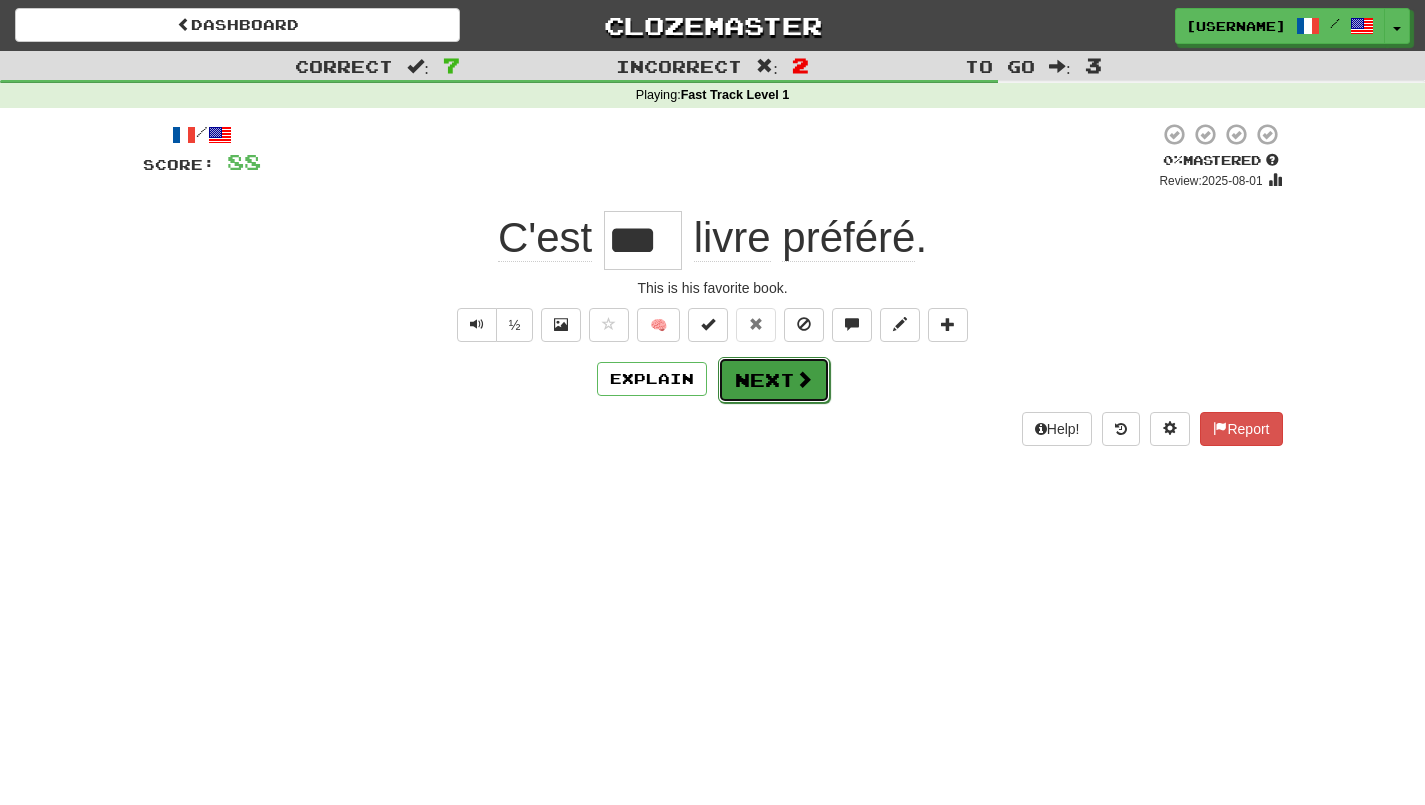 click on "Next" at bounding box center (774, 380) 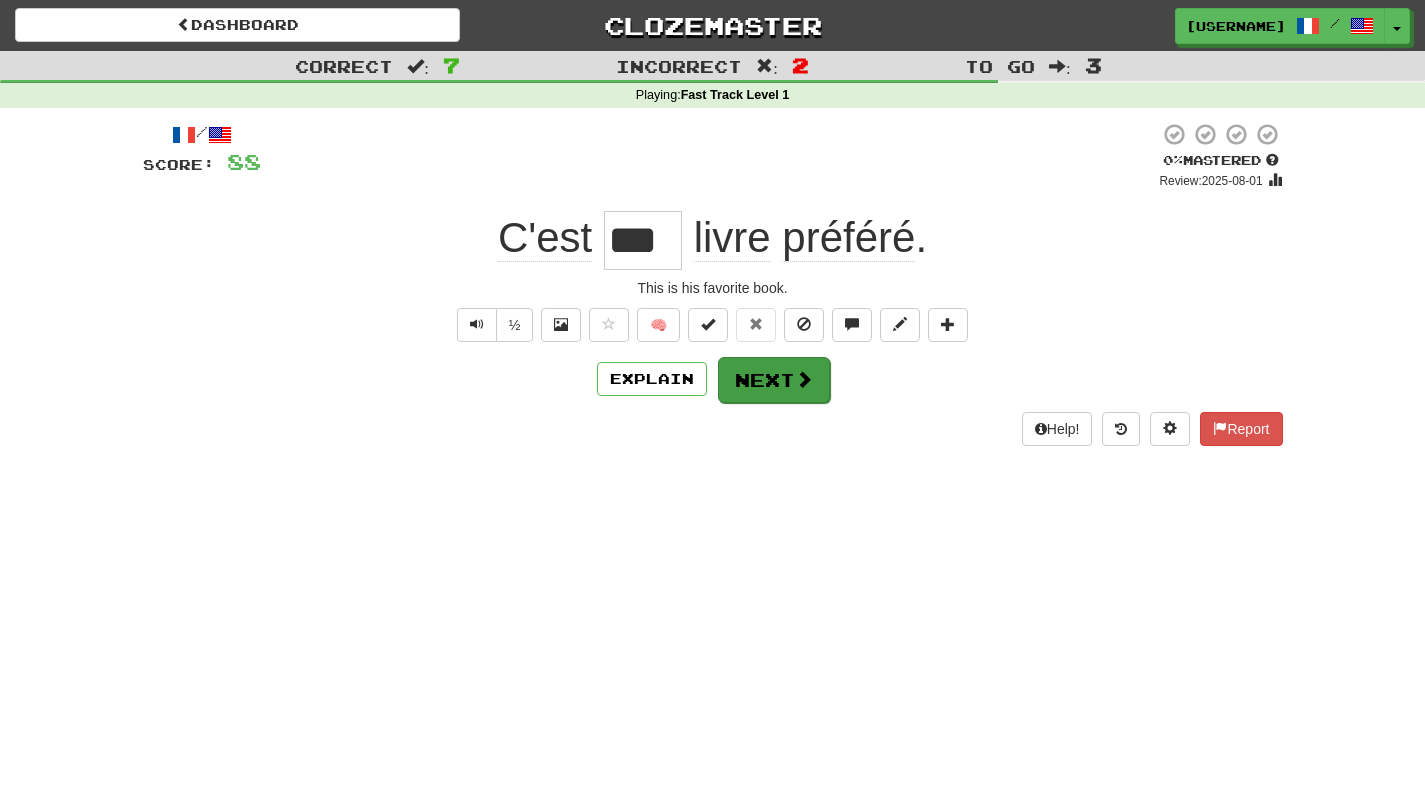 type 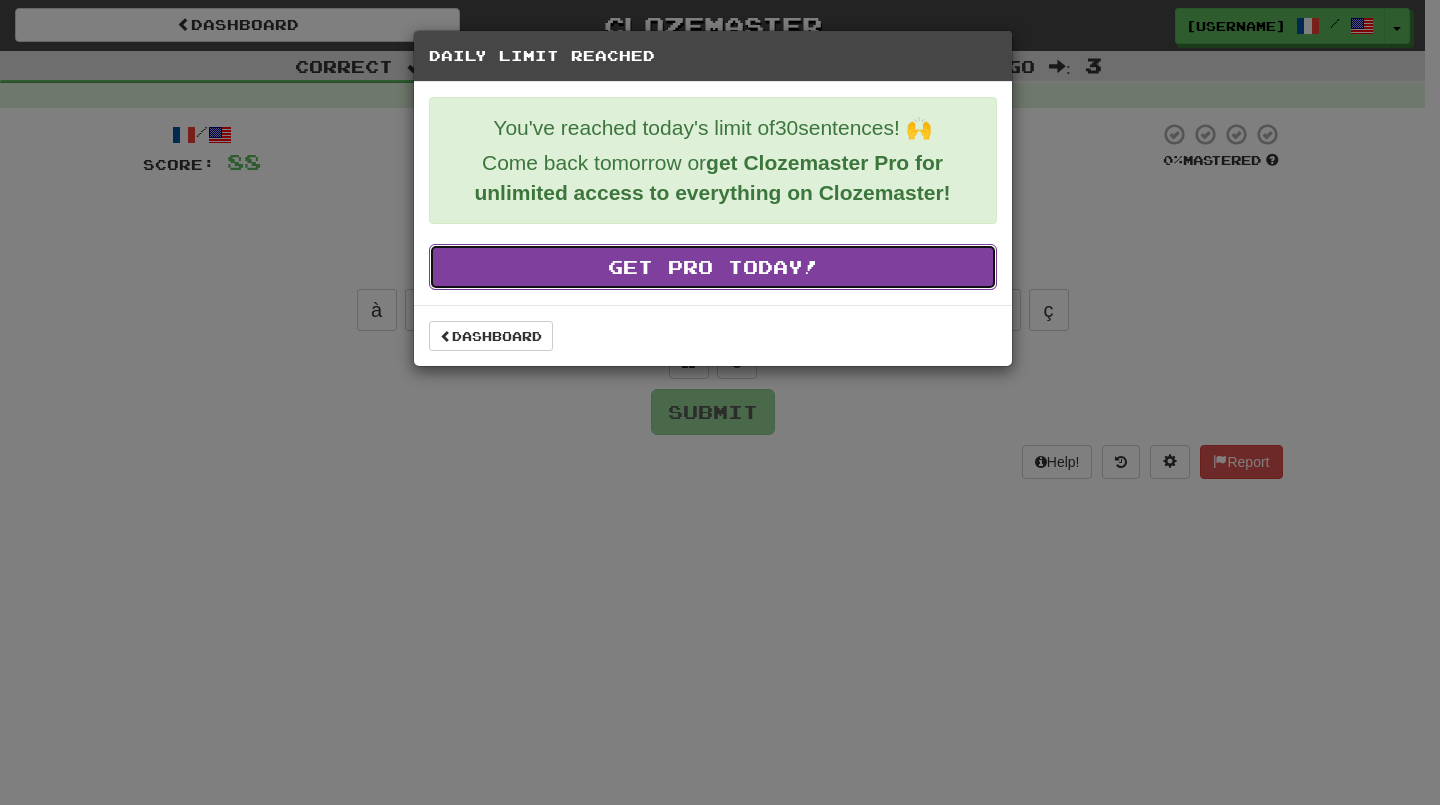 click on "Get Pro Today!" at bounding box center (713, 267) 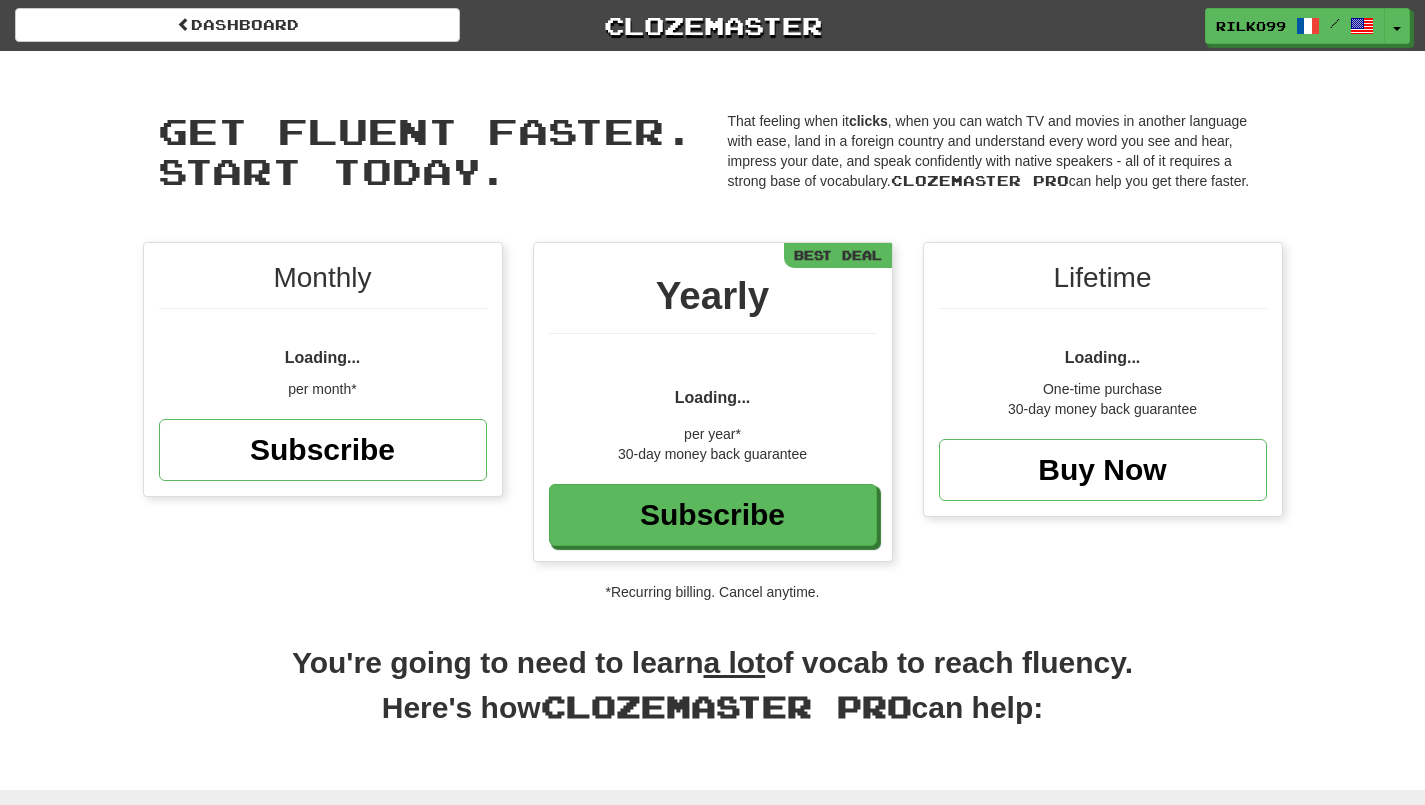 scroll, scrollTop: 243, scrollLeft: 0, axis: vertical 